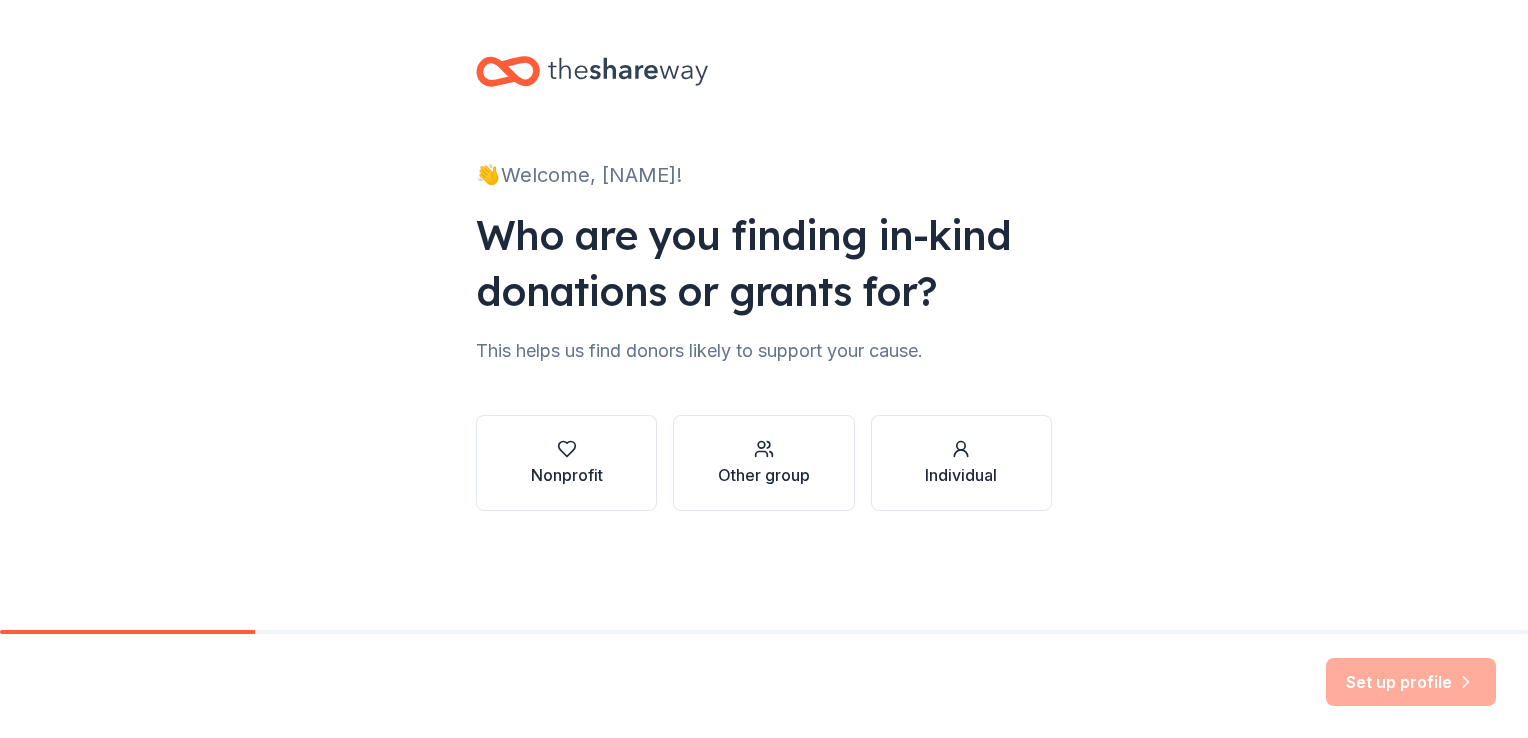 scroll, scrollTop: 0, scrollLeft: 0, axis: both 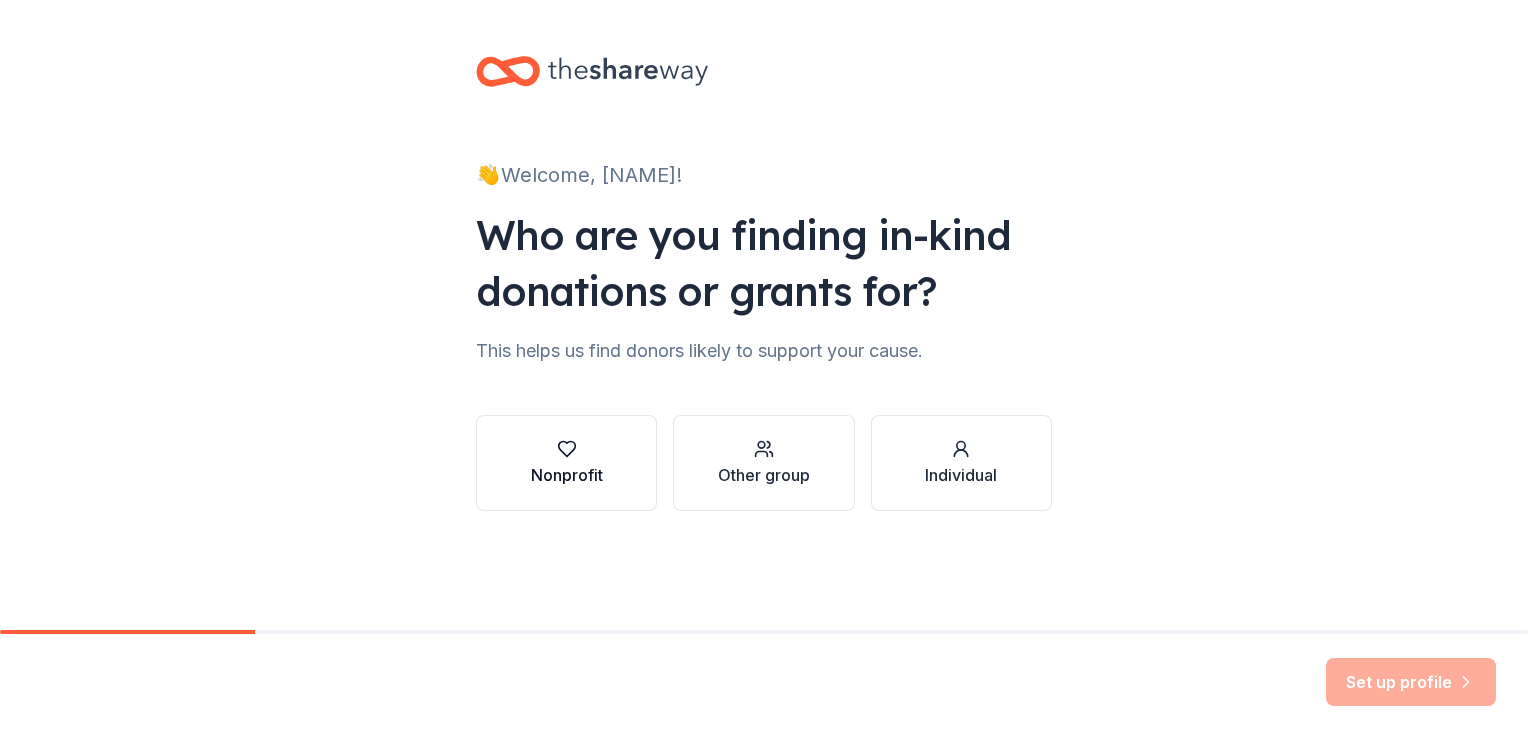 click at bounding box center (567, 449) 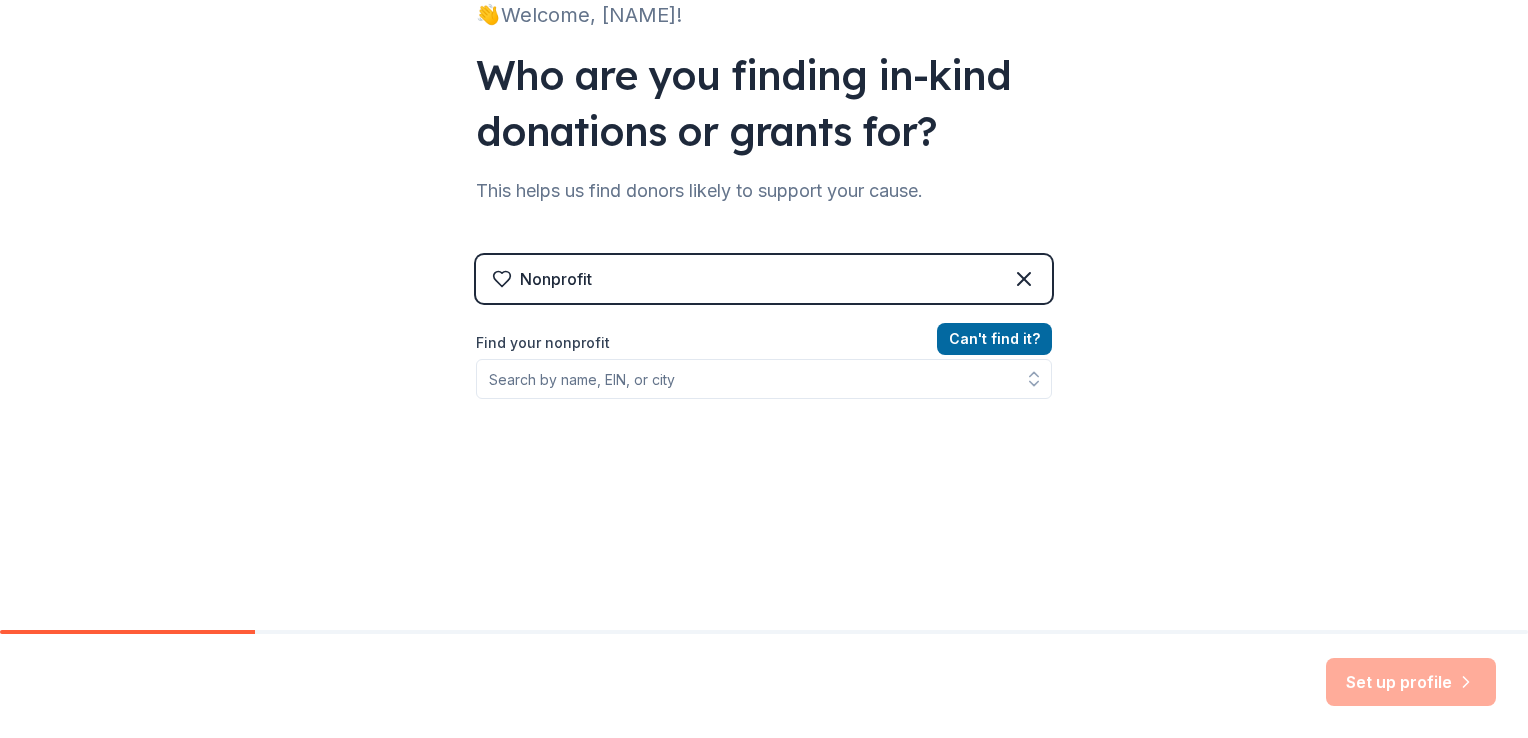 scroll, scrollTop: 175, scrollLeft: 0, axis: vertical 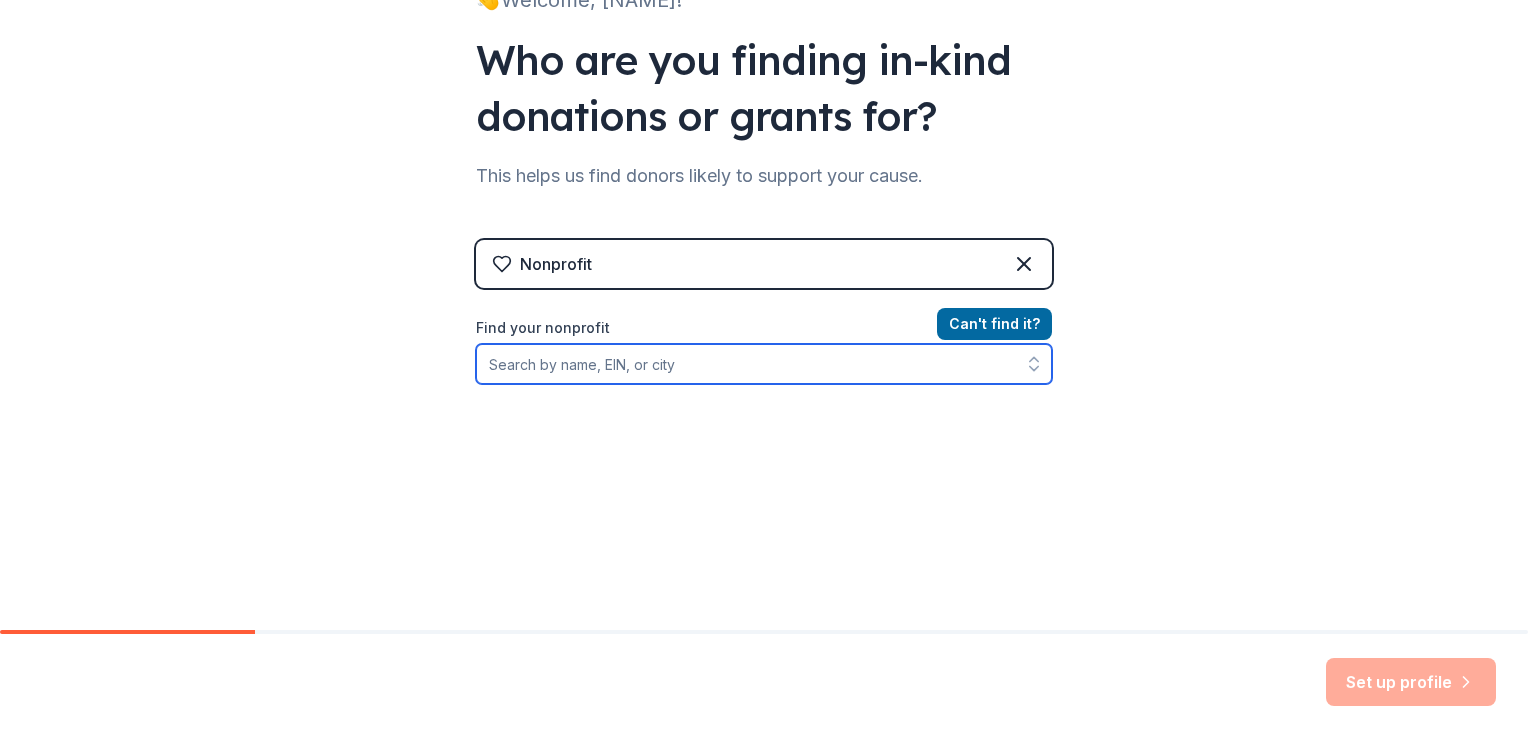 click on "Find your nonprofit" at bounding box center (764, 364) 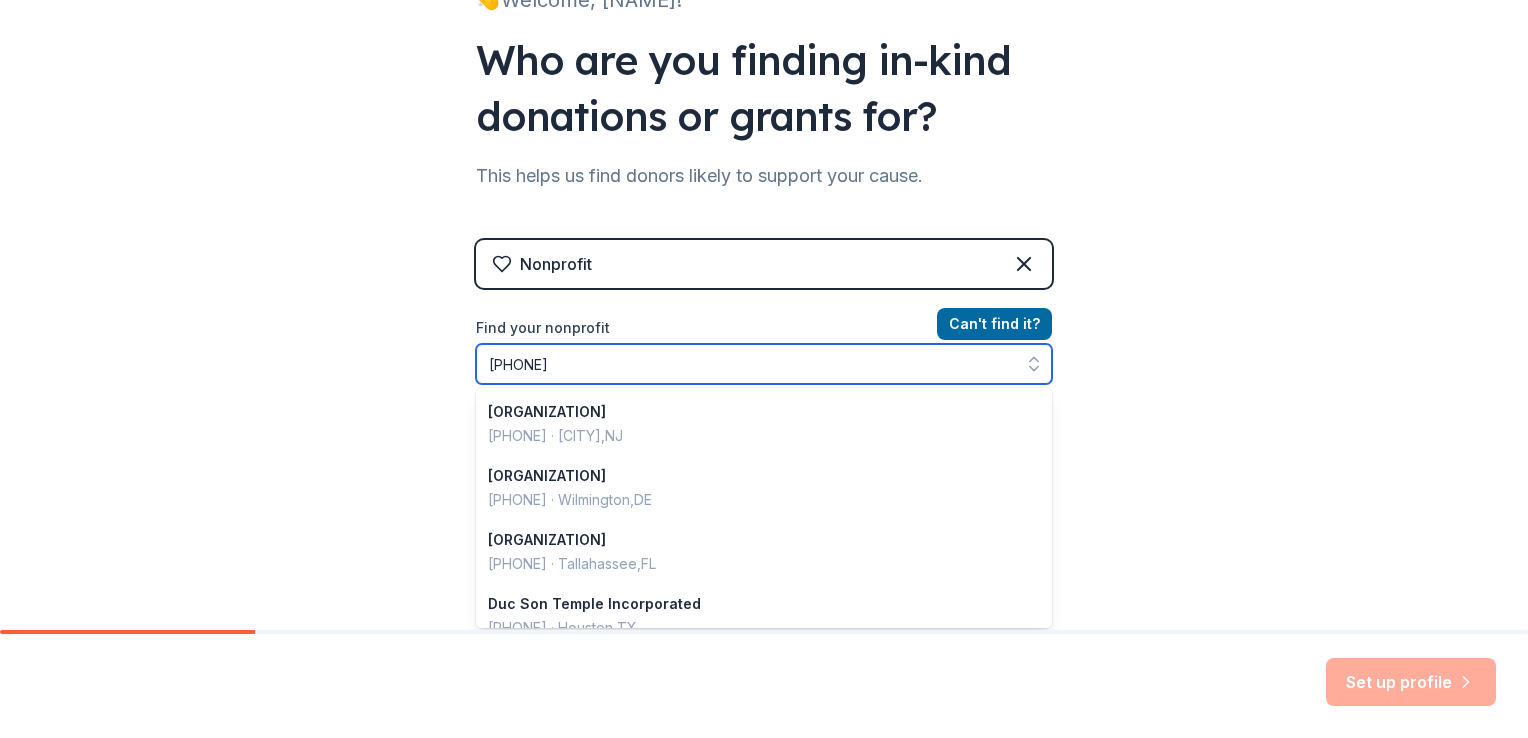 click on "88355575" at bounding box center [764, 364] 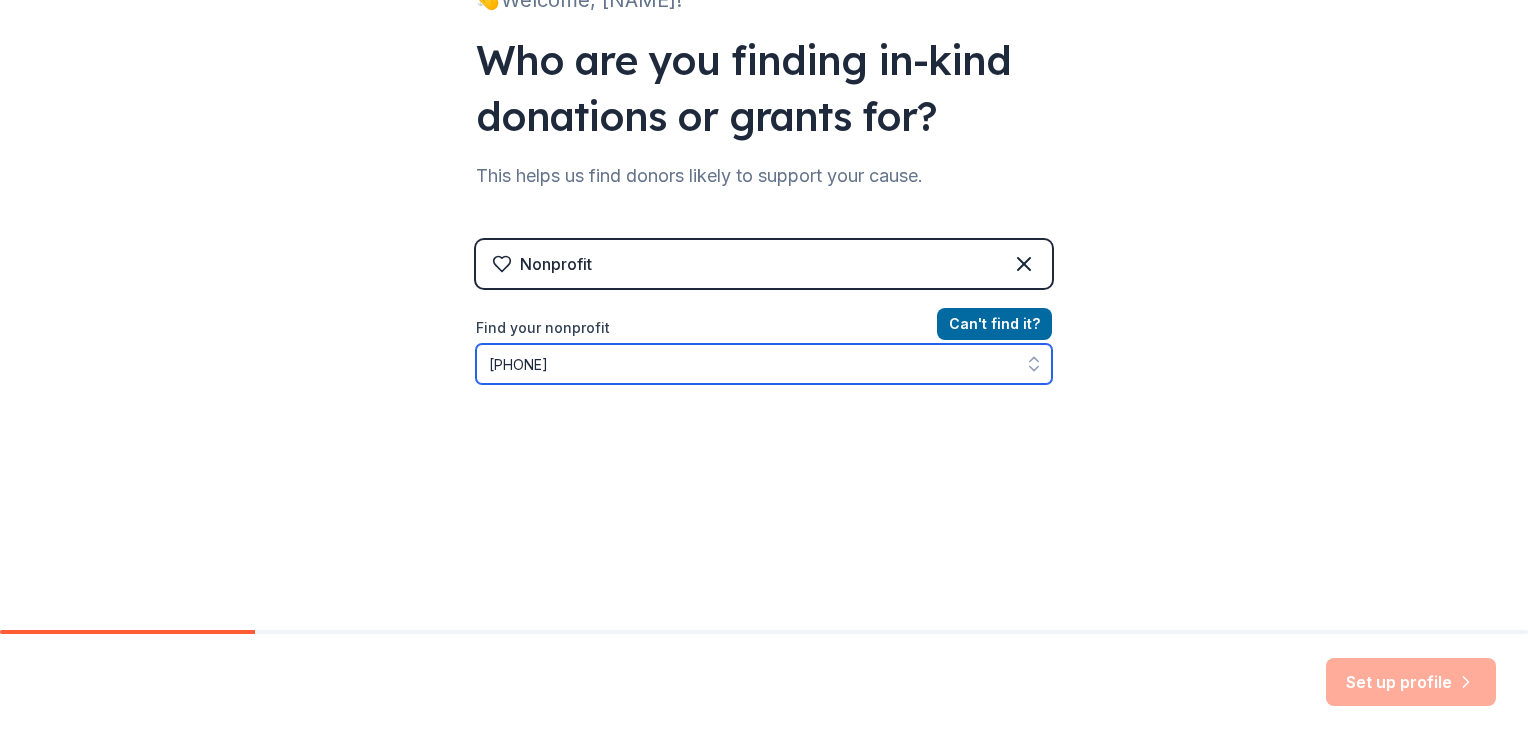 click on "883555575" at bounding box center [764, 364] 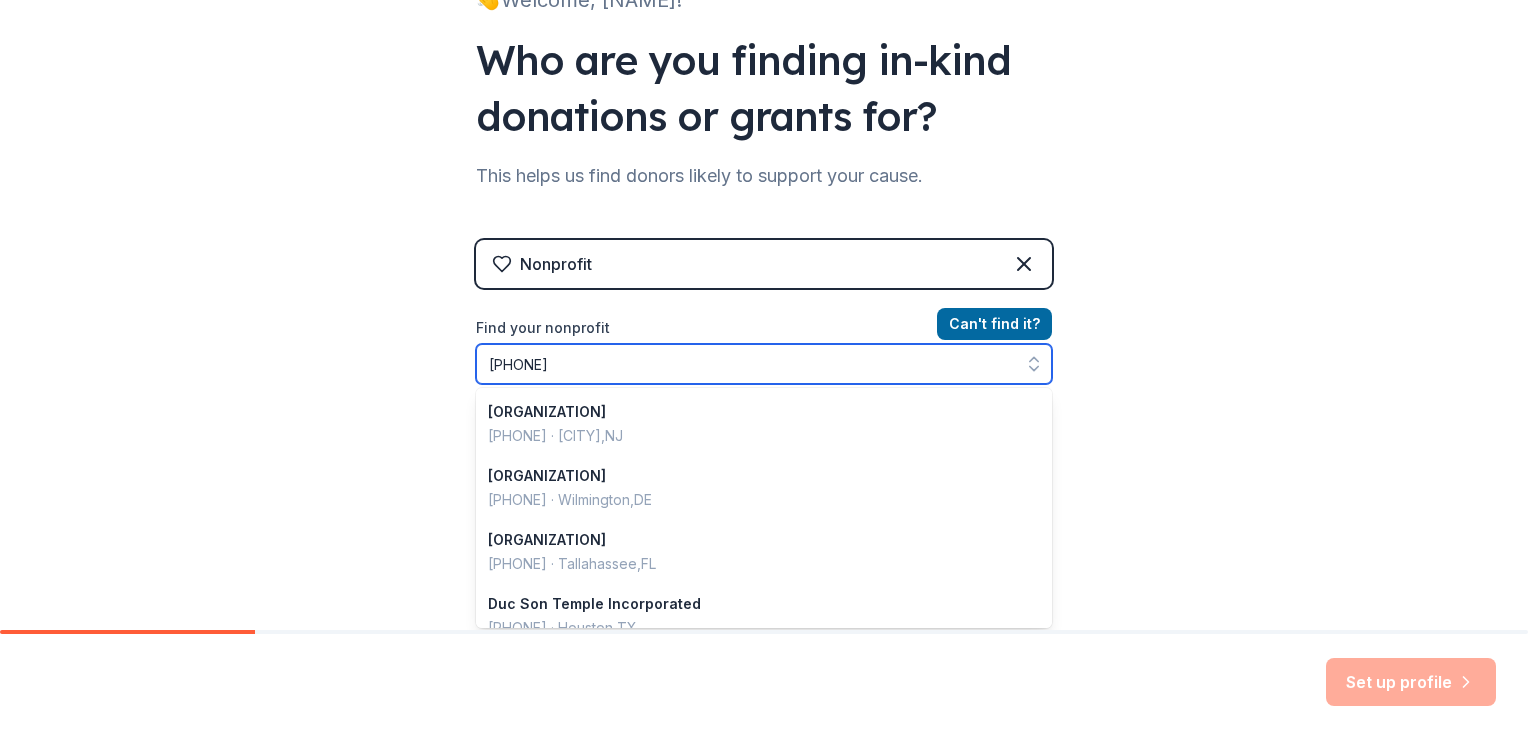 type on "88-3555575" 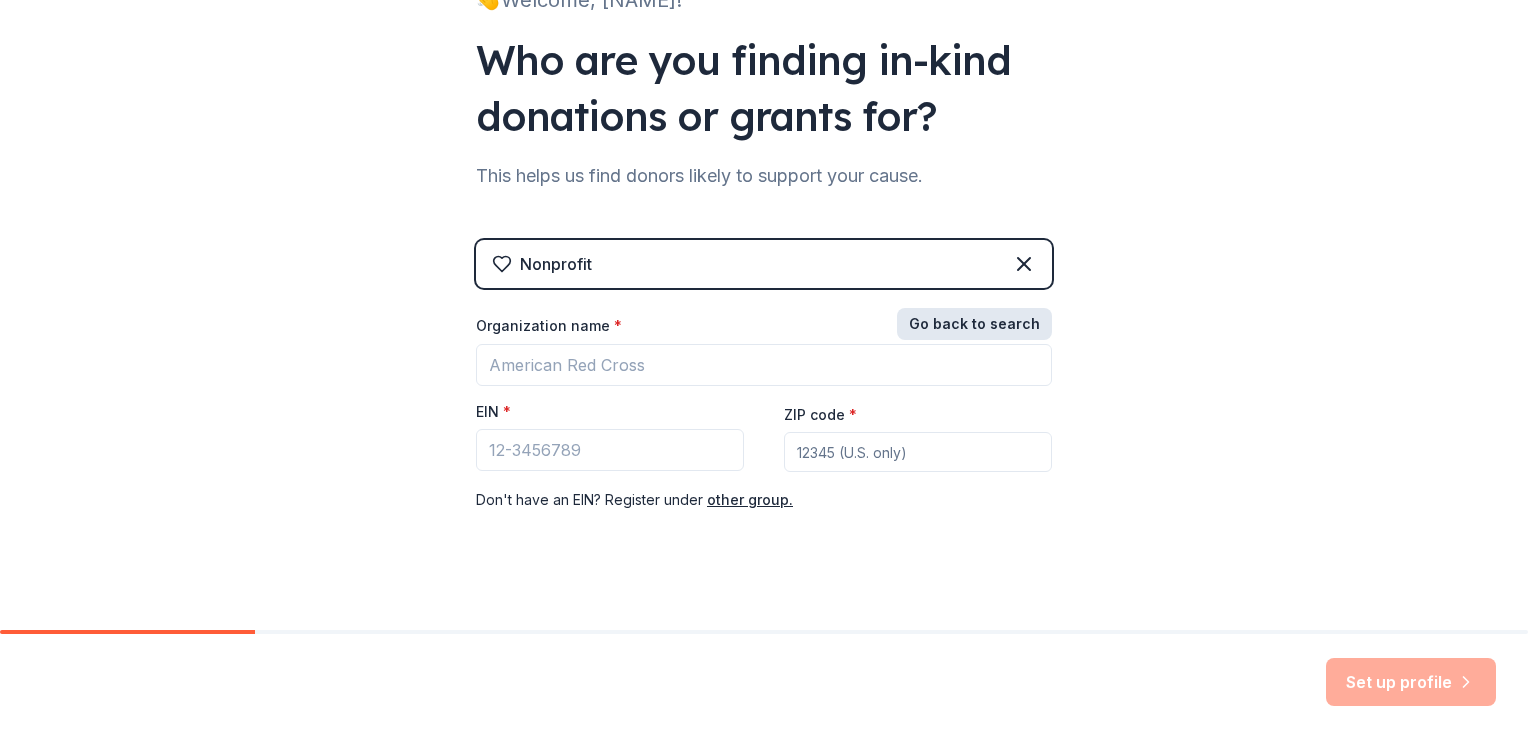 click on "Go back to search" at bounding box center (974, 324) 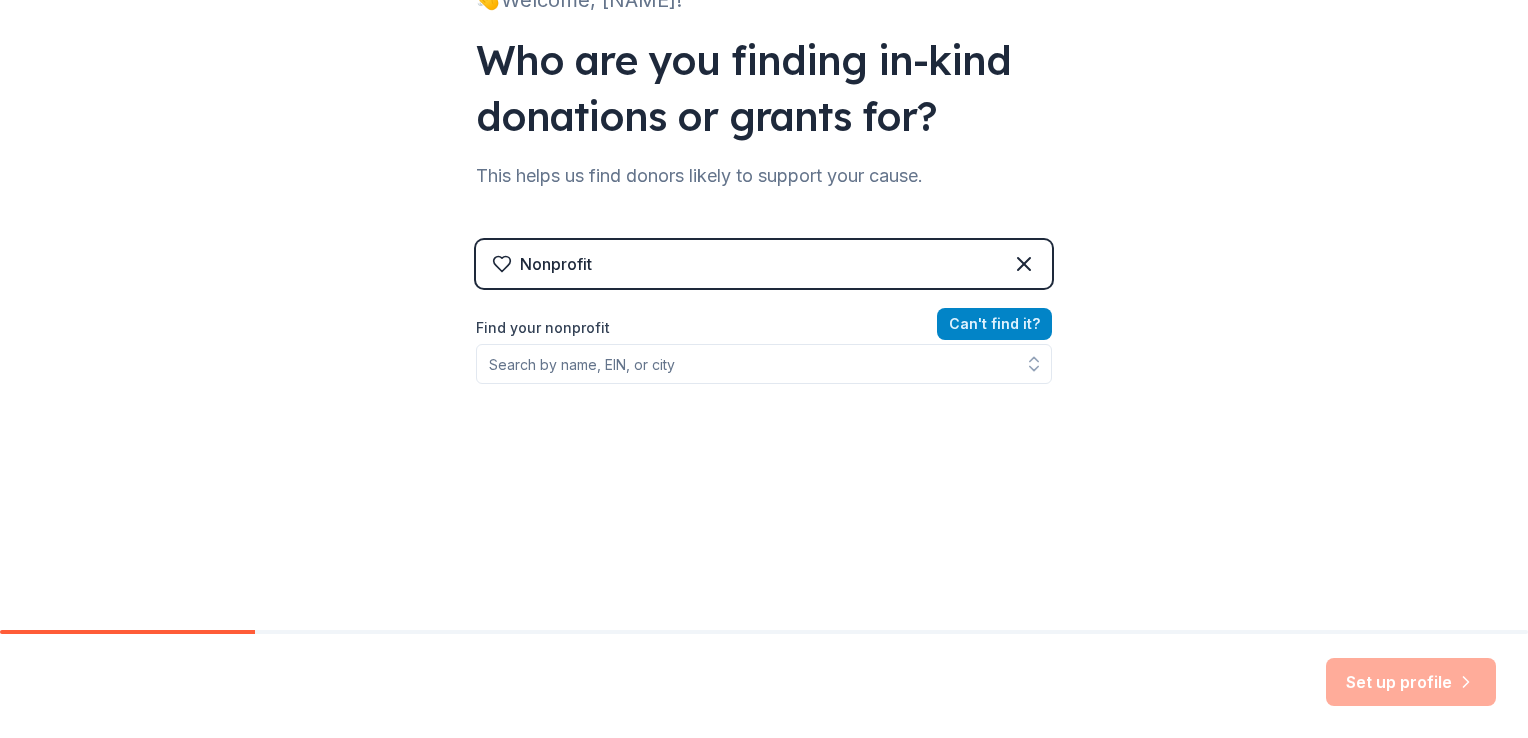 click on "Can ' t find it?" at bounding box center (994, 324) 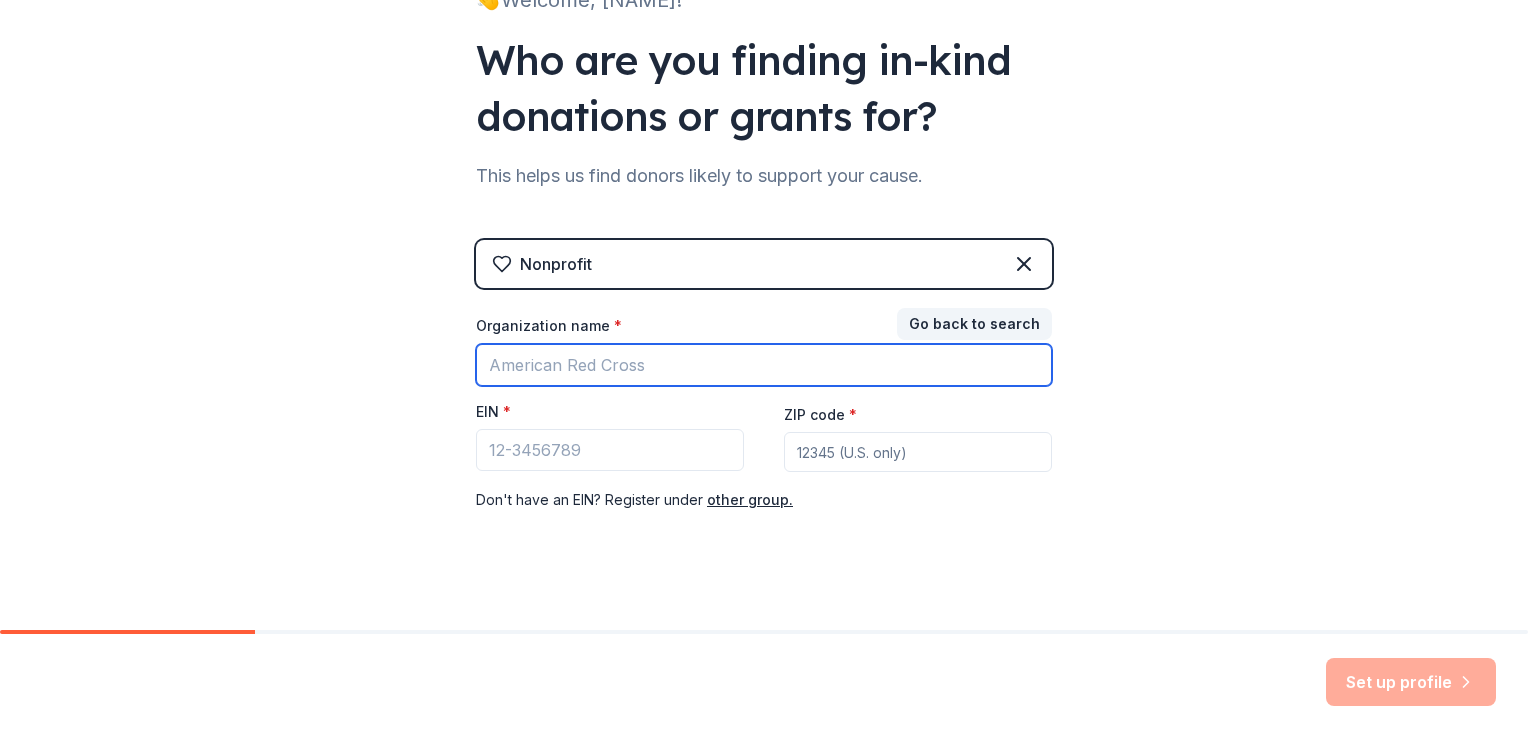 click on "Organization name *" at bounding box center [764, 365] 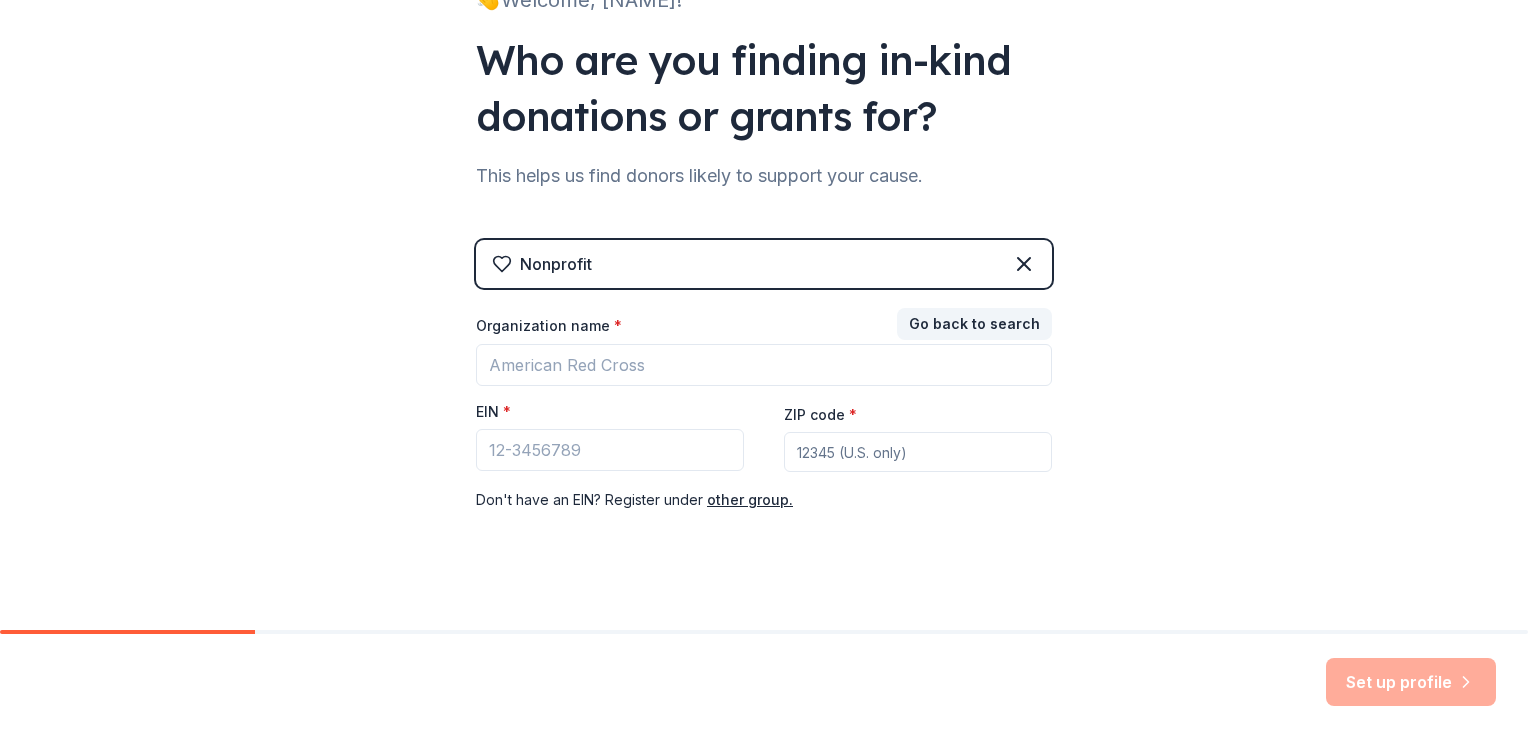 click on "👋  Welcome, Joy! Who are you finding in-kind donations or grants for? This helps us find donors likely to support your cause. Nonprofit Go back to search Organization name * EIN * ZIP code * Don ' t have an EIN? Register under other group." at bounding box center [764, 236] 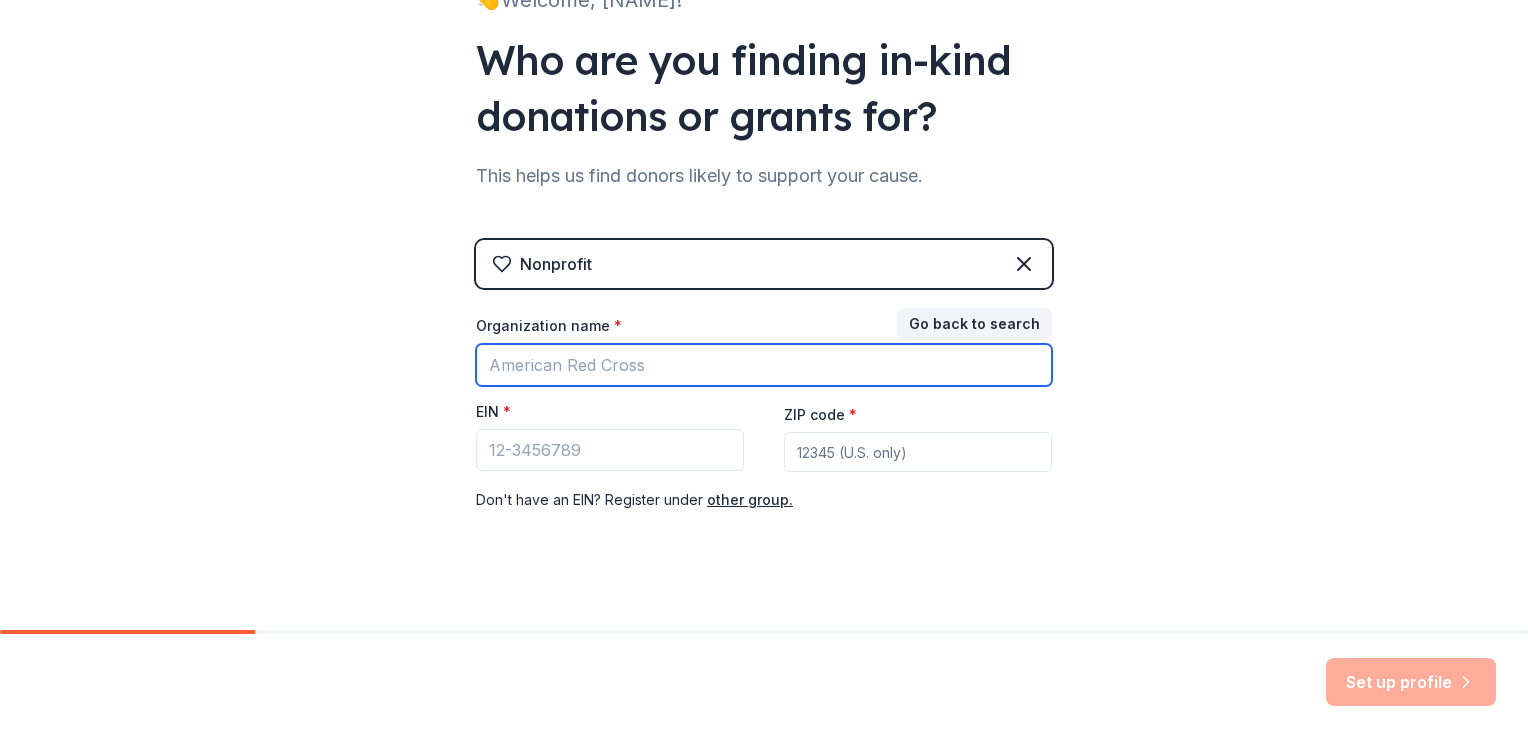 click on "Organization name *" at bounding box center (764, 365) 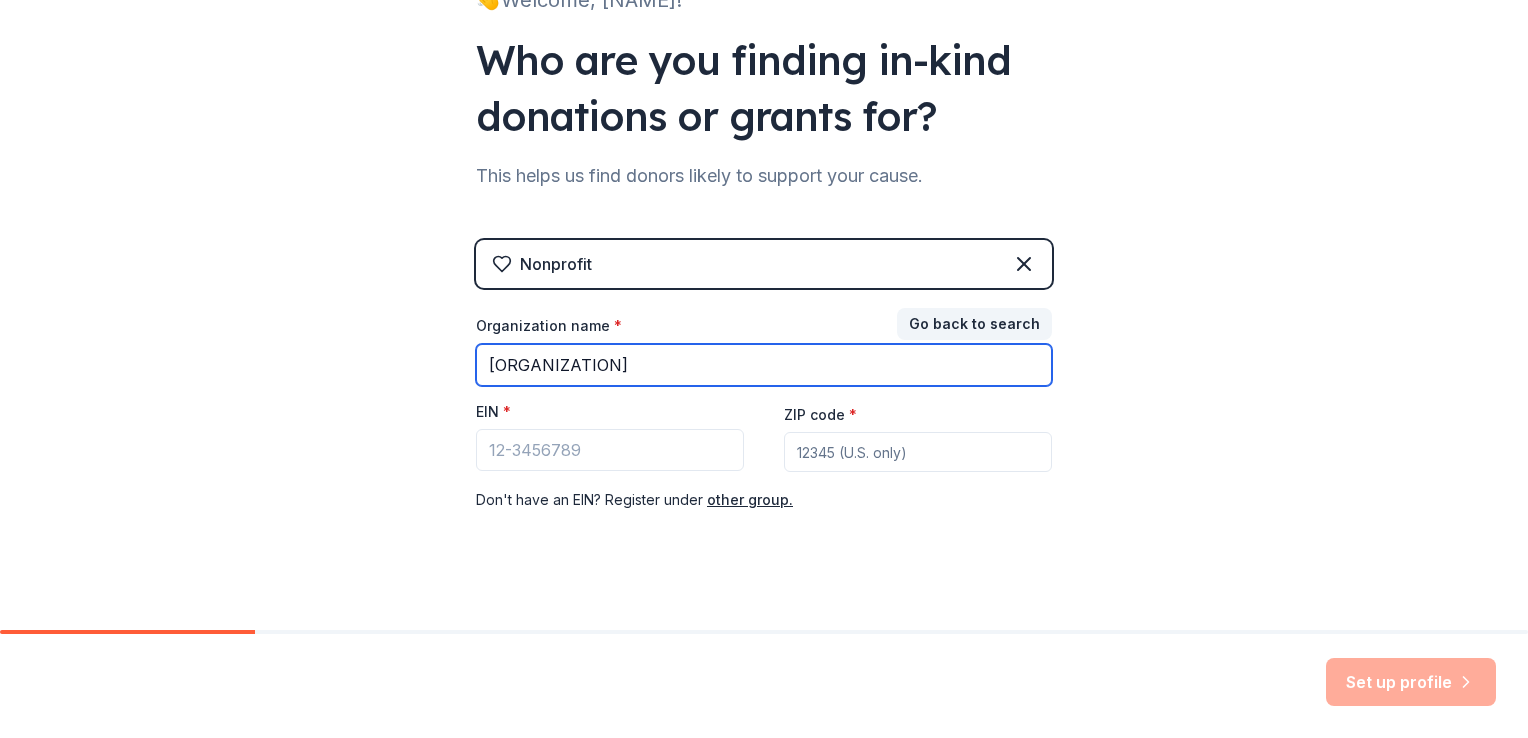 type on "Revive Art Journaling" 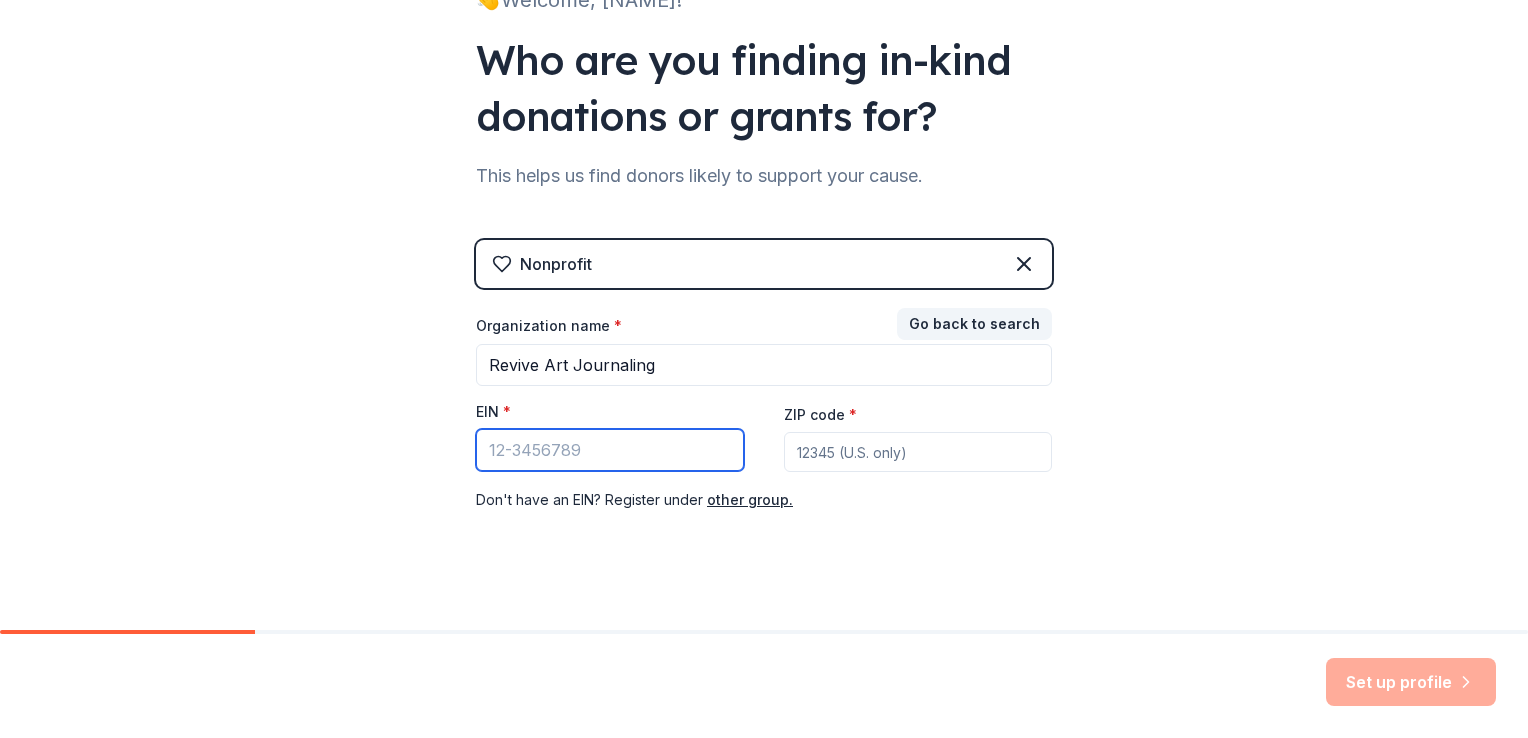 click on "EIN *" at bounding box center [610, 450] 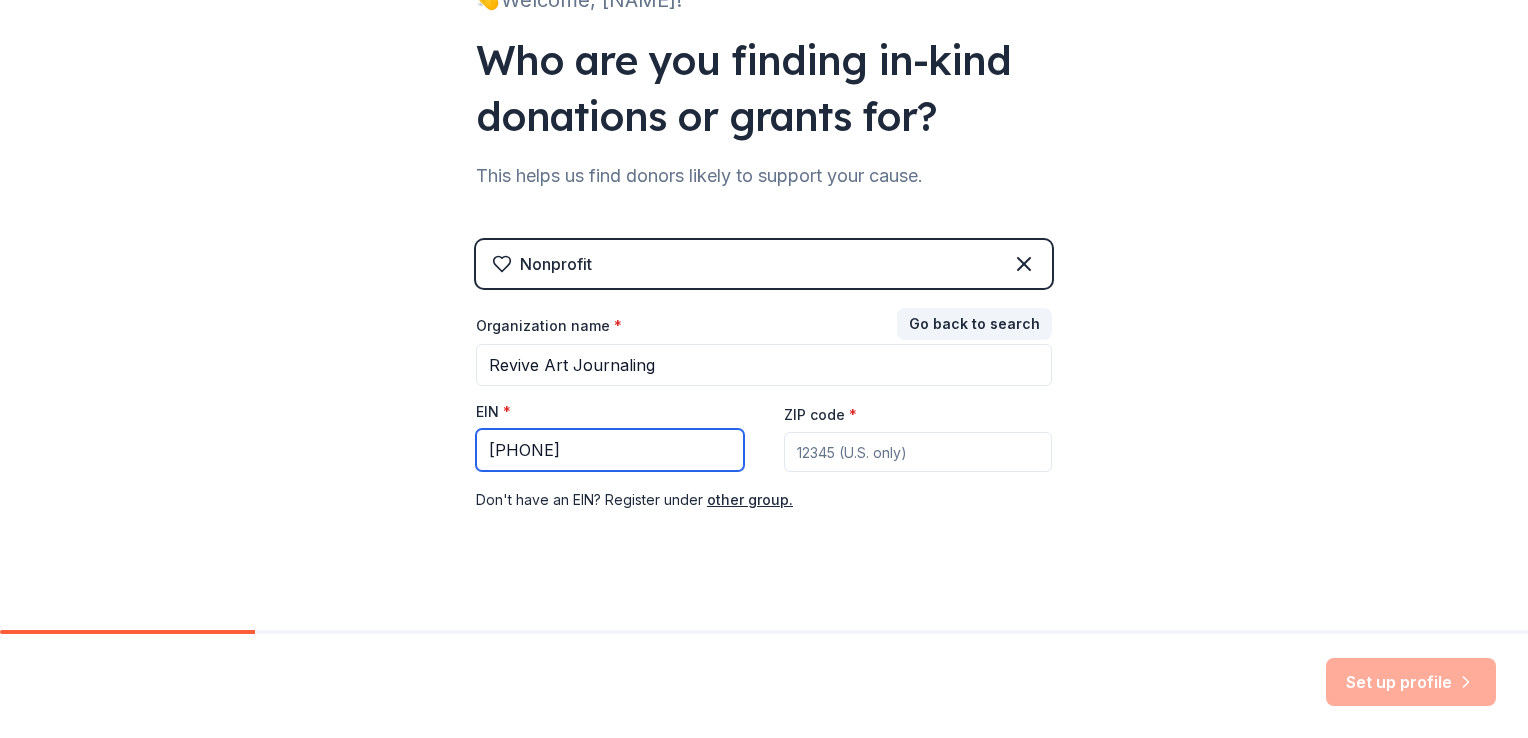 type on "88-3555575" 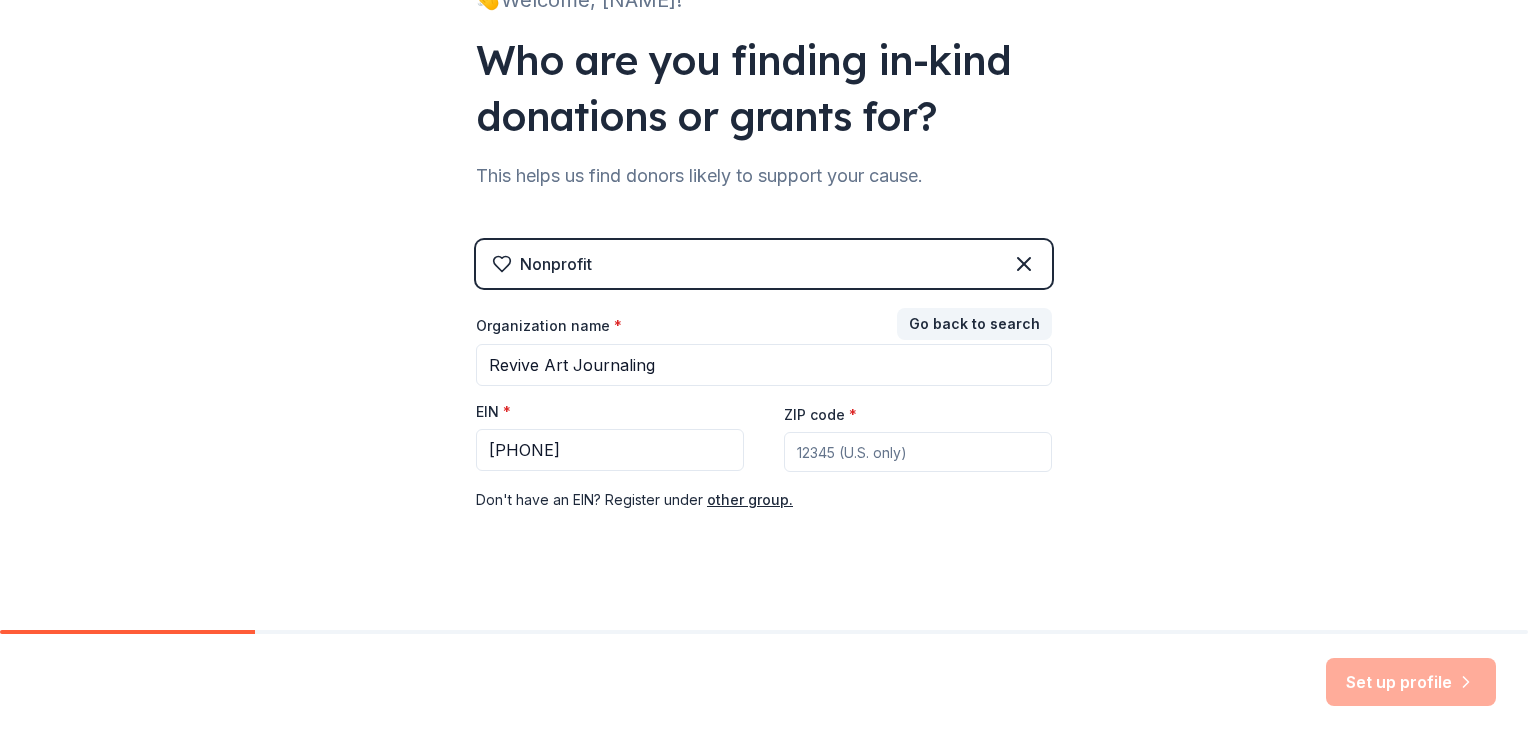 click on "ZIP code *" at bounding box center (918, 452) 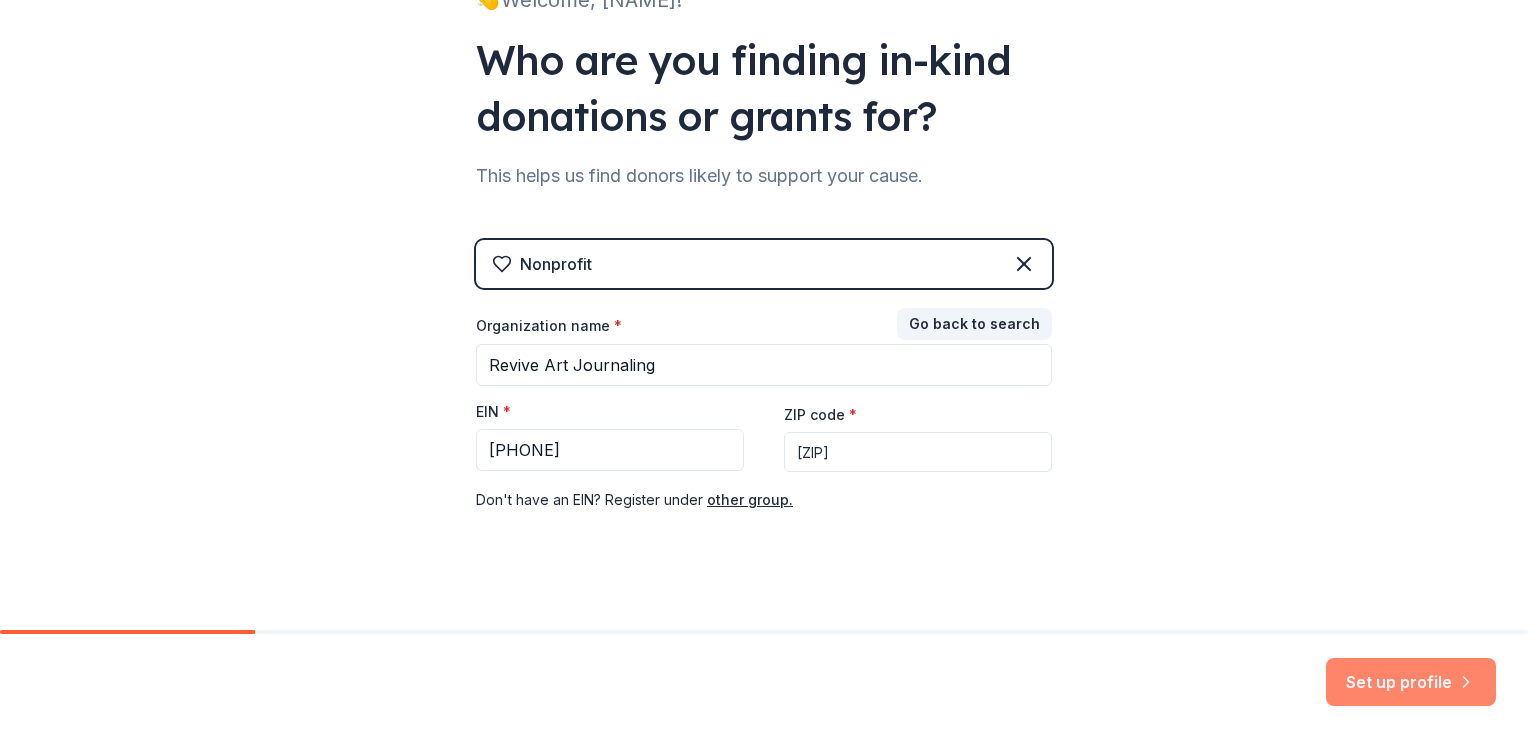 type on "19120" 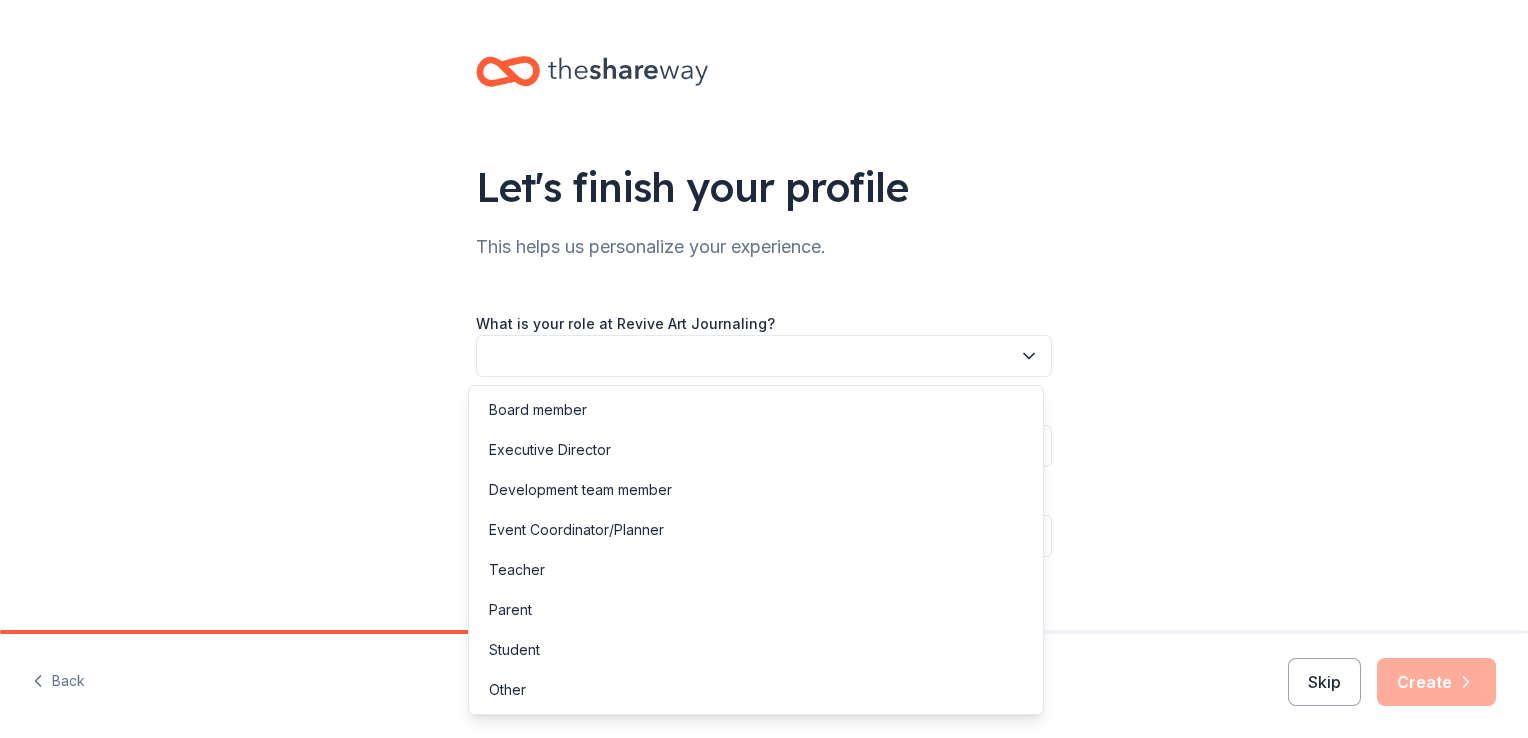 click at bounding box center (764, 356) 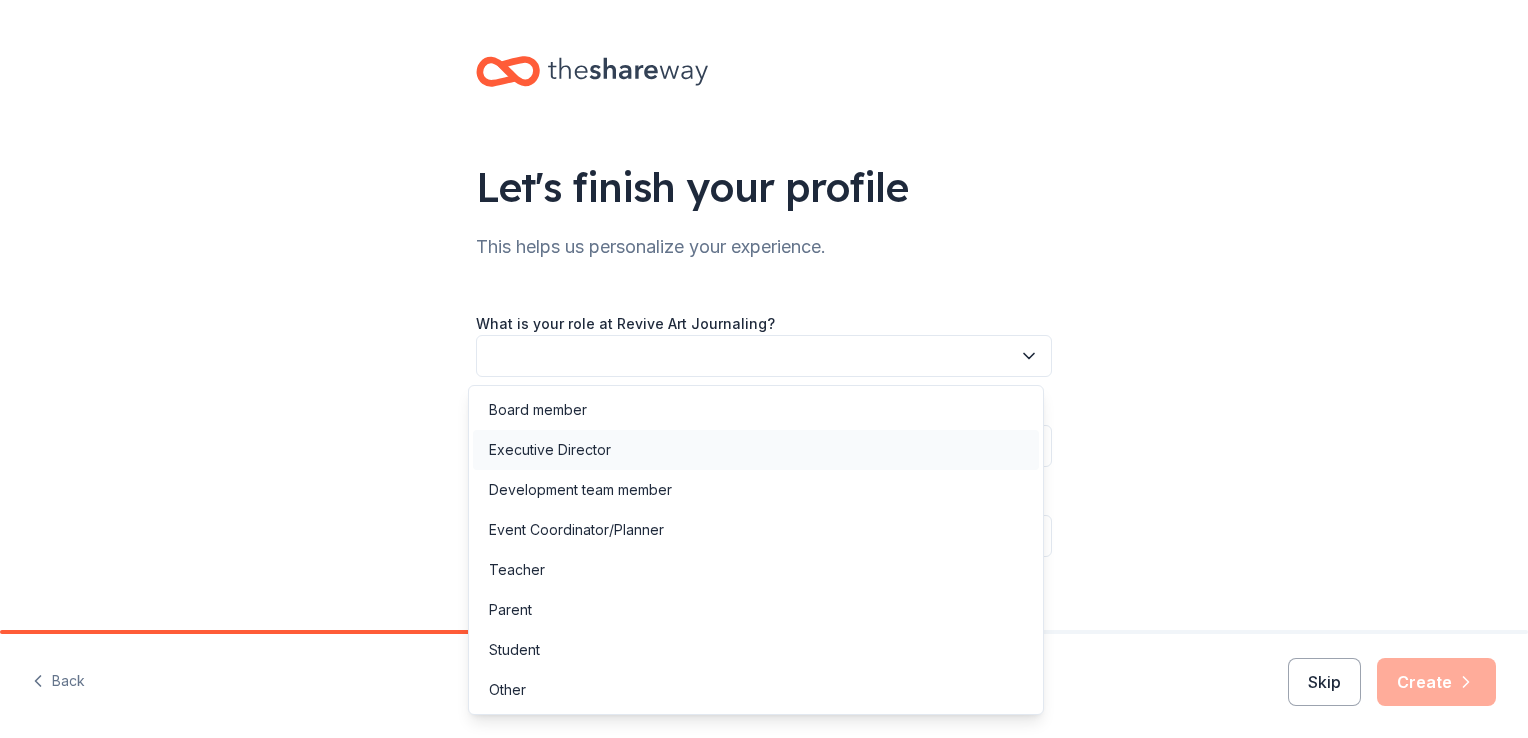 click on "Executive Director" at bounding box center (756, 450) 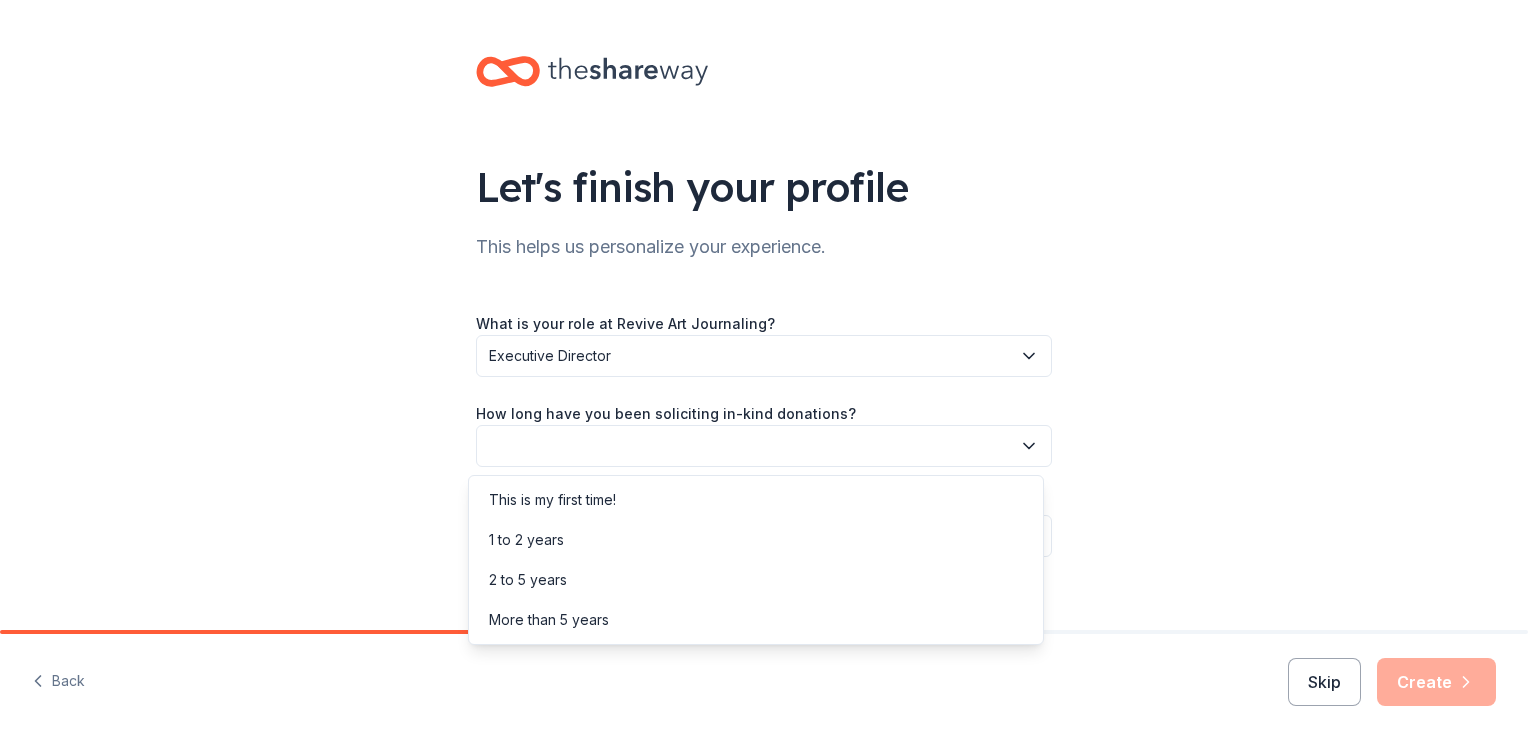 click at bounding box center [764, 446] 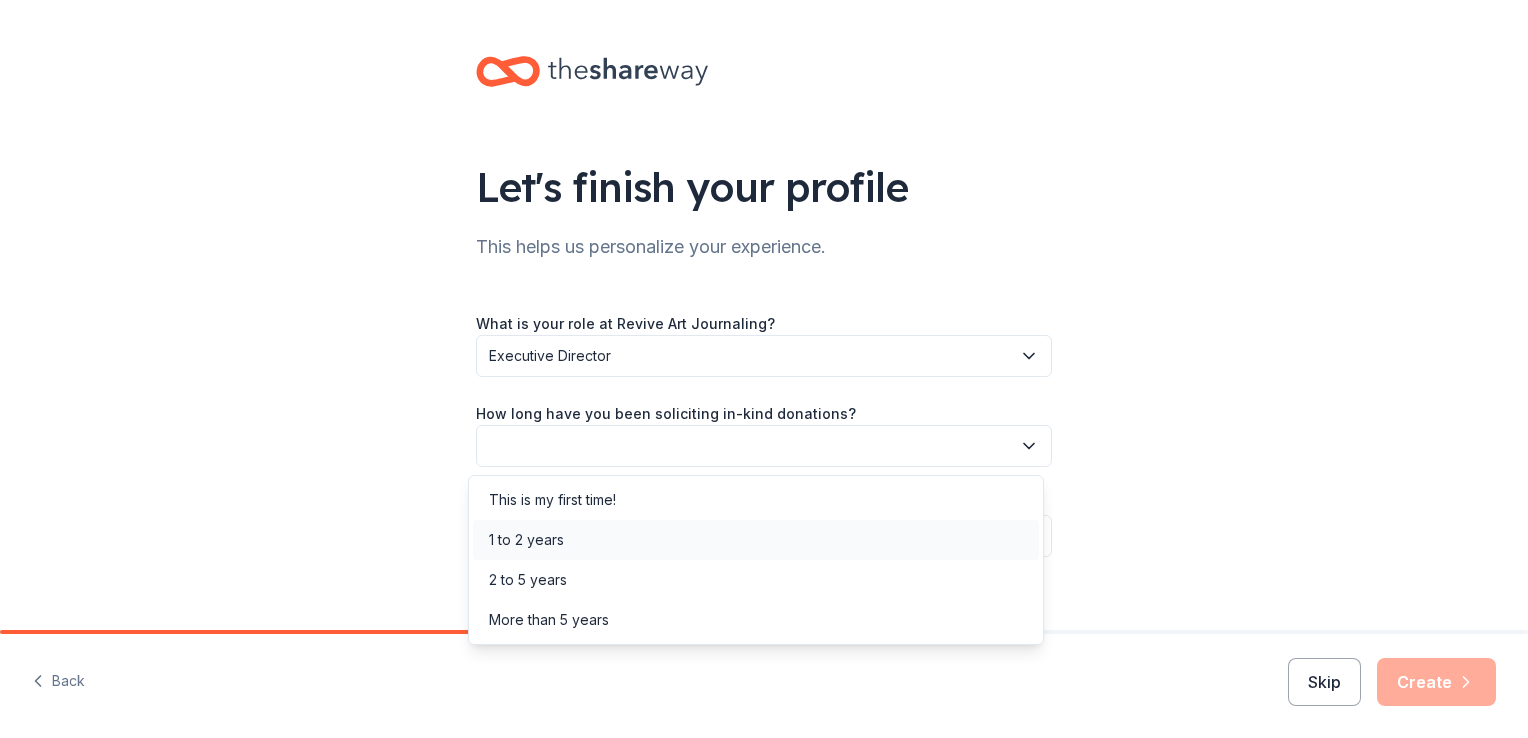click on "1 to 2 years" at bounding box center (756, 540) 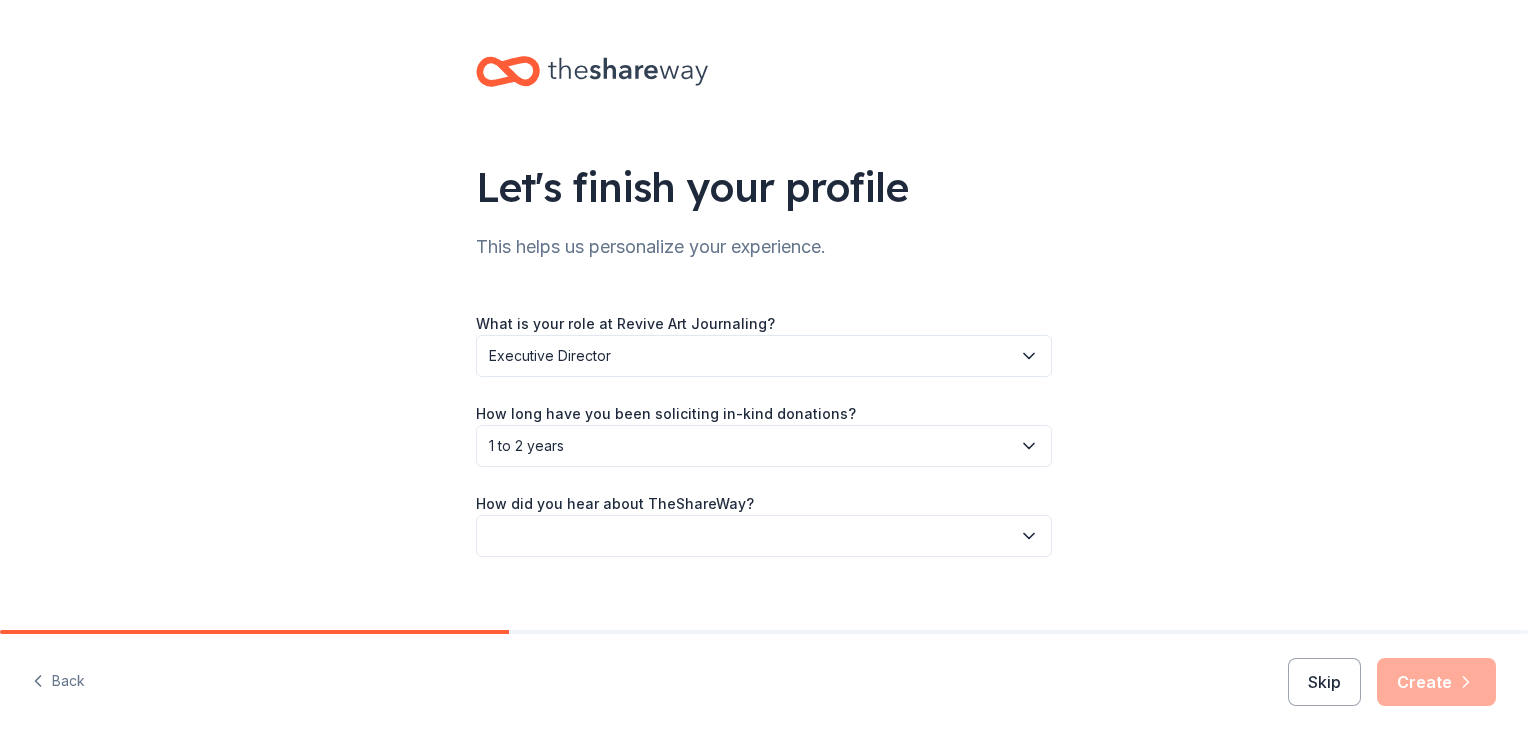 scroll, scrollTop: 22, scrollLeft: 0, axis: vertical 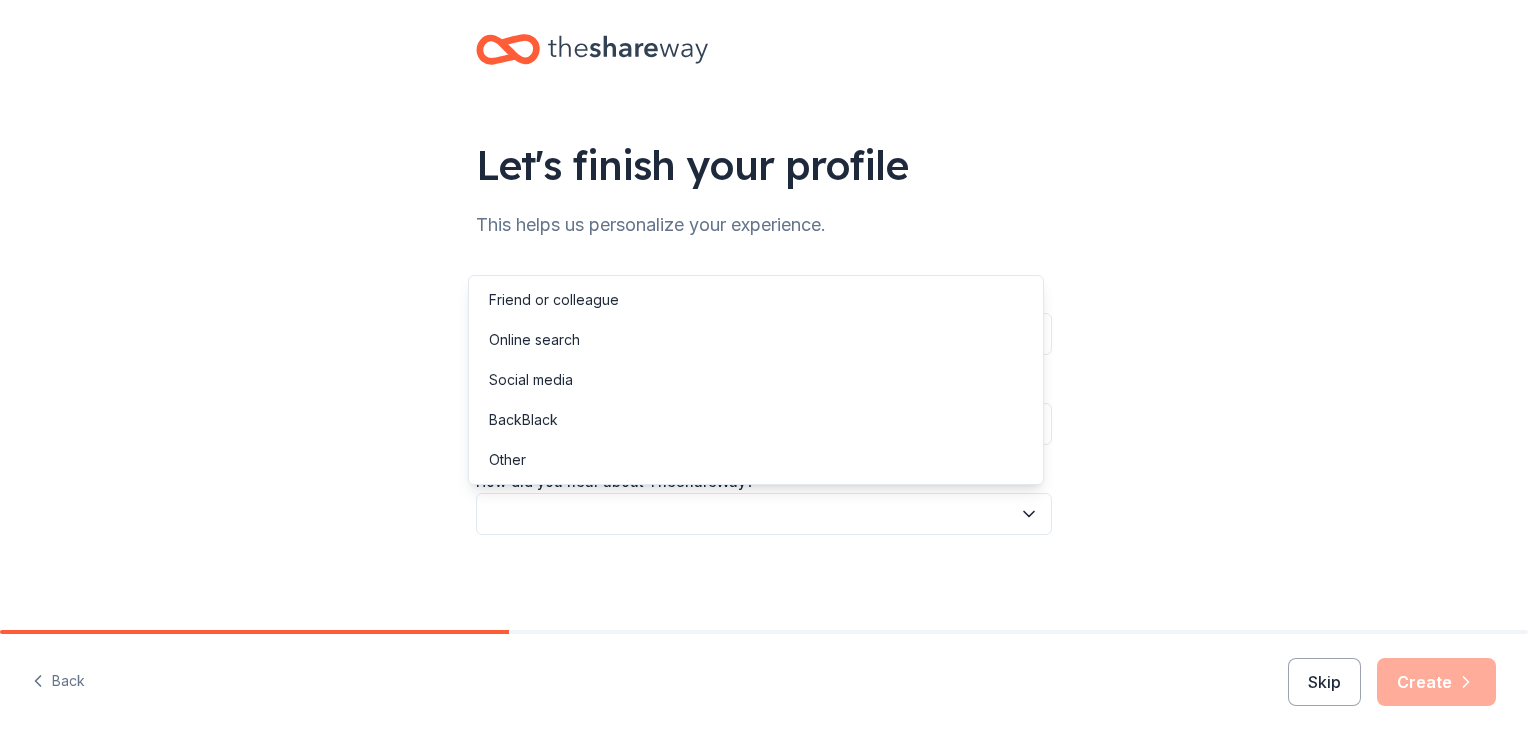 click at bounding box center [764, 514] 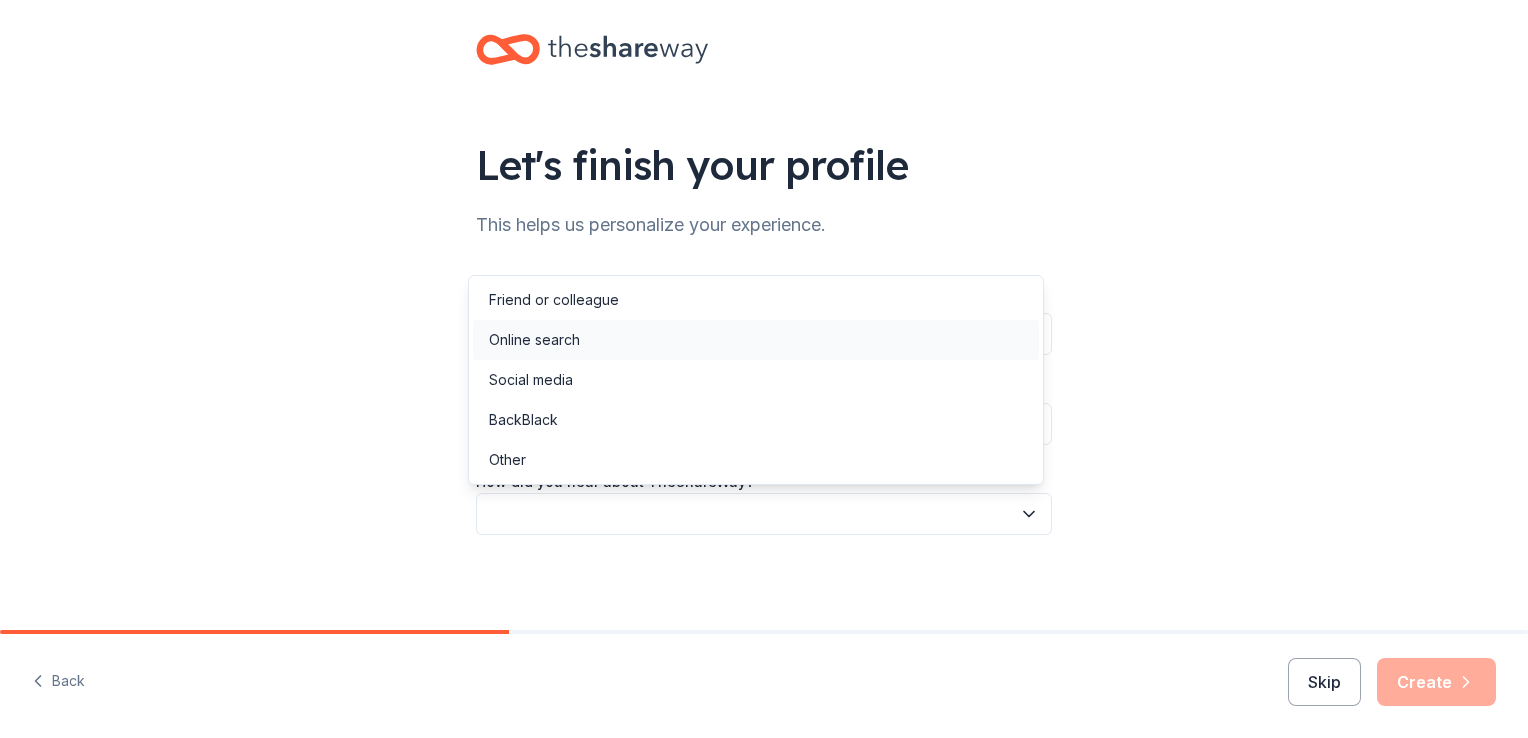 click on "Online search" at bounding box center [756, 340] 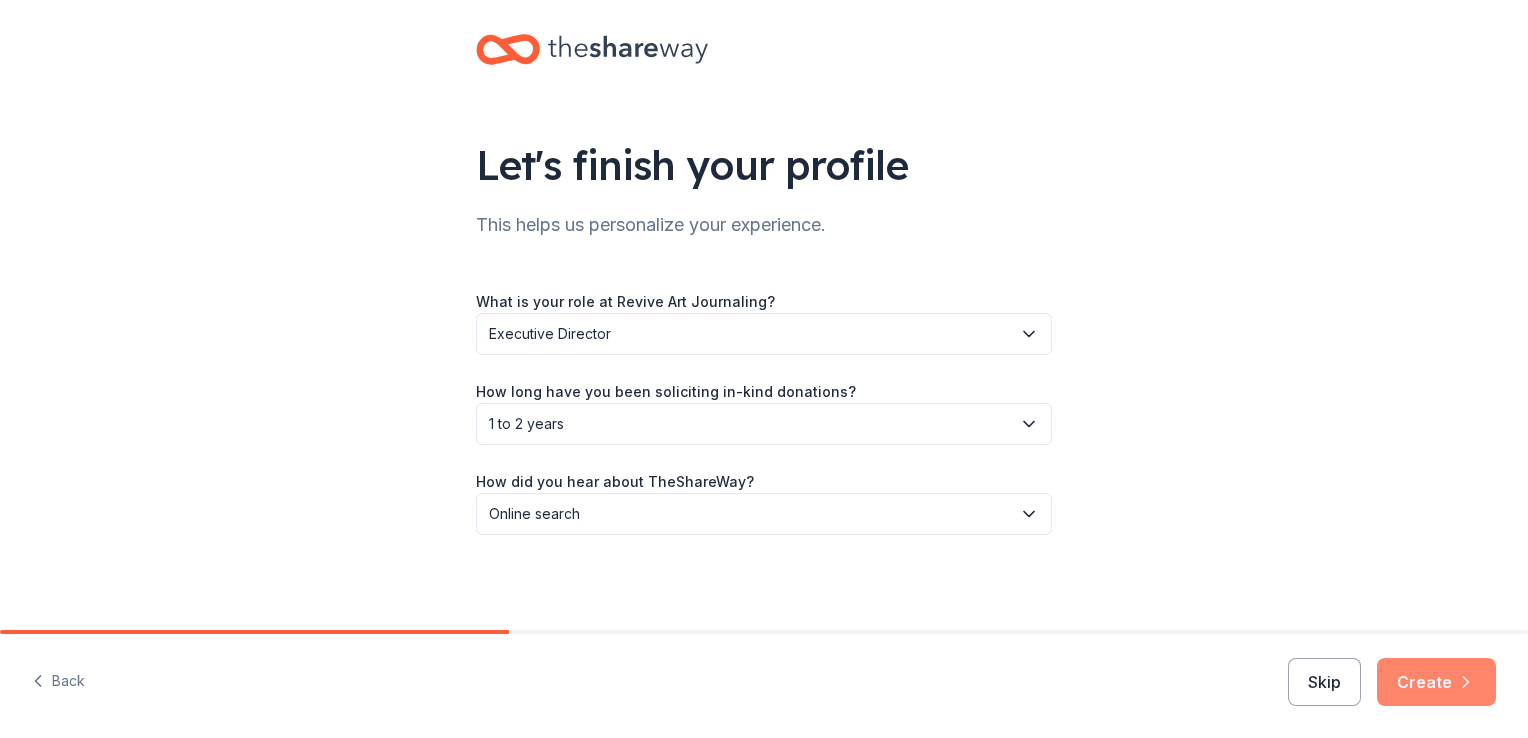 click 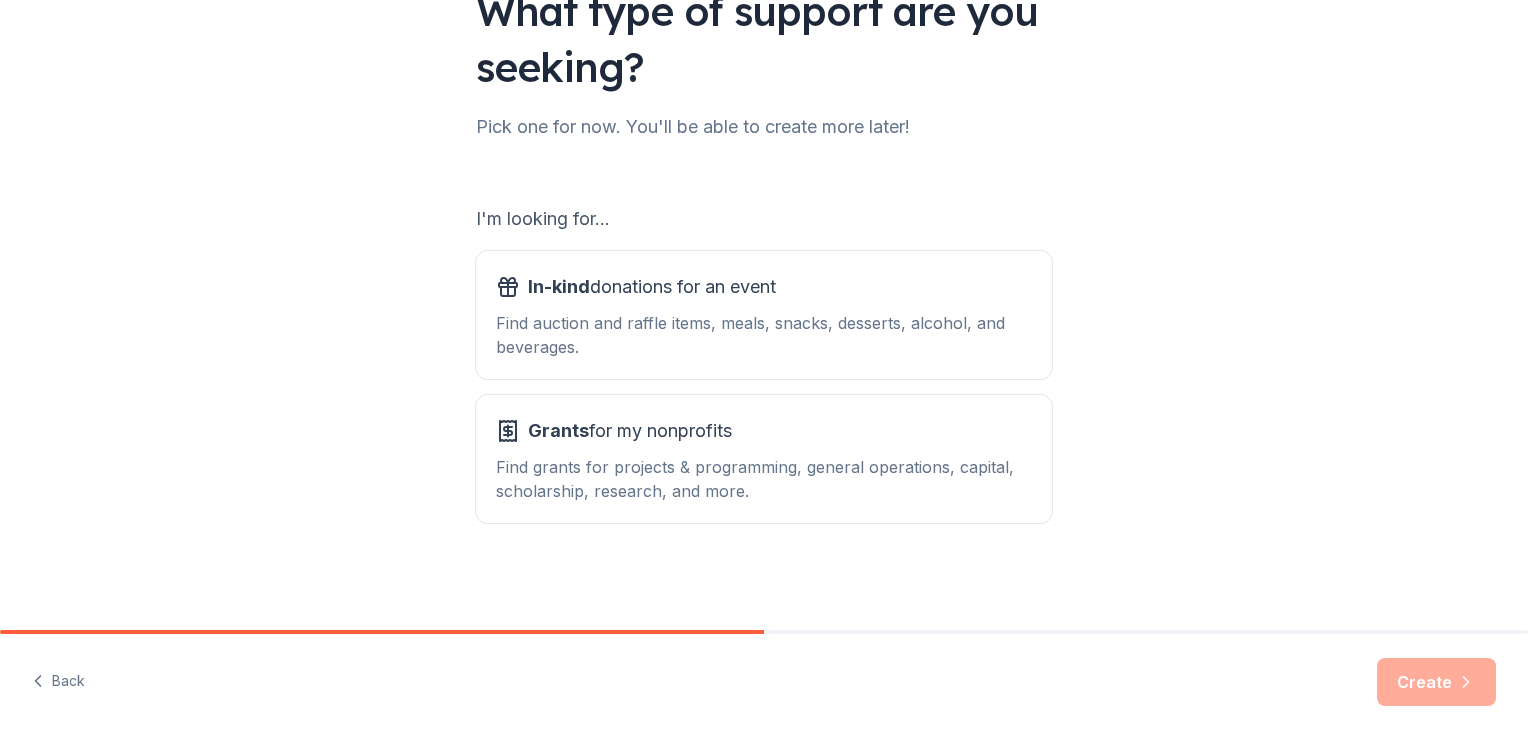 scroll, scrollTop: 176, scrollLeft: 0, axis: vertical 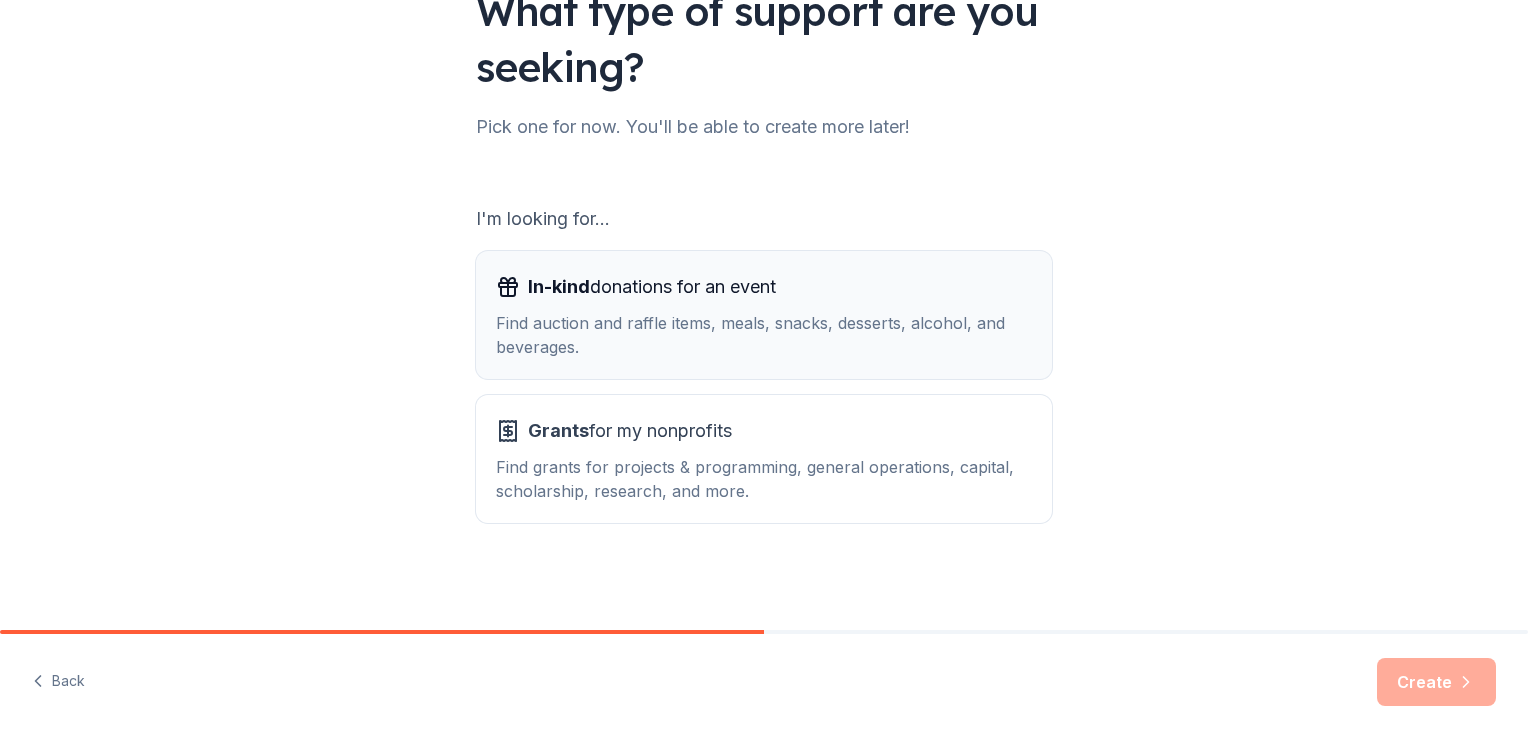 click on "Find auction and raffle items, meals, snacks, desserts, alcohol, and beverages." at bounding box center [764, 335] 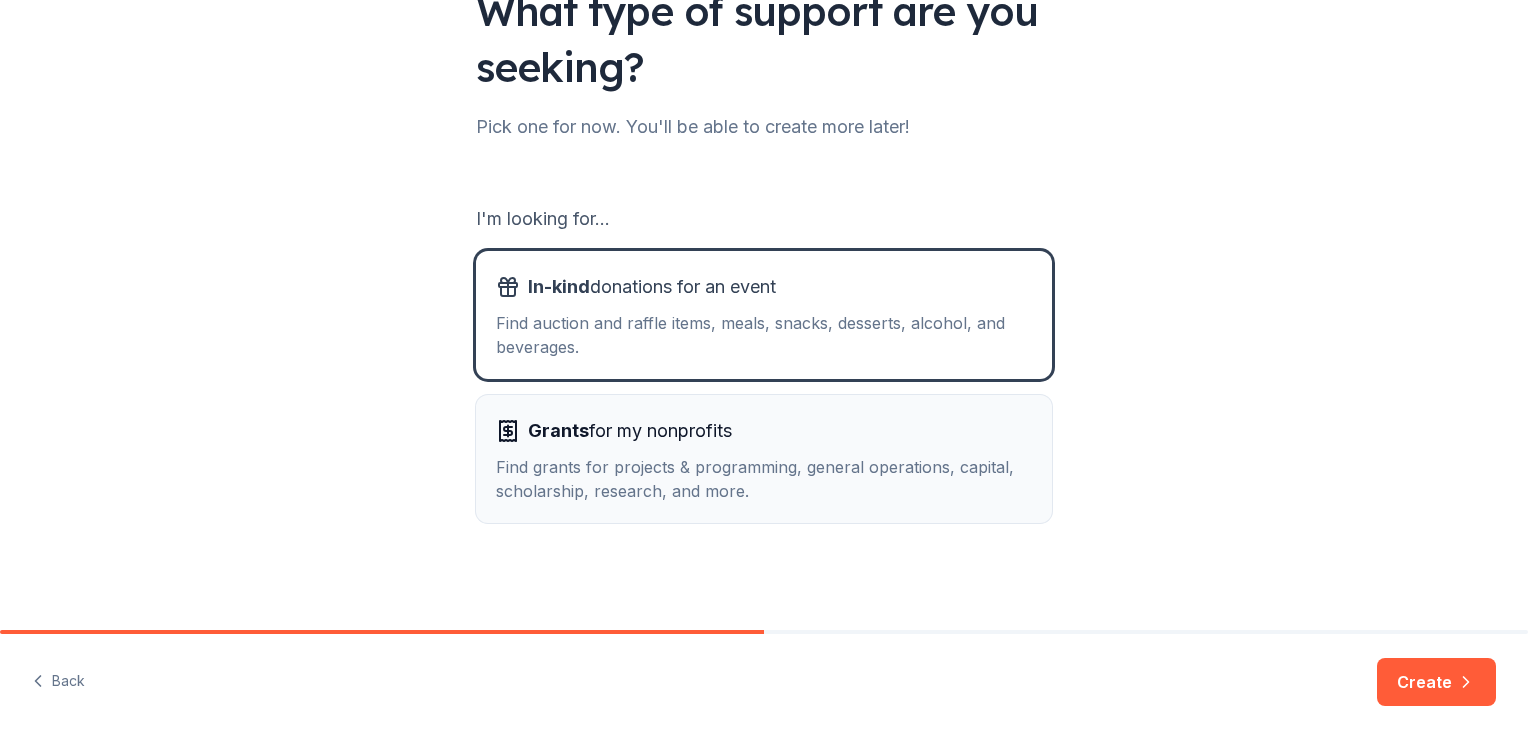 click on "Grants  for my nonprofits" at bounding box center (764, 431) 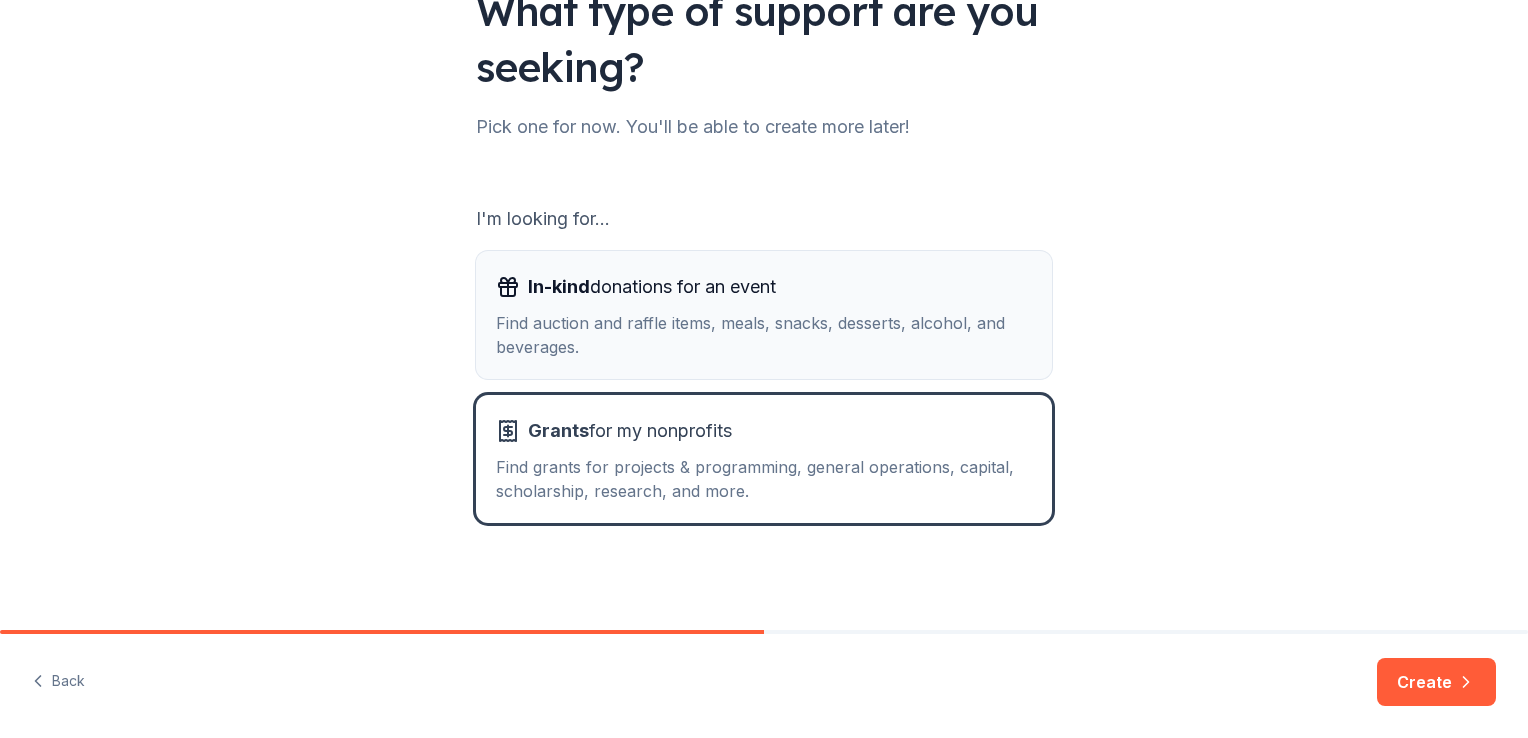 click on "Find auction and raffle items, meals, snacks, desserts, alcohol, and beverages." at bounding box center (764, 335) 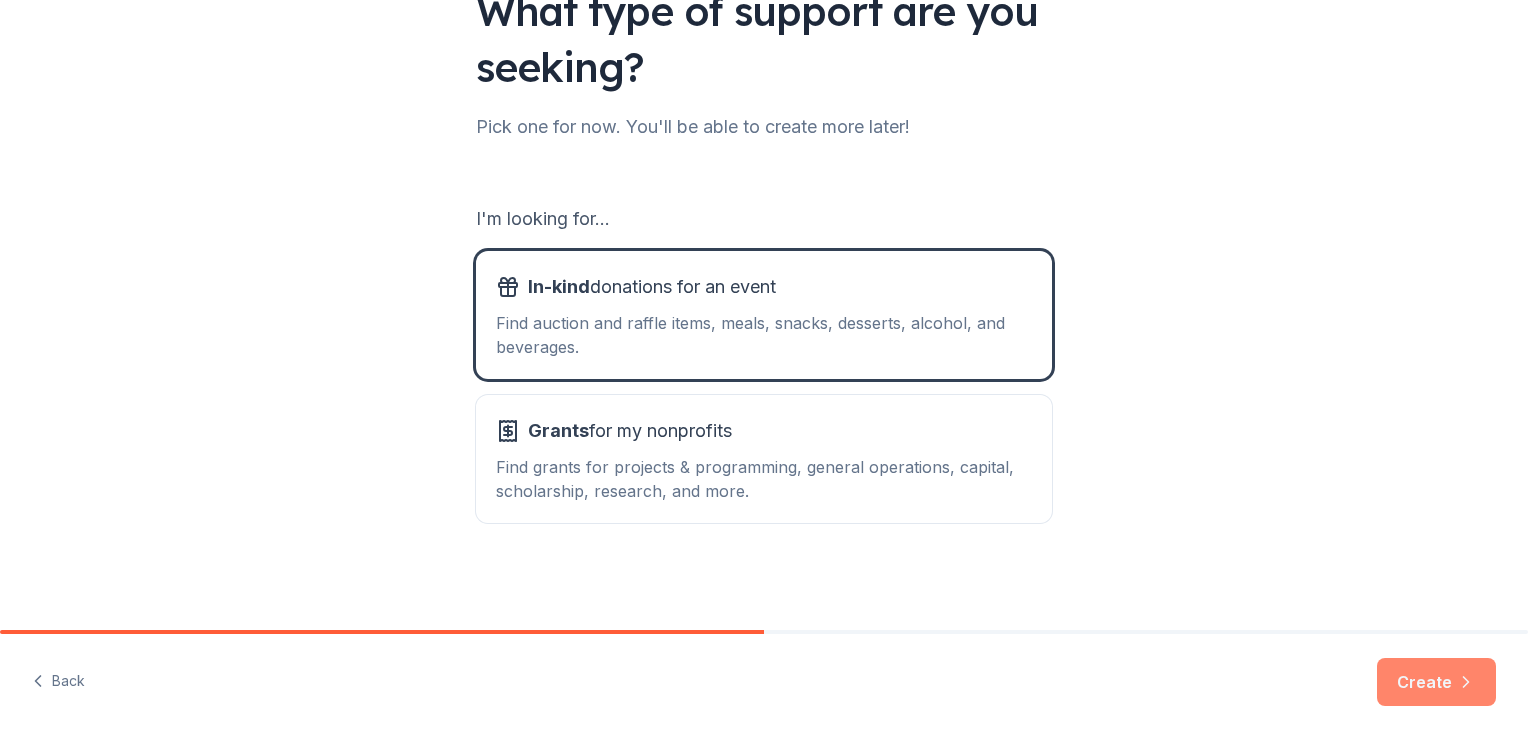 click on "Create" at bounding box center (1436, 682) 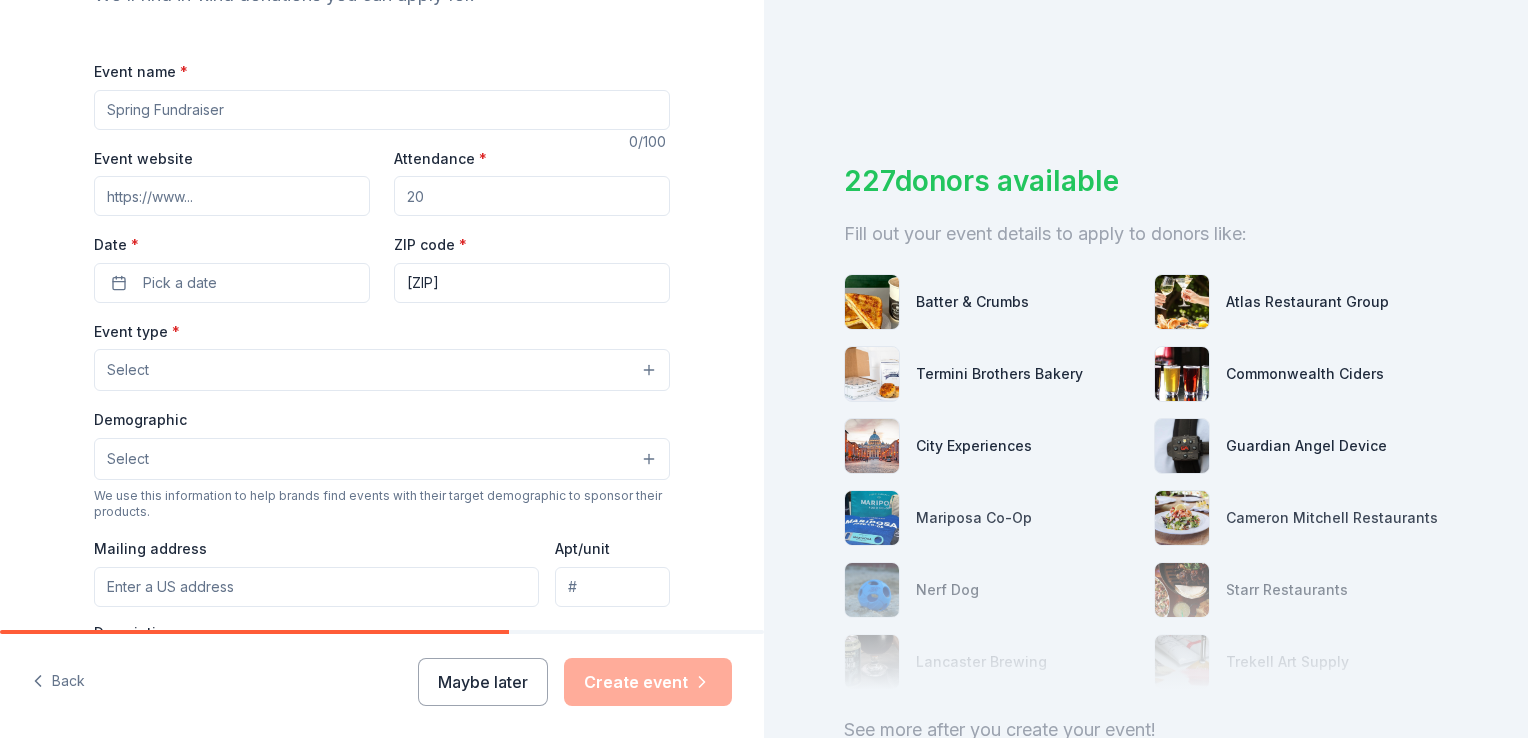 scroll, scrollTop: 253, scrollLeft: 0, axis: vertical 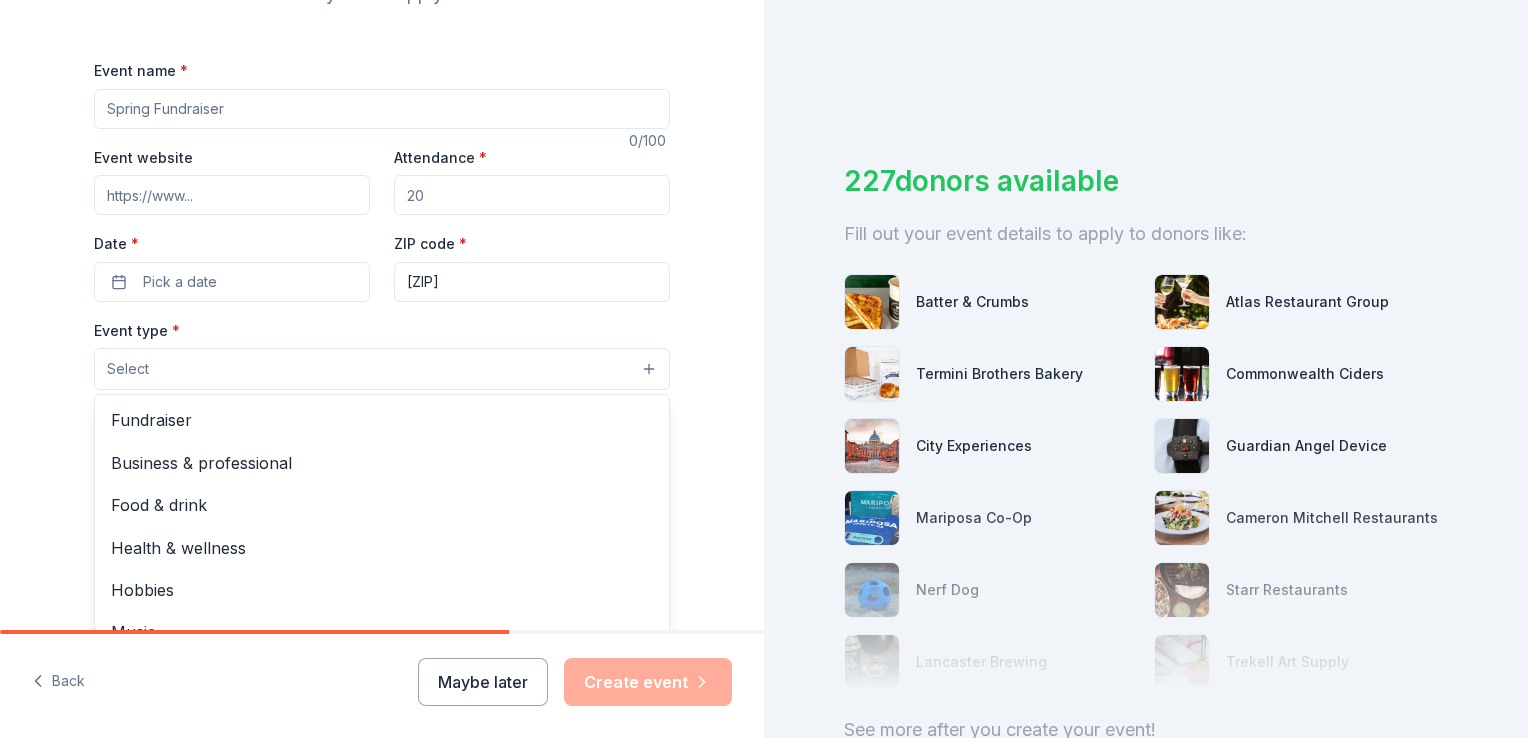 click on "Select" at bounding box center (382, 369) 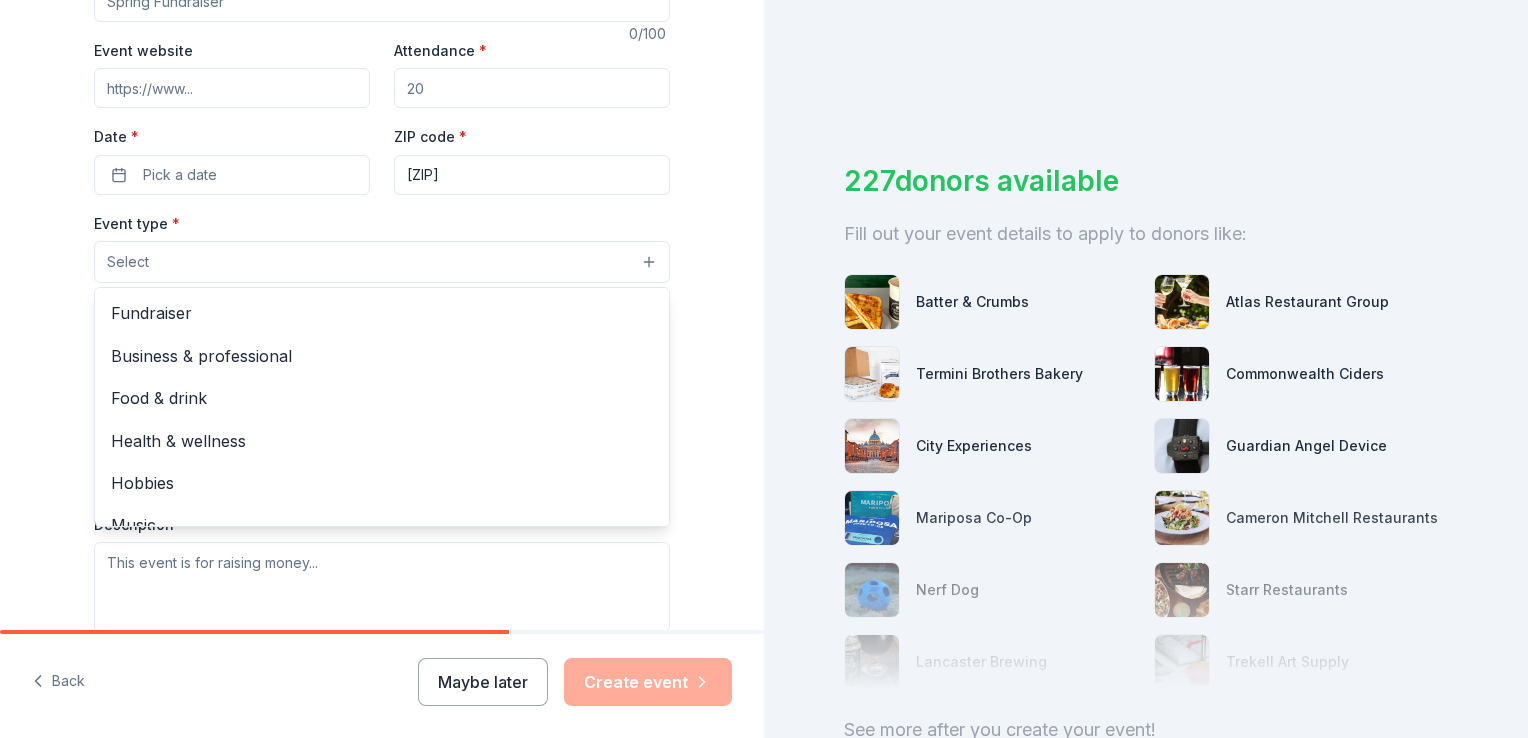 scroll, scrollTop: 384, scrollLeft: 0, axis: vertical 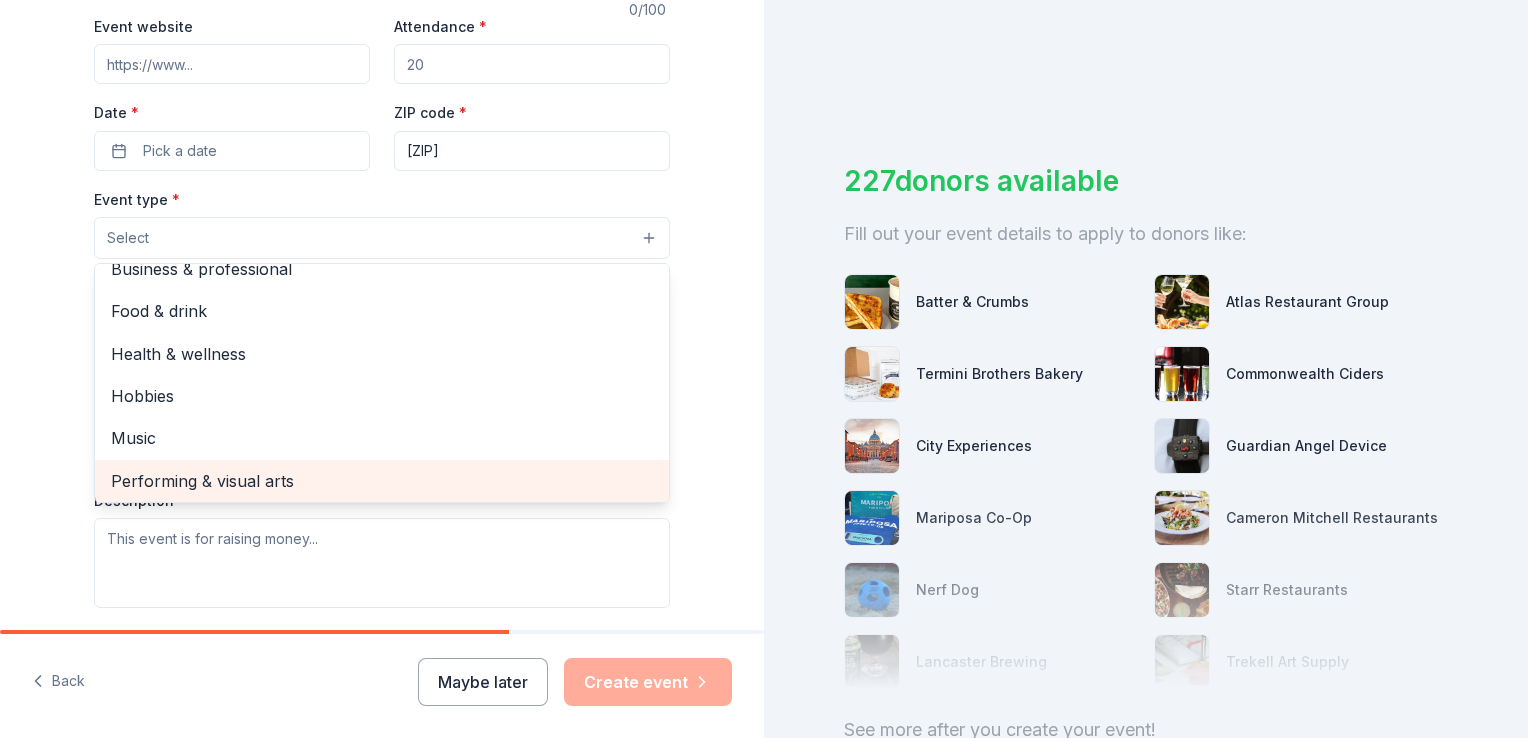 click on "Performing & visual arts" at bounding box center (382, 481) 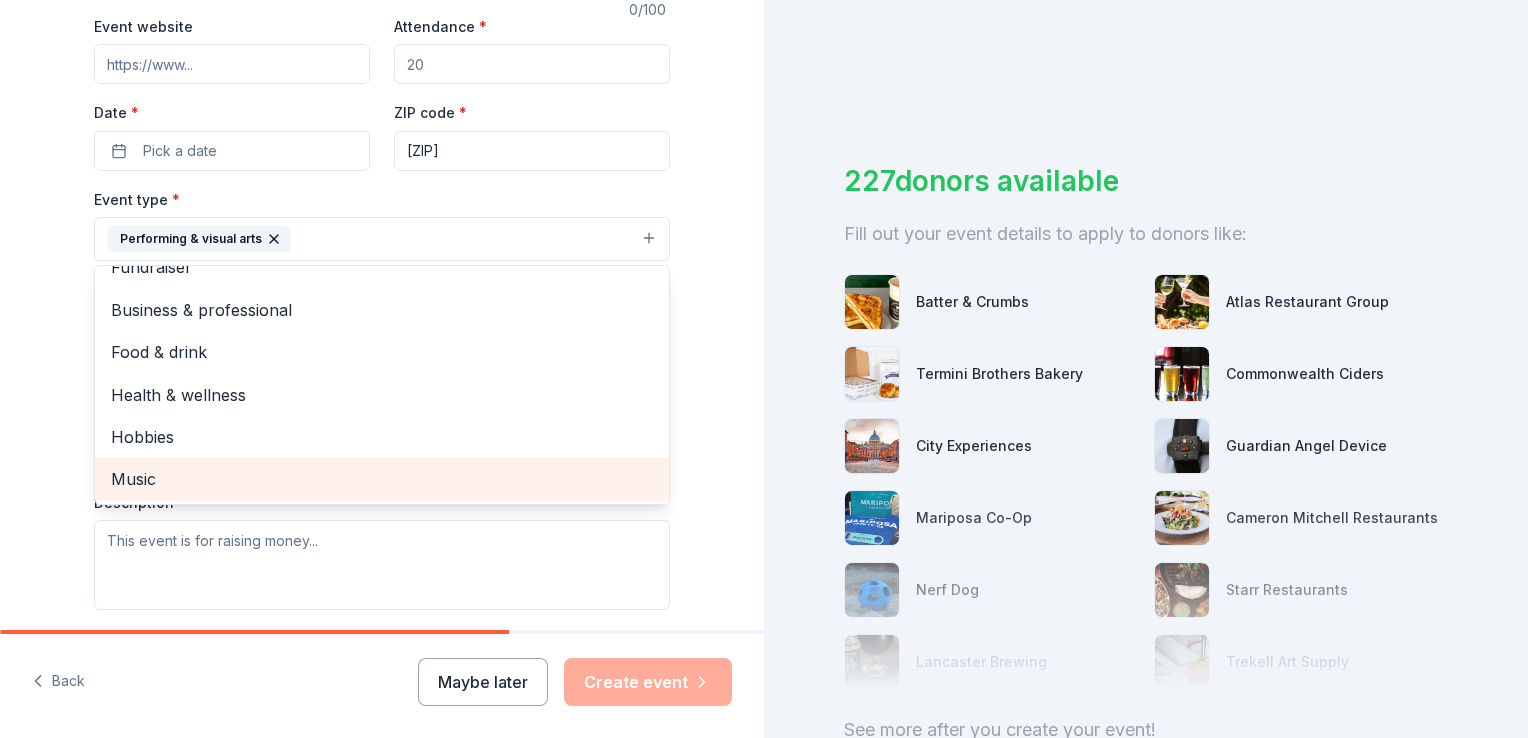 scroll, scrollTop: 24, scrollLeft: 0, axis: vertical 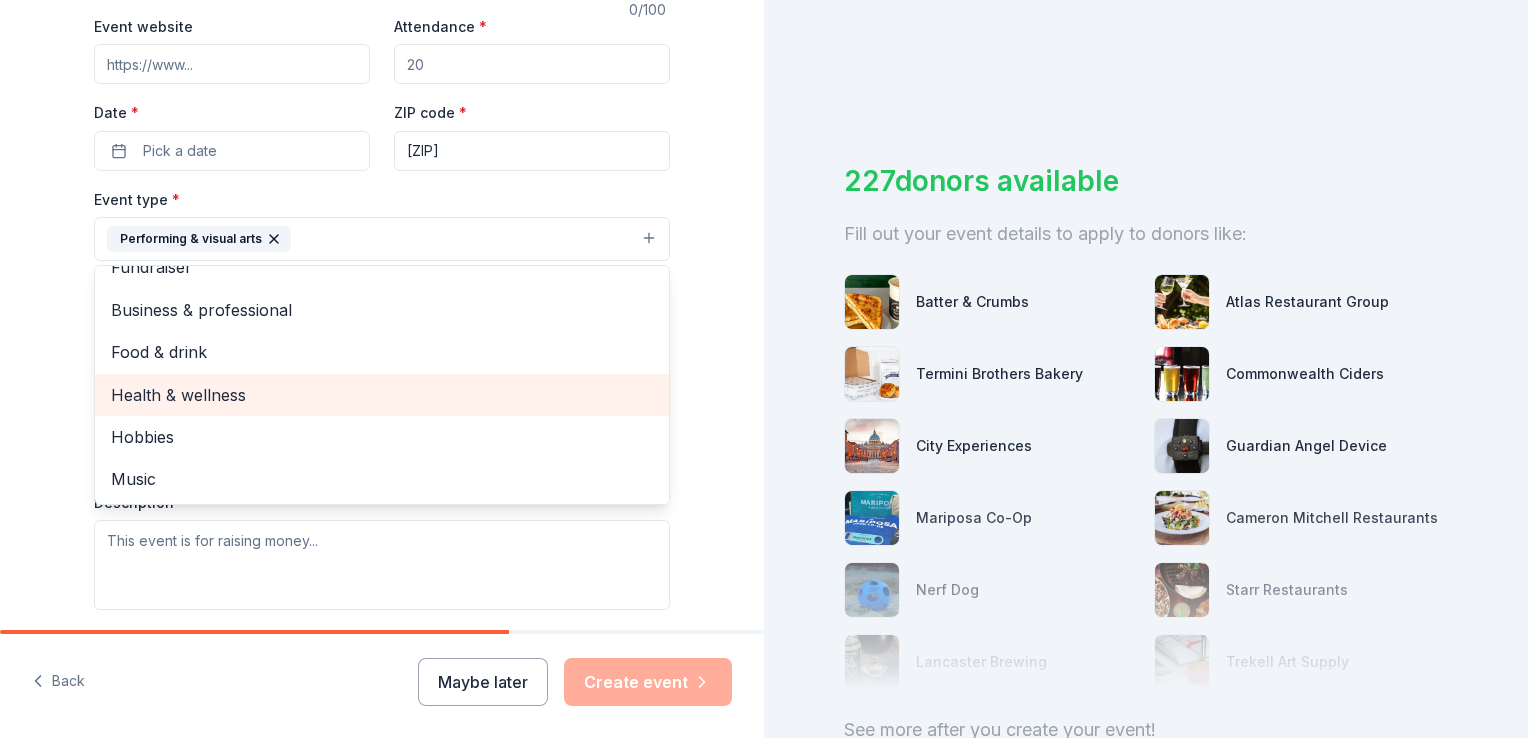 click on "Health & wellness" at bounding box center (382, 395) 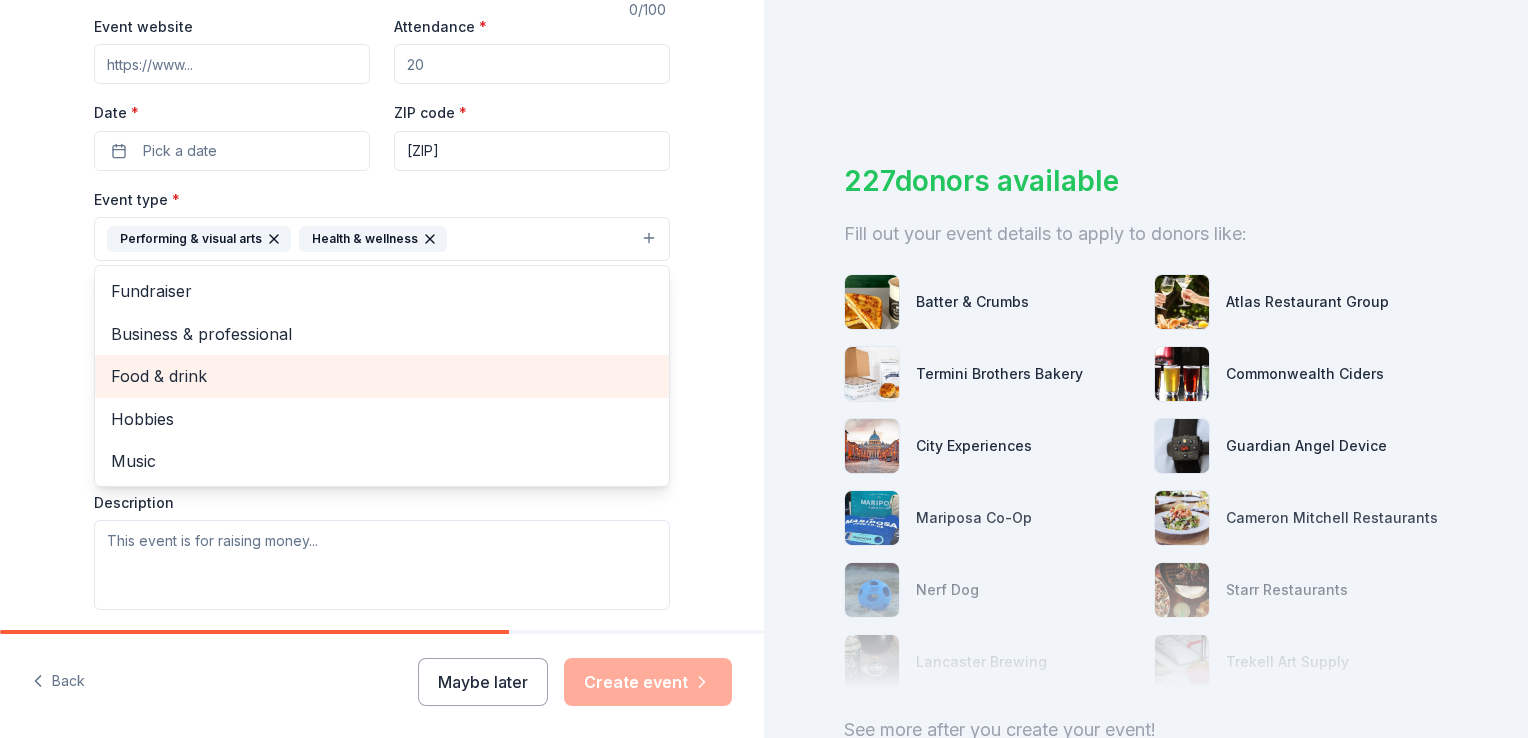 scroll, scrollTop: 0, scrollLeft: 0, axis: both 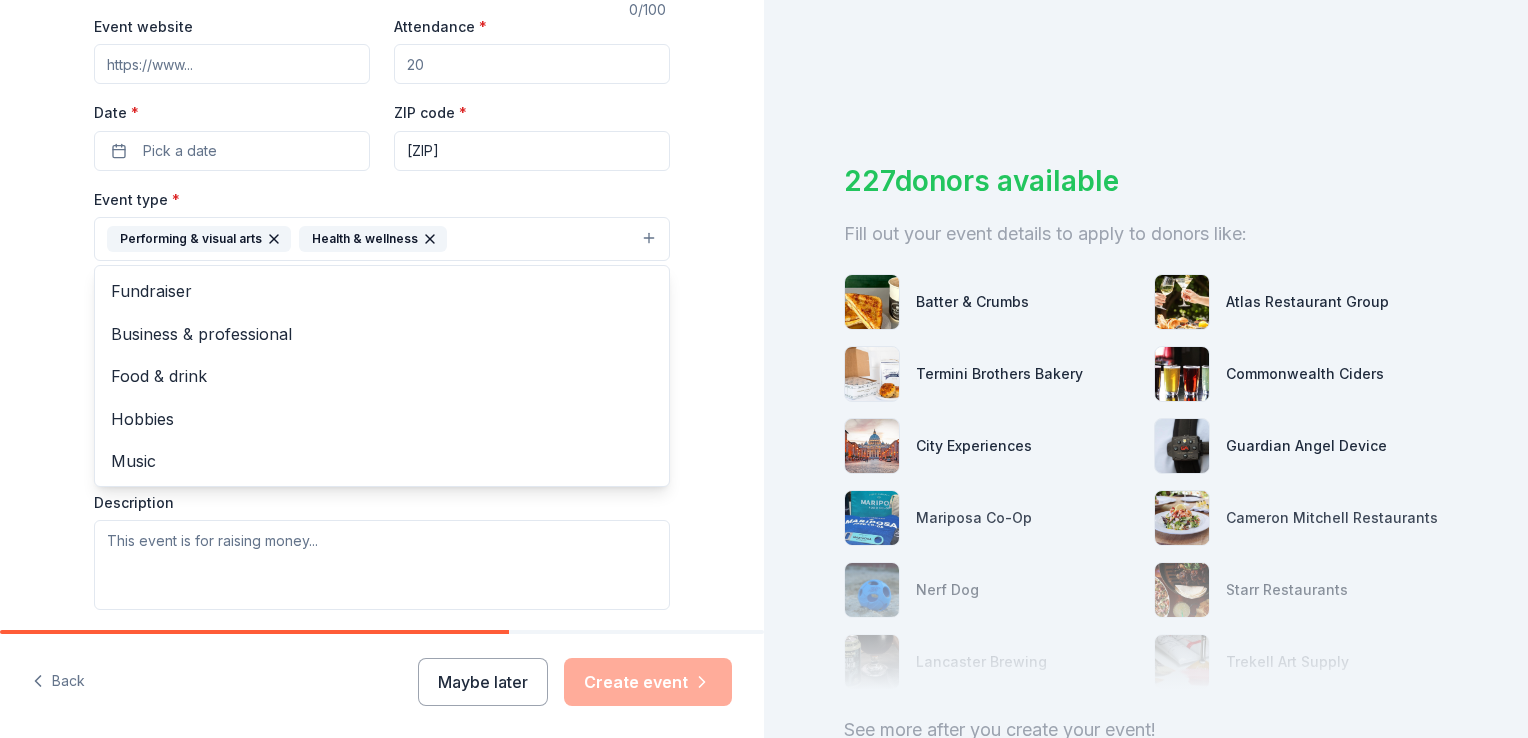 click on "Event name * 0 /100 Event website Attendance * Date * Pick a date ZIP code * 19120 Event type * Performing & visual arts Health & wellness Fundraiser Business & professional Food & drink Hobbies Music Demographic Select We use this information to help brands find events with their target demographic to sponsor their products. Mailing address Apt/unit Description What are you looking for? * Auction & raffle Meals Snacks Desserts Alcohol Beverages Send me reminders Email me reminders of donor application deadlines Recurring event" at bounding box center (382, 390) 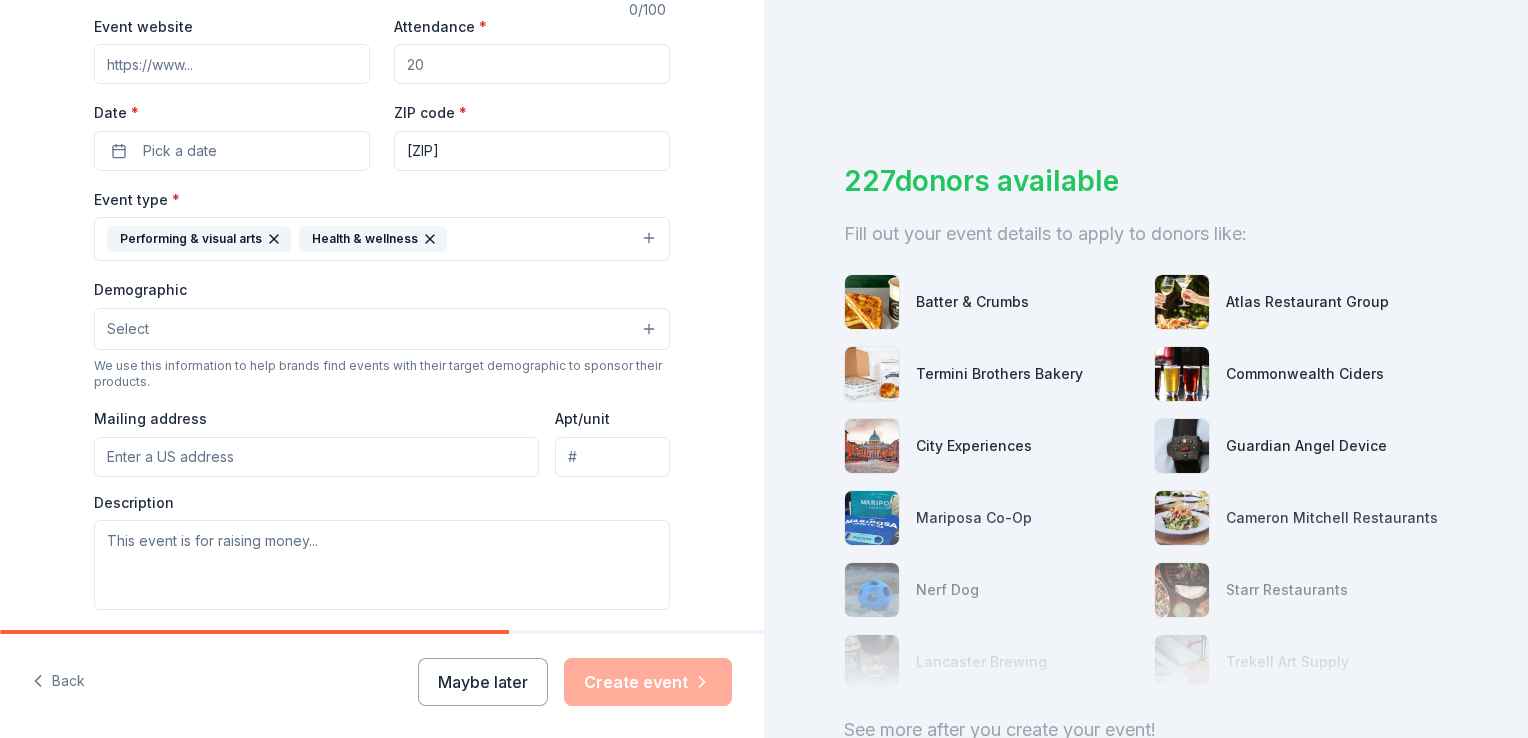 click on "Attendance *" at bounding box center (532, 64) 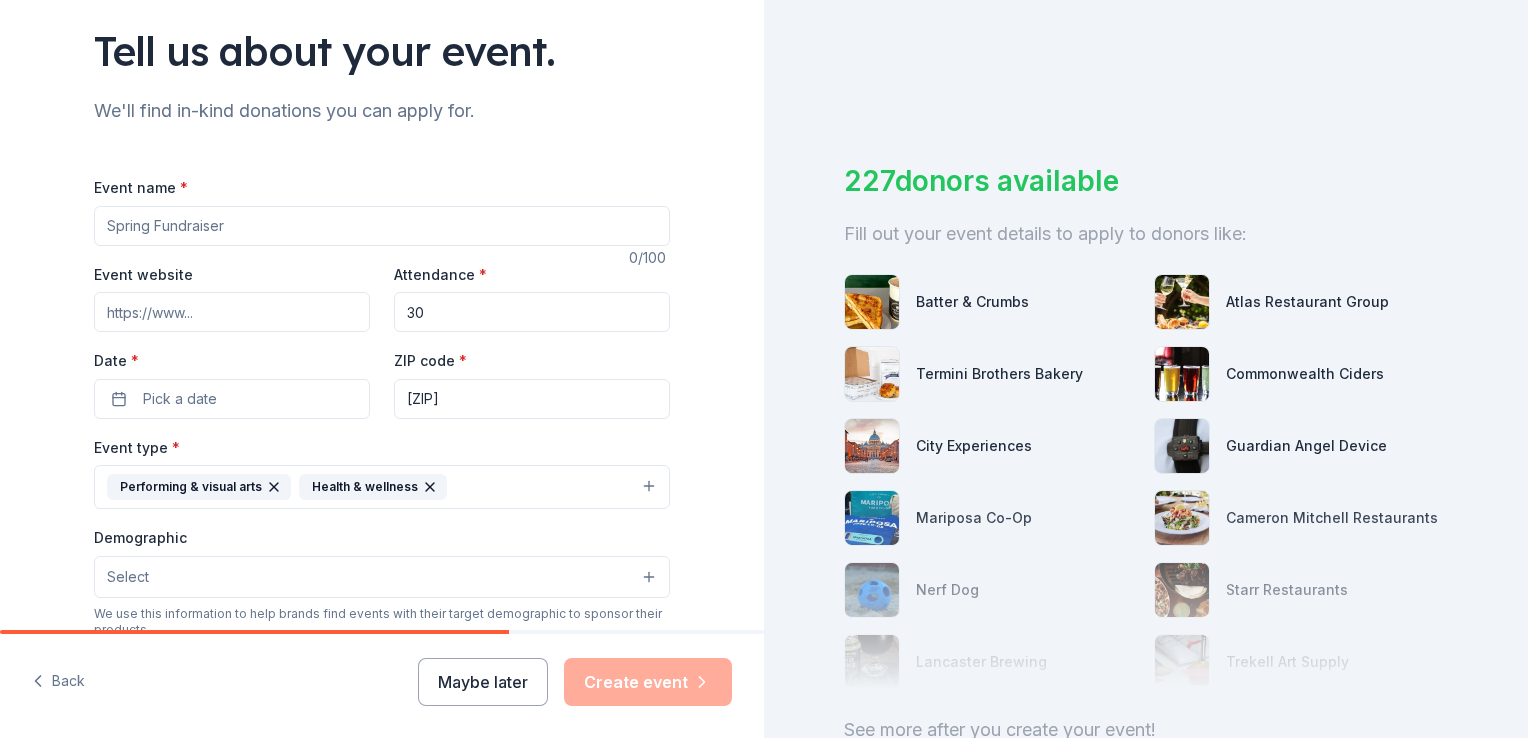 scroll, scrollTop: 131, scrollLeft: 0, axis: vertical 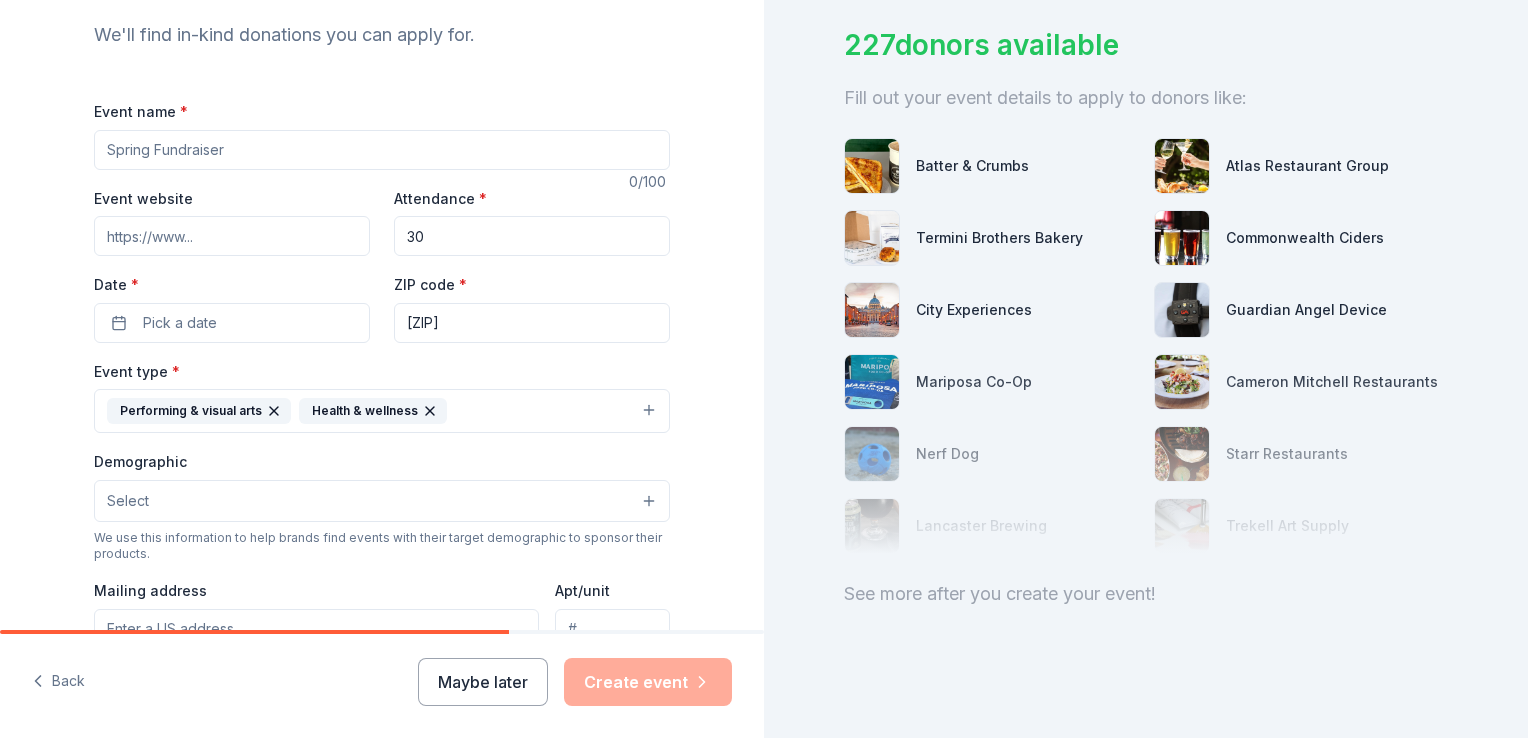 type on "30" 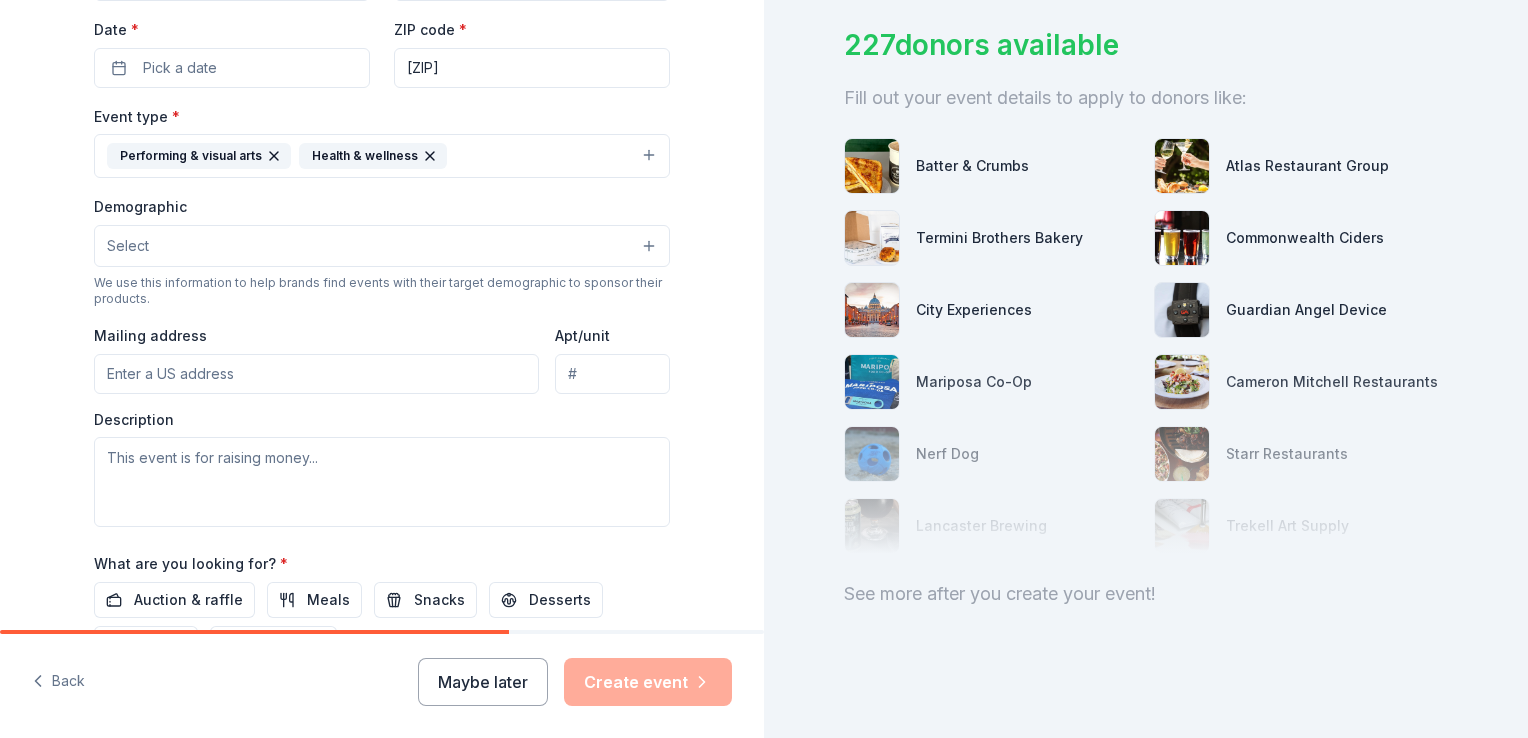 scroll, scrollTop: 593, scrollLeft: 0, axis: vertical 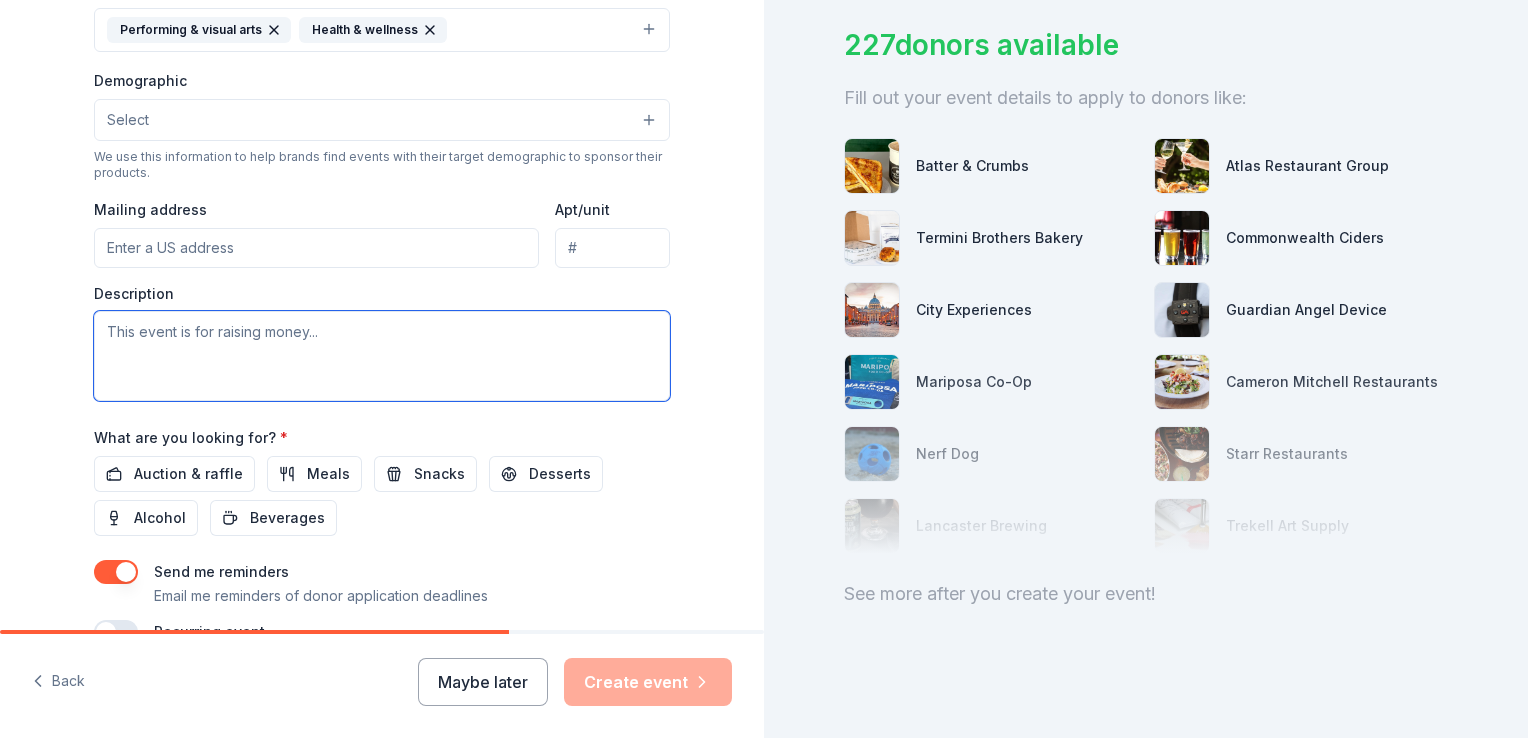 click at bounding box center [382, 356] 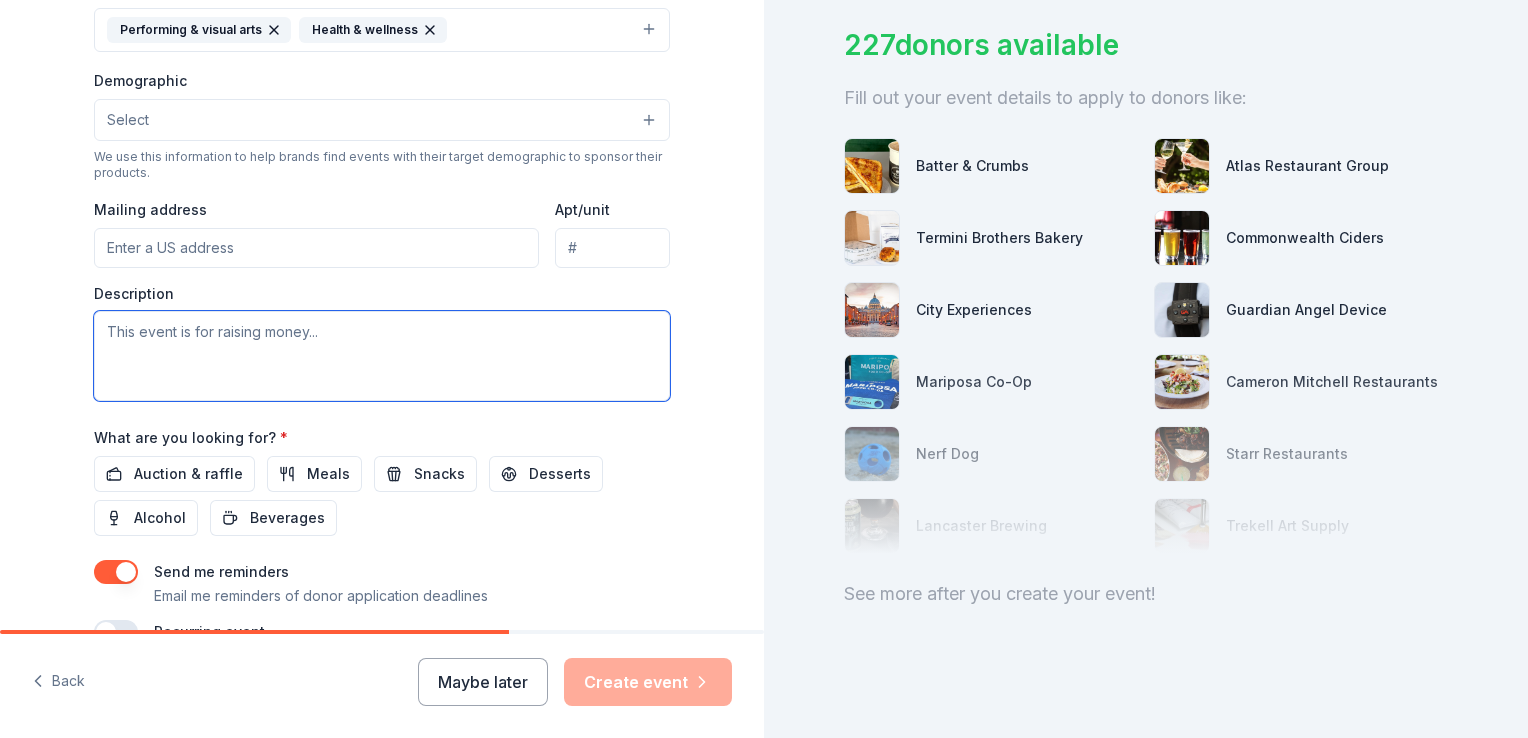paste on "I’m reaching out on behalf of Revive Art Journaling, a creative wellness initiative supporting Philadelphia youth through art-based social-emotional learning (SEL) and mindfulness practices.
Our mission is to empower students with tools for self-expression, reflection, and emotional growth using guided art journaling. As we prepare for our upcoming sessions, we are seeking donations of arts and crafts materials to help make this experience accessible and inspiring for all participants.
We welcome any of the following items (new or gently used):
Scrapbook paper, washi tape, stickers, stencils
Journals, notebooks, sketchbooks
Paints, glue sticks, markers, colored pencils, scissors
Collage materials, embellishments, stamps, and more
Your support would go directly into the hands of students who benefit from creative outlets as a form of healing and self-discovery. If you or your organization are able to contribute materials, we would be deeply grateful.
Please feel free to reach out with any questions ..." 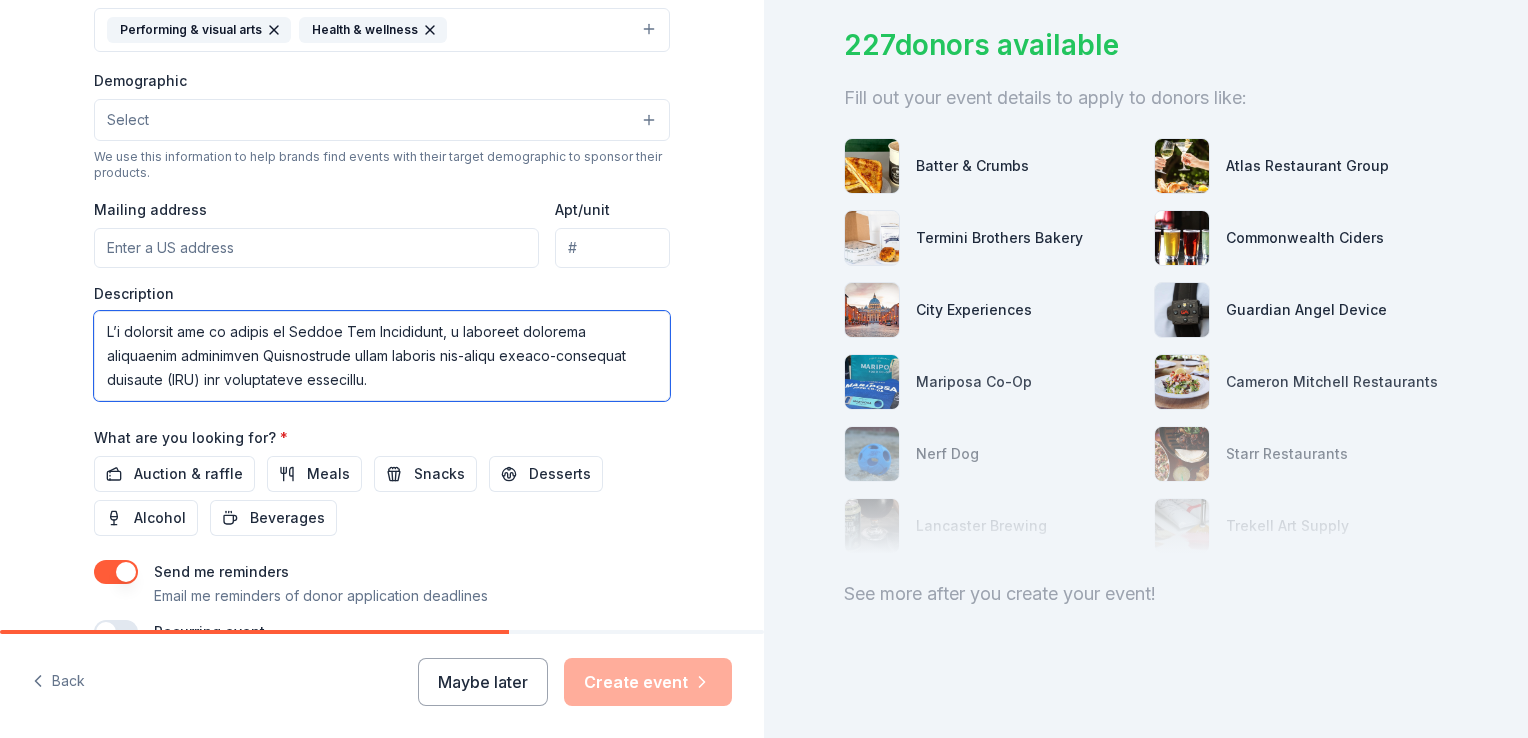 scroll, scrollTop: 516, scrollLeft: 0, axis: vertical 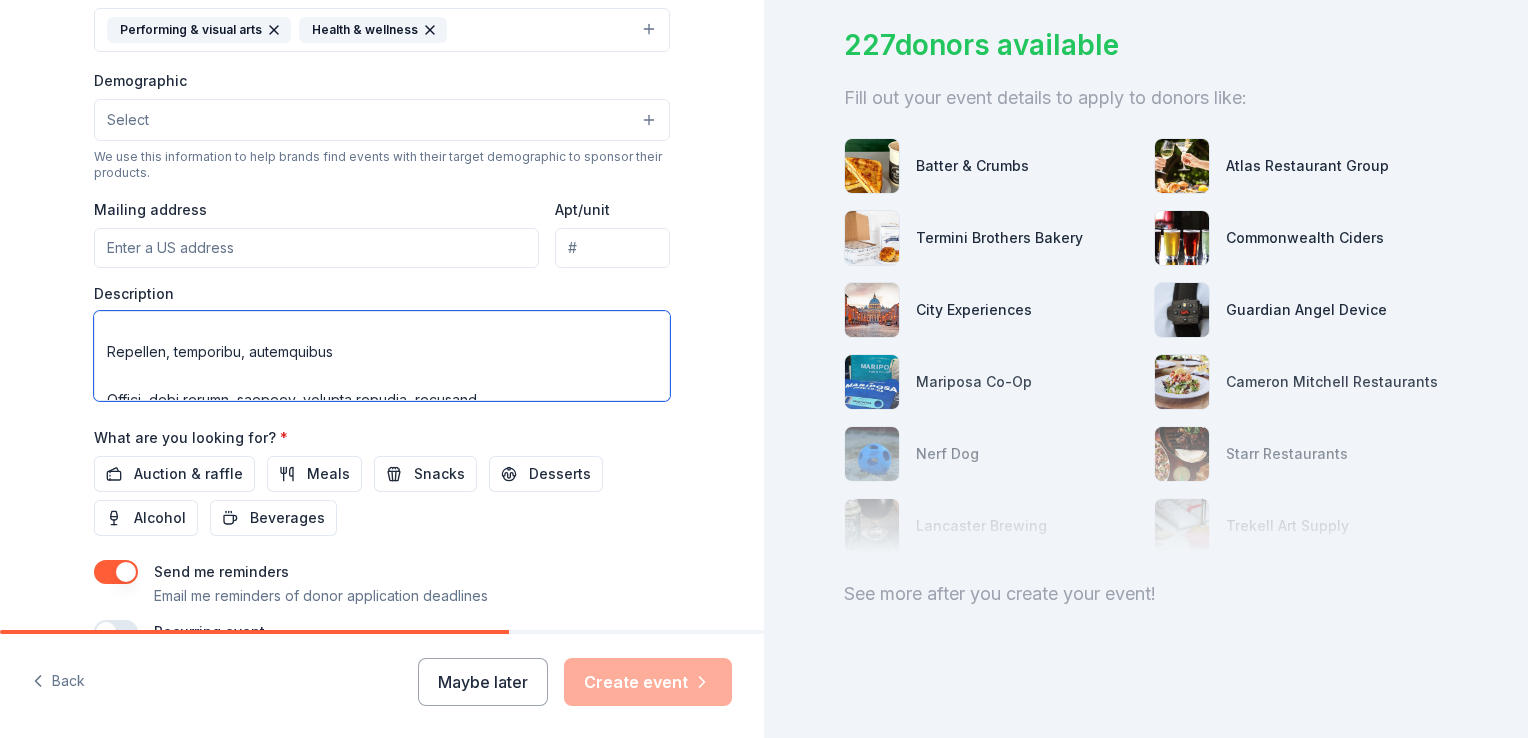 drag, startPoint x: 154, startPoint y: 350, endPoint x: 98, endPoint y: 350, distance: 56 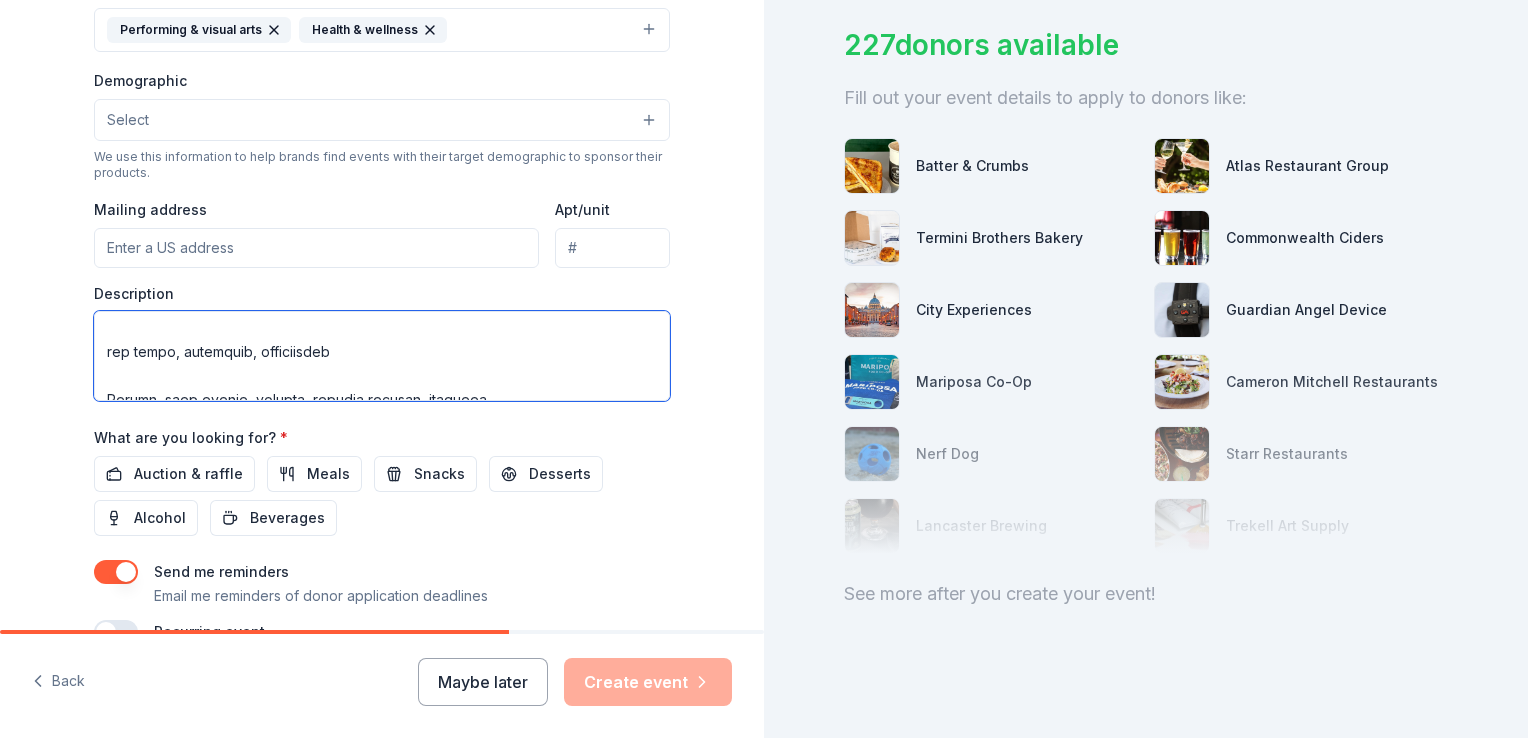 click at bounding box center [382, 356] 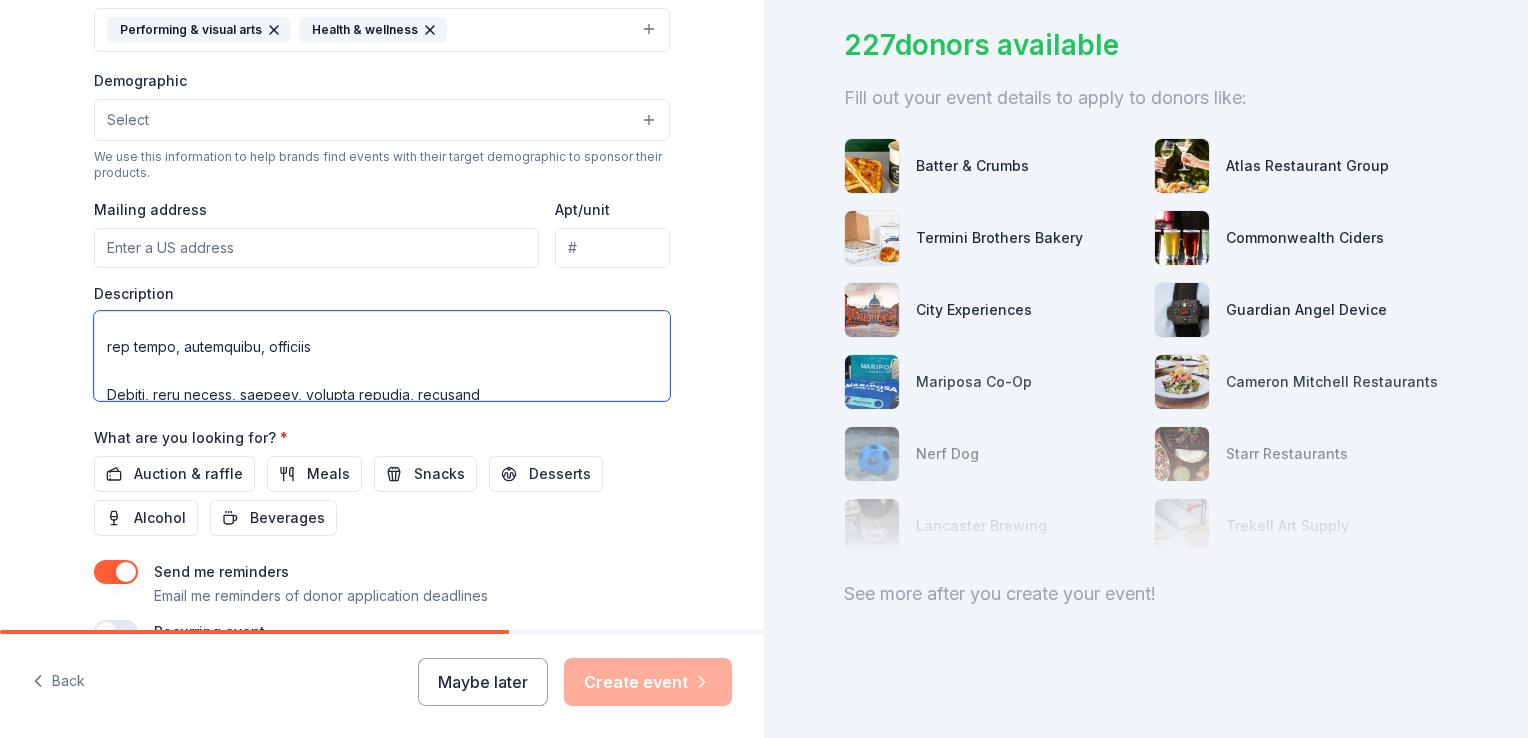 scroll, scrollTop: 292, scrollLeft: 0, axis: vertical 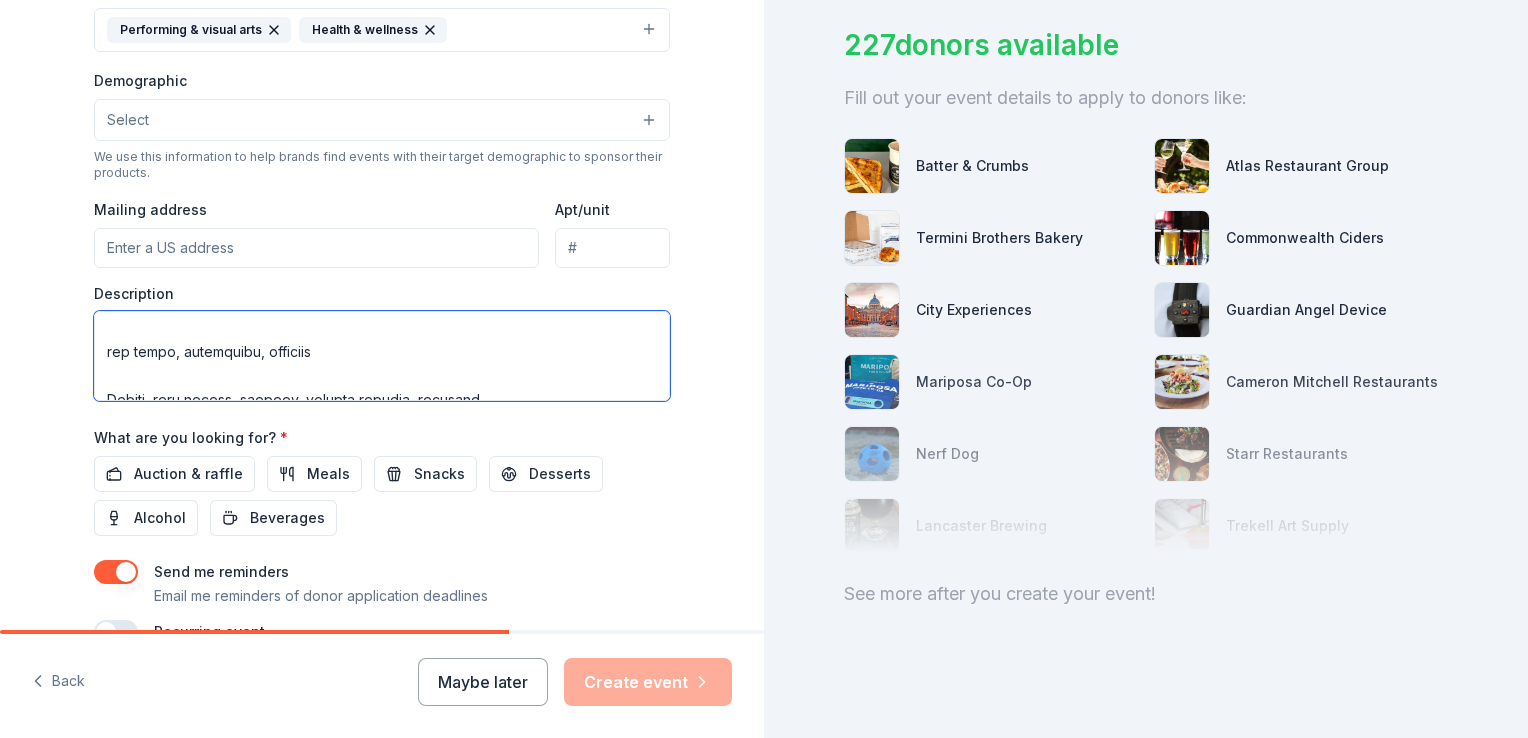 click at bounding box center (382, 356) 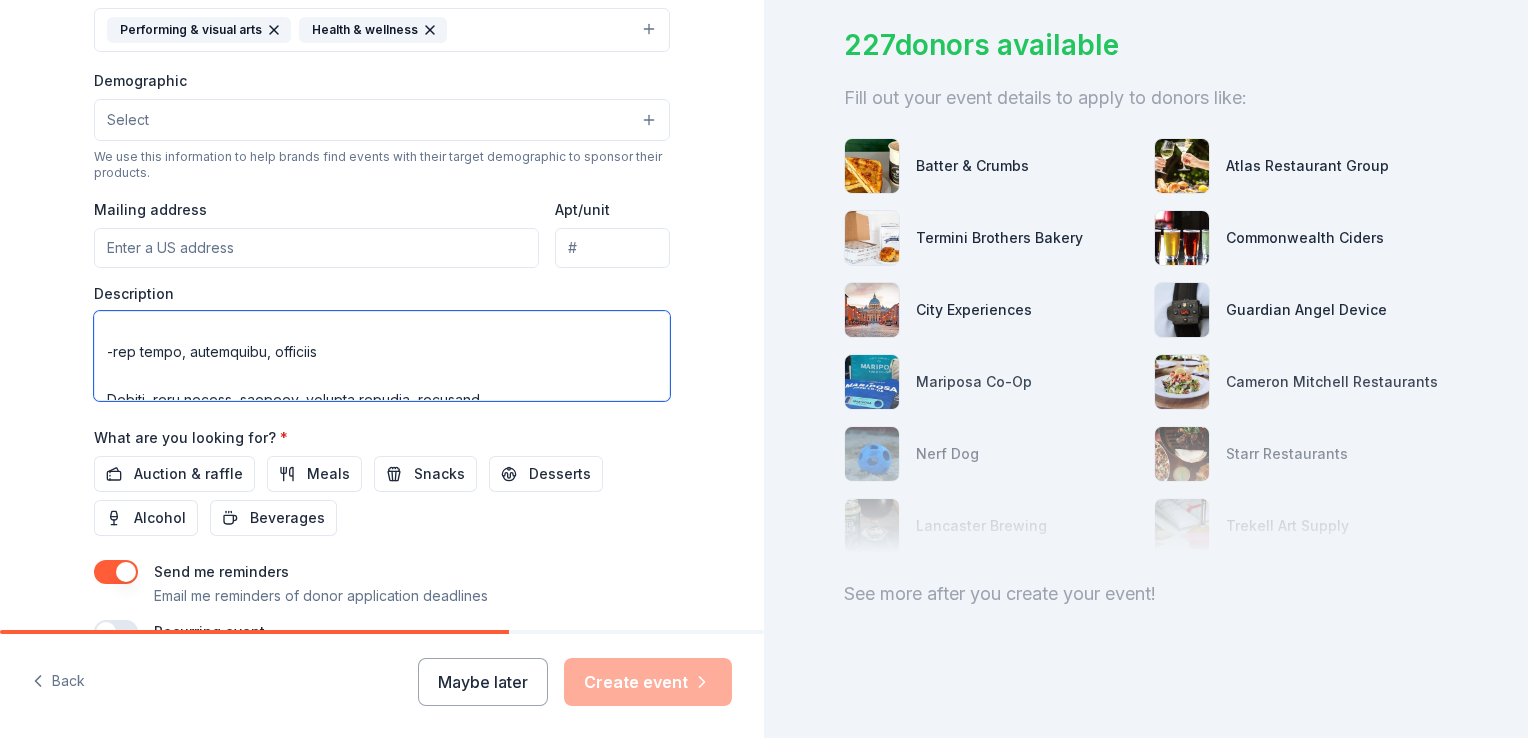 click at bounding box center [382, 356] 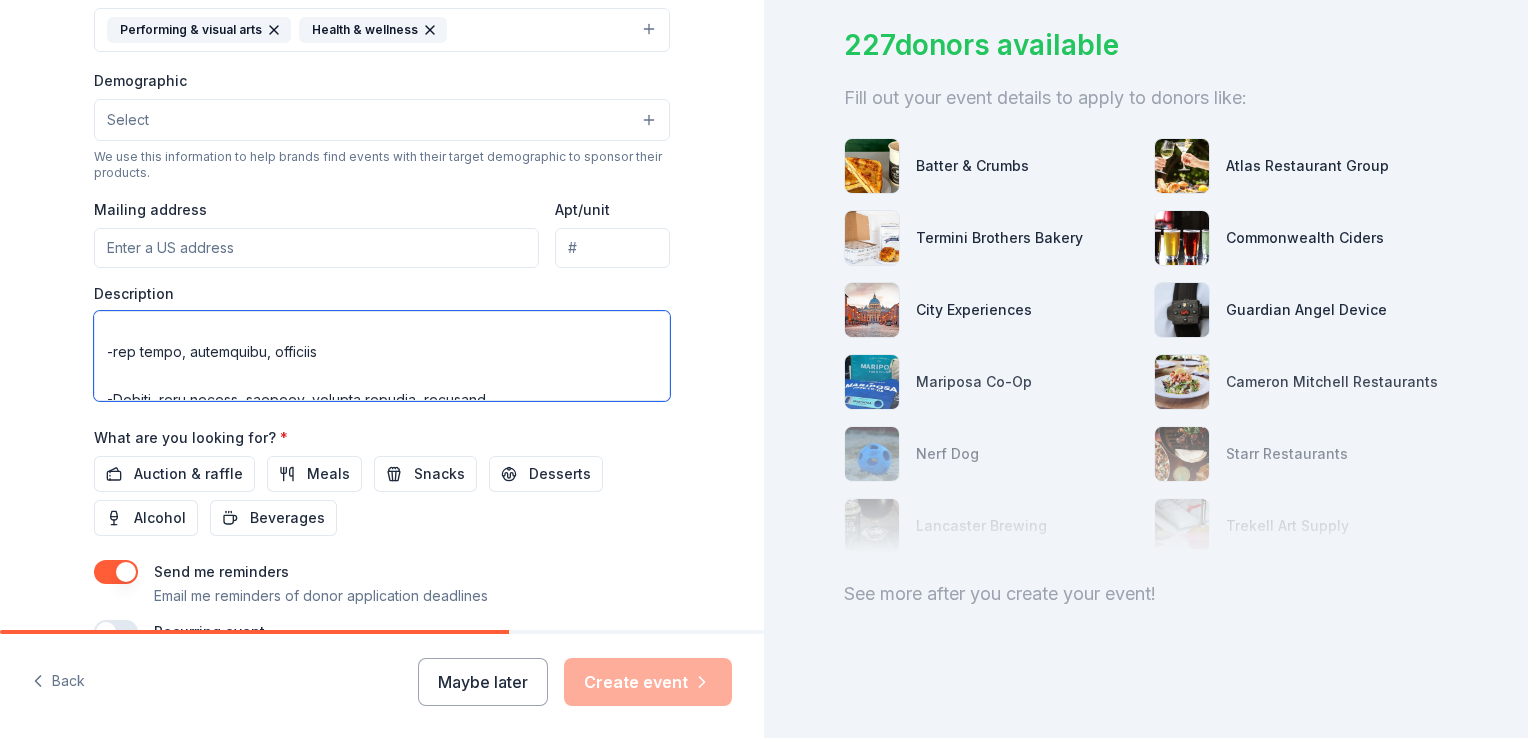 scroll, scrollTop: 300, scrollLeft: 0, axis: vertical 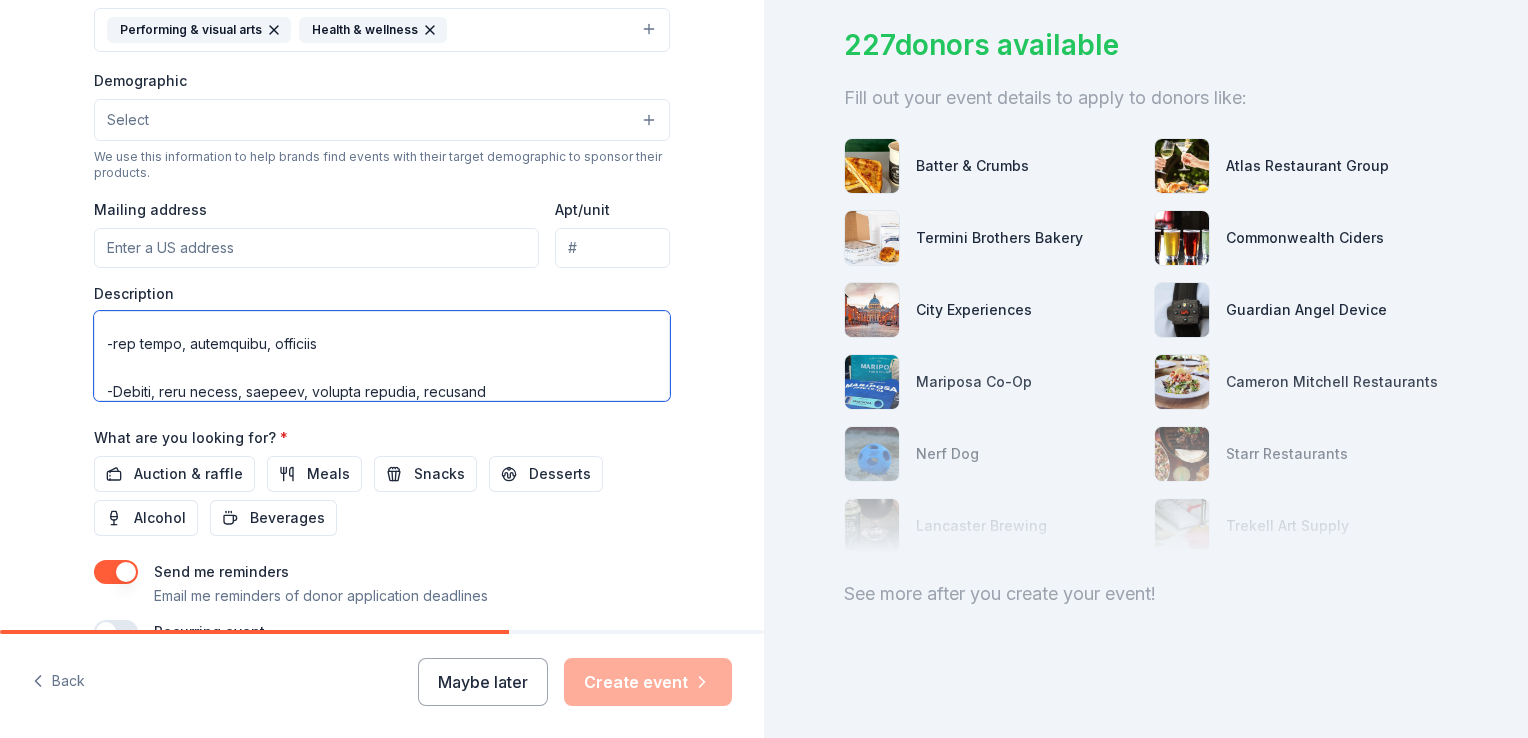 click at bounding box center [382, 356] 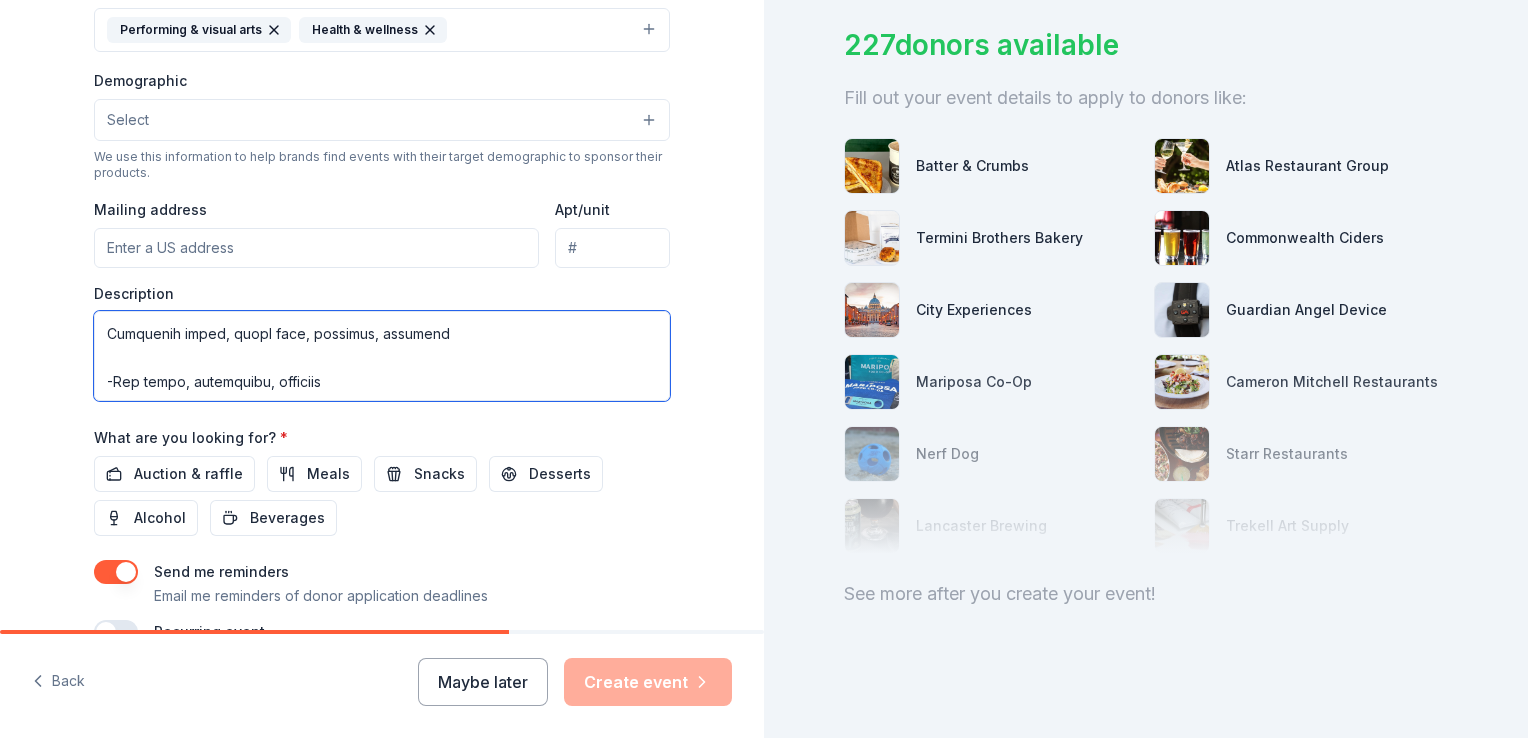 scroll, scrollTop: 260, scrollLeft: 0, axis: vertical 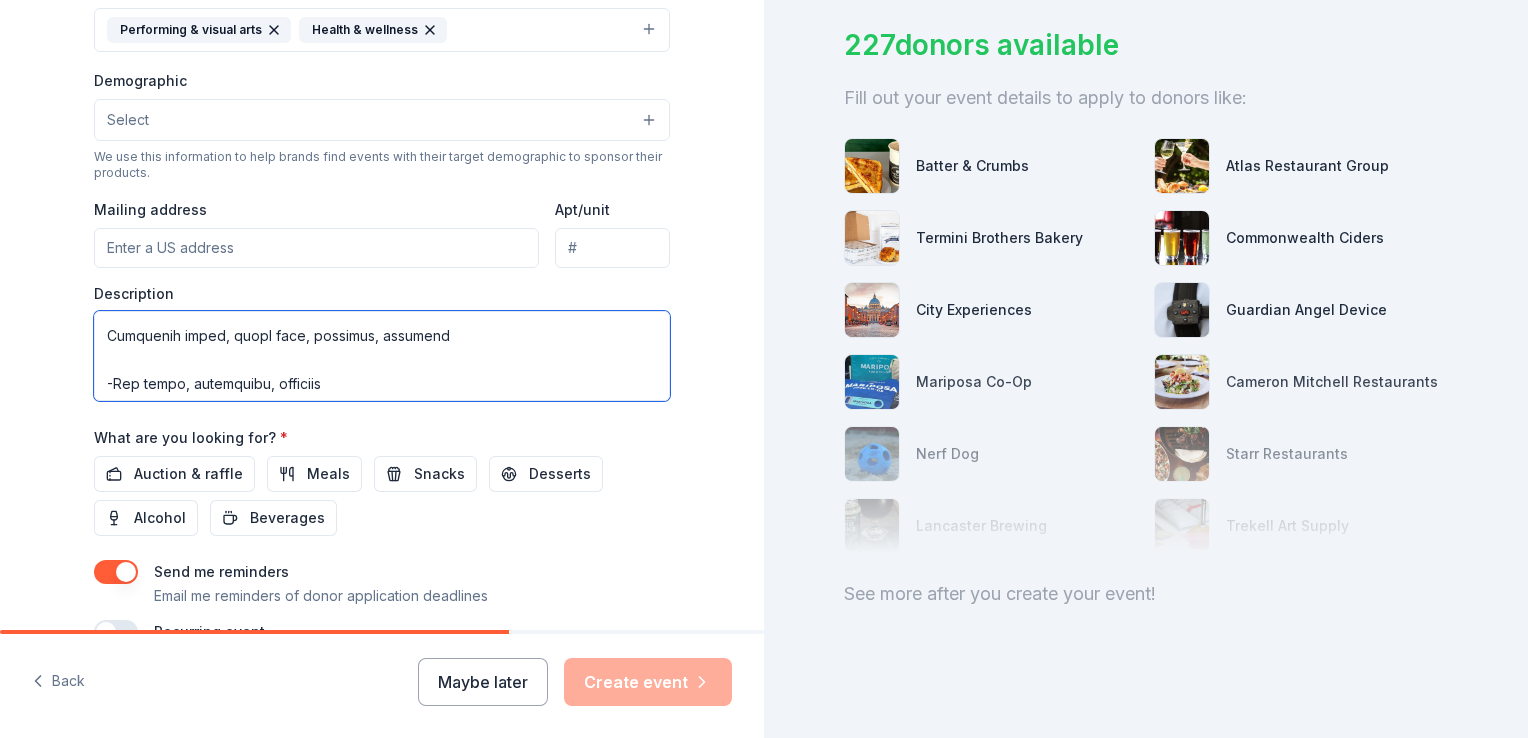 click at bounding box center [382, 356] 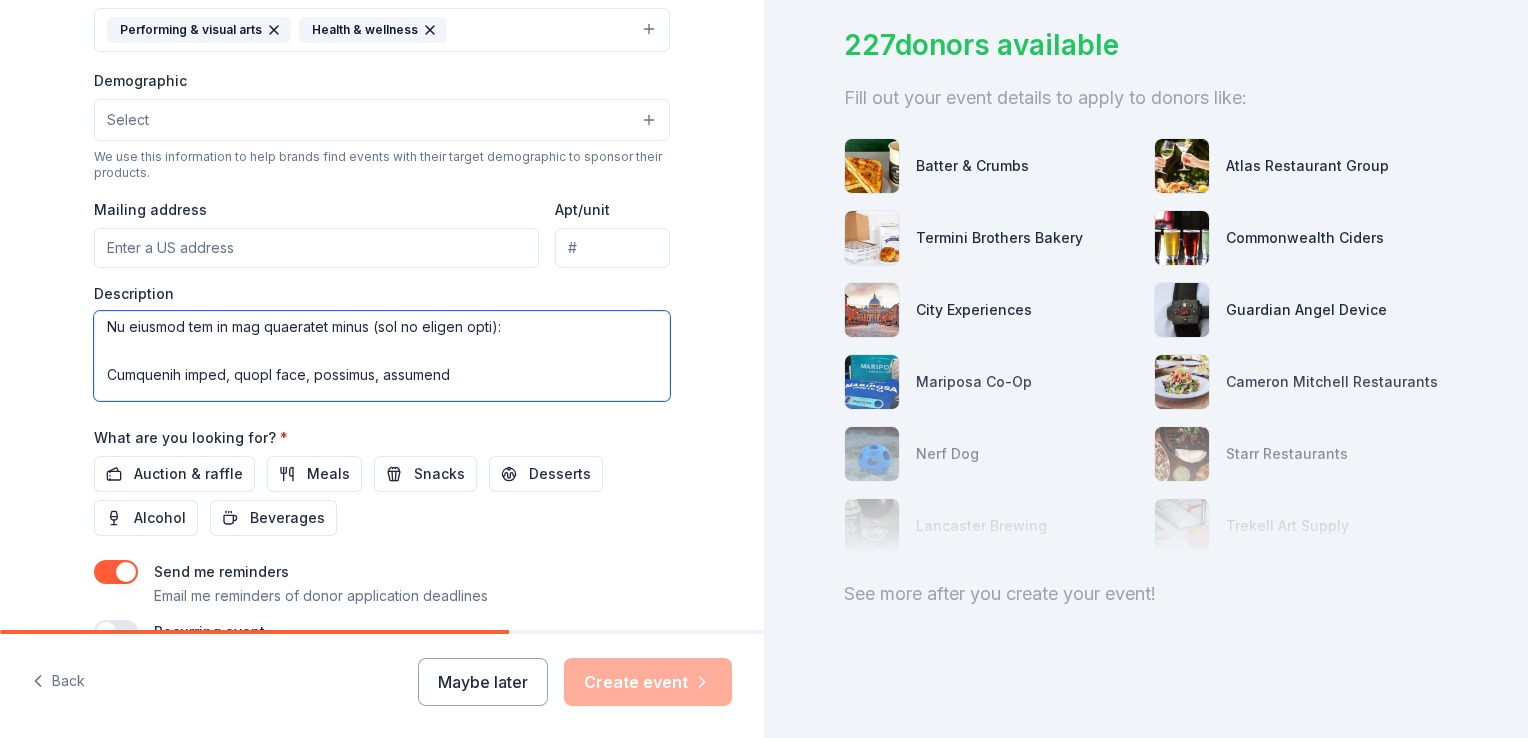 scroll, scrollTop: 220, scrollLeft: 0, axis: vertical 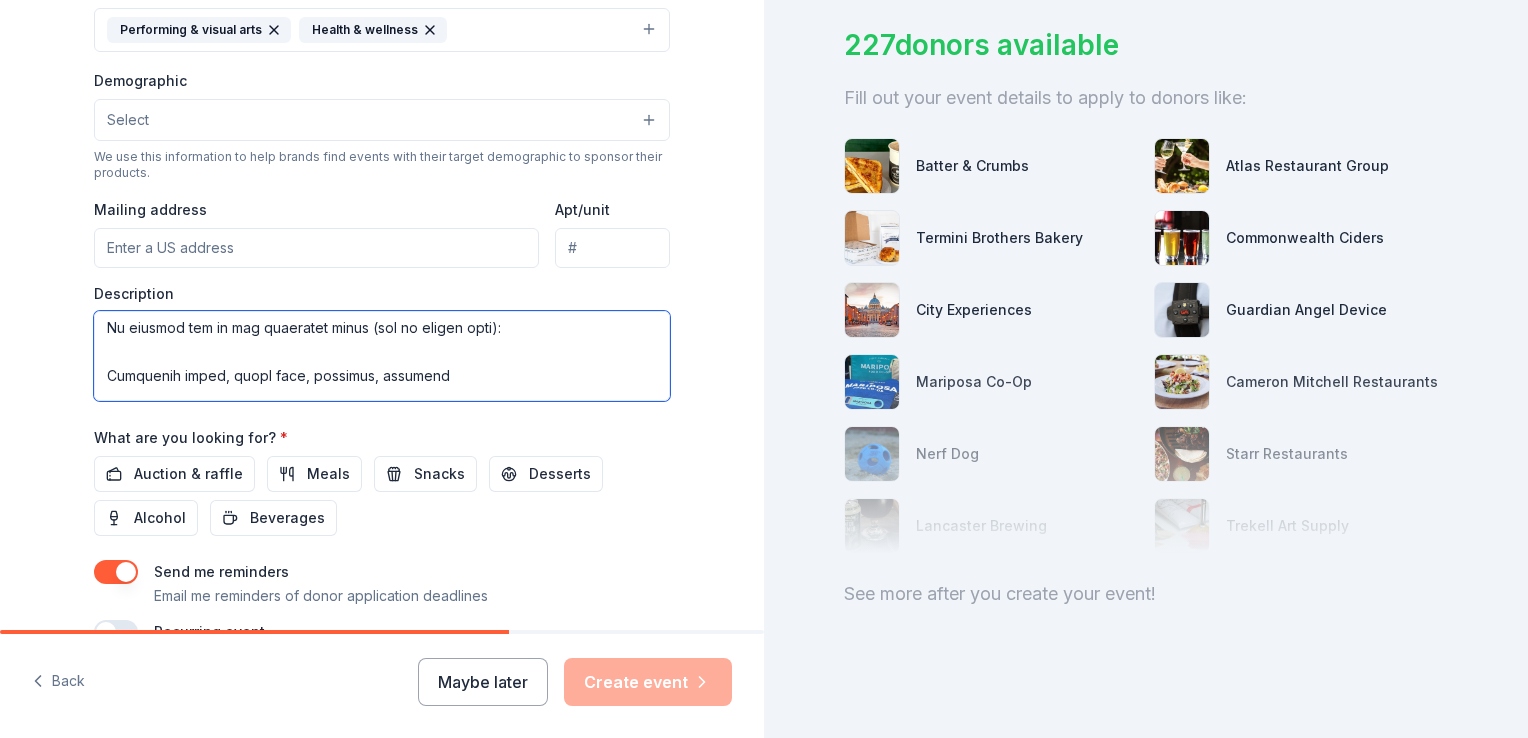 click at bounding box center [382, 356] 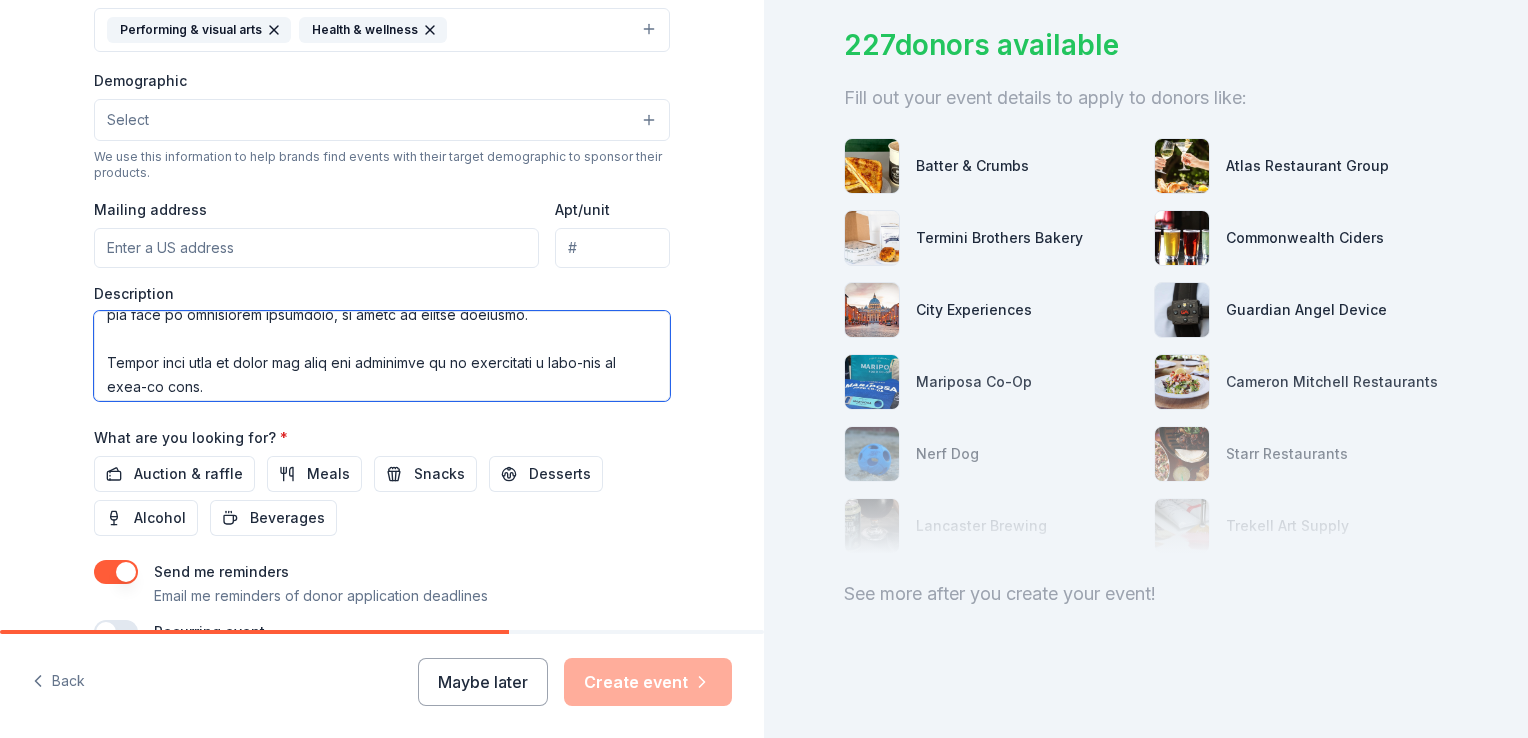 scroll, scrollTop: 528, scrollLeft: 0, axis: vertical 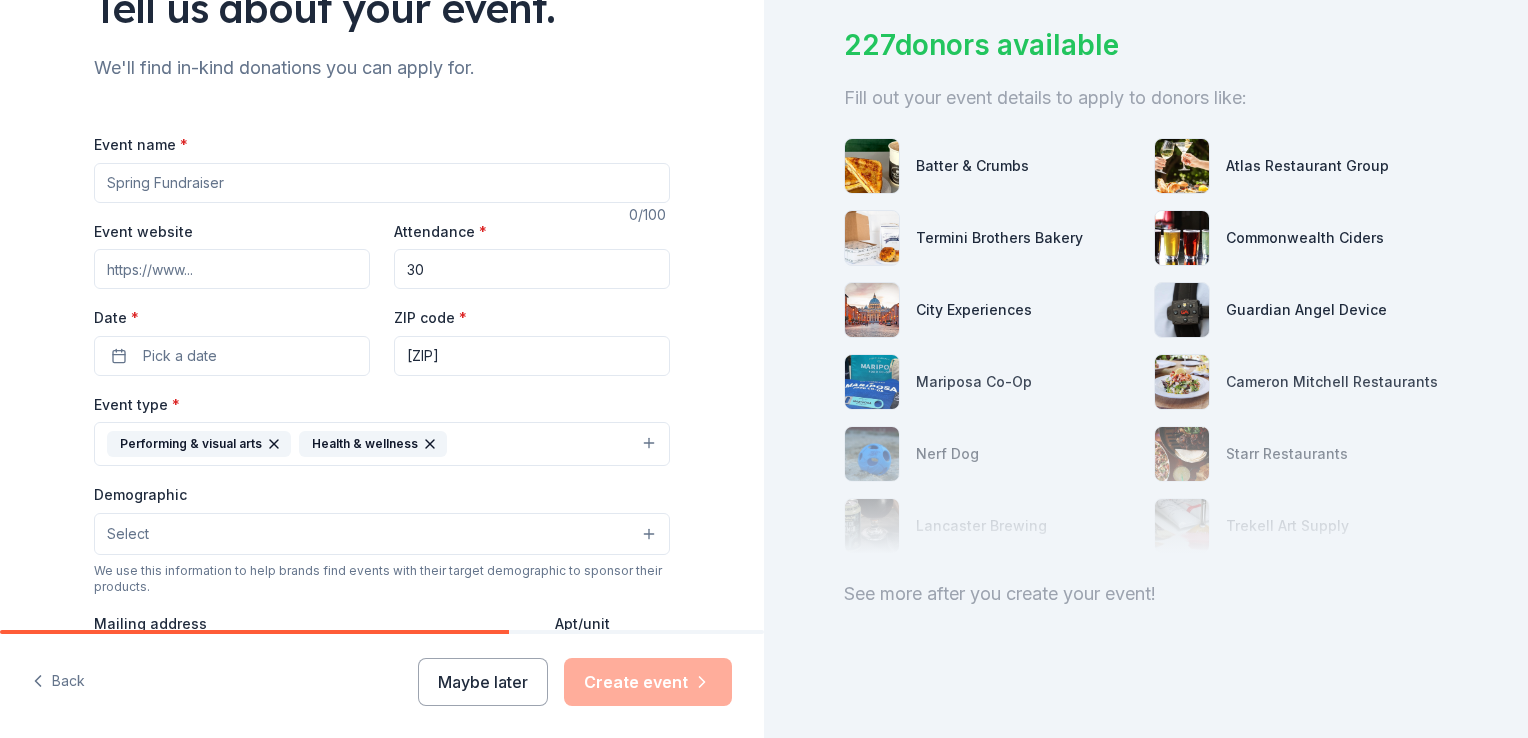 type on "I’m reaching out on behalf of Revive Art Journaling, a creative wellness initiative supporting Philadelphia youth through art-based social-emotional learning (SEL) and mindfulness practices.
Our mission is to empower students with tools for self-expression, reflection, and emotional growth using guided art journaling. As we prepare for our upcoming sessions, we are seeking donations of arts and crafts materials to help make this experience accessible and inspiring for all participants.
We welcome any of the following items (new or gently used):
-Scrapbook paper, washi tape, stickers, stencils
-Old holiday cards, stationary, stickers
-Paints, glue sticks, markers, colored pencils, scissors
Collage materials, embellishments, stamps, and more
Your support would go directly into the hands of students who benefit from creative outlets as a form of healing and self-discovery. If you or your organization are able to contribute materials, we would be deeply grateful.
Please feel free to reach out with any ..." 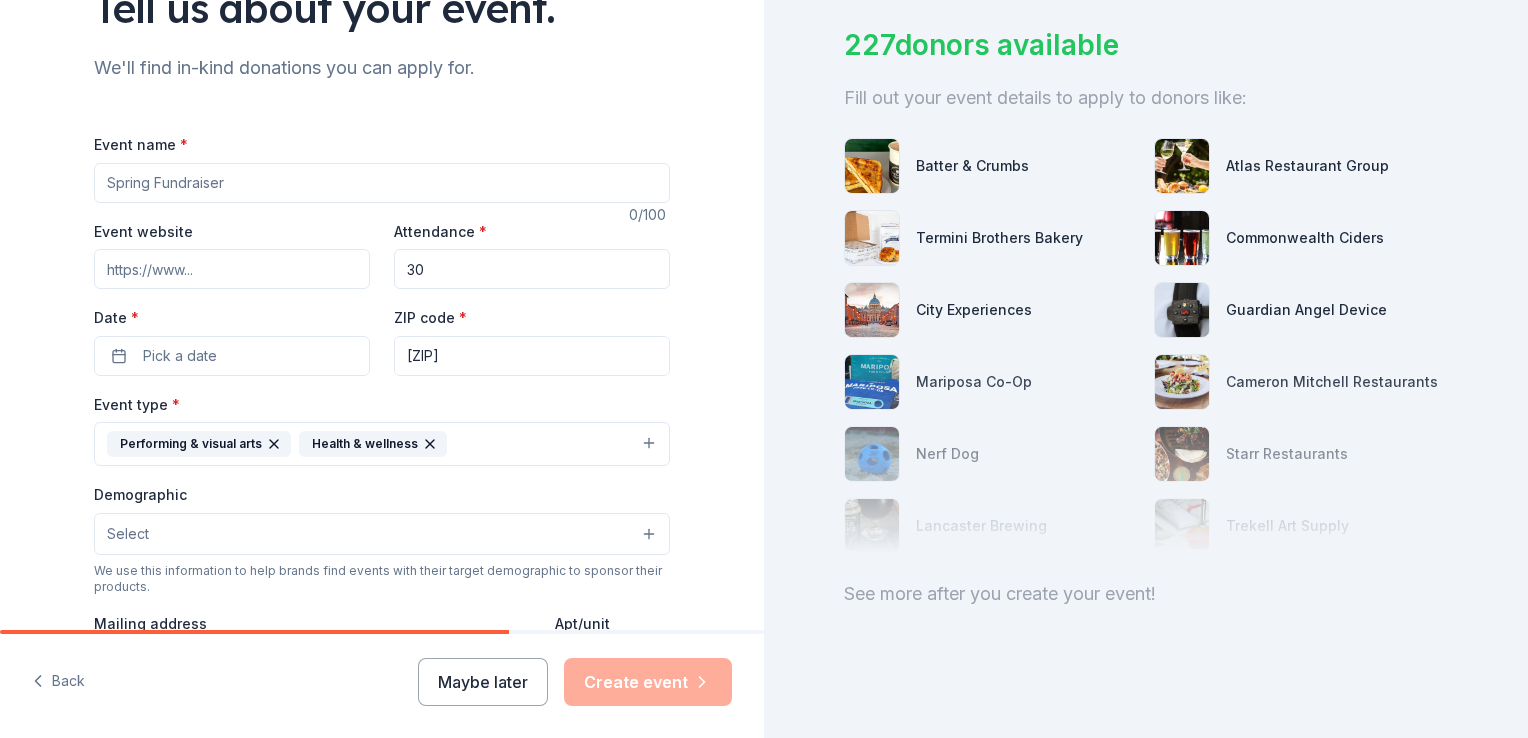 type on "https://joynessb33.wixsite.com/reviveartjournaling" 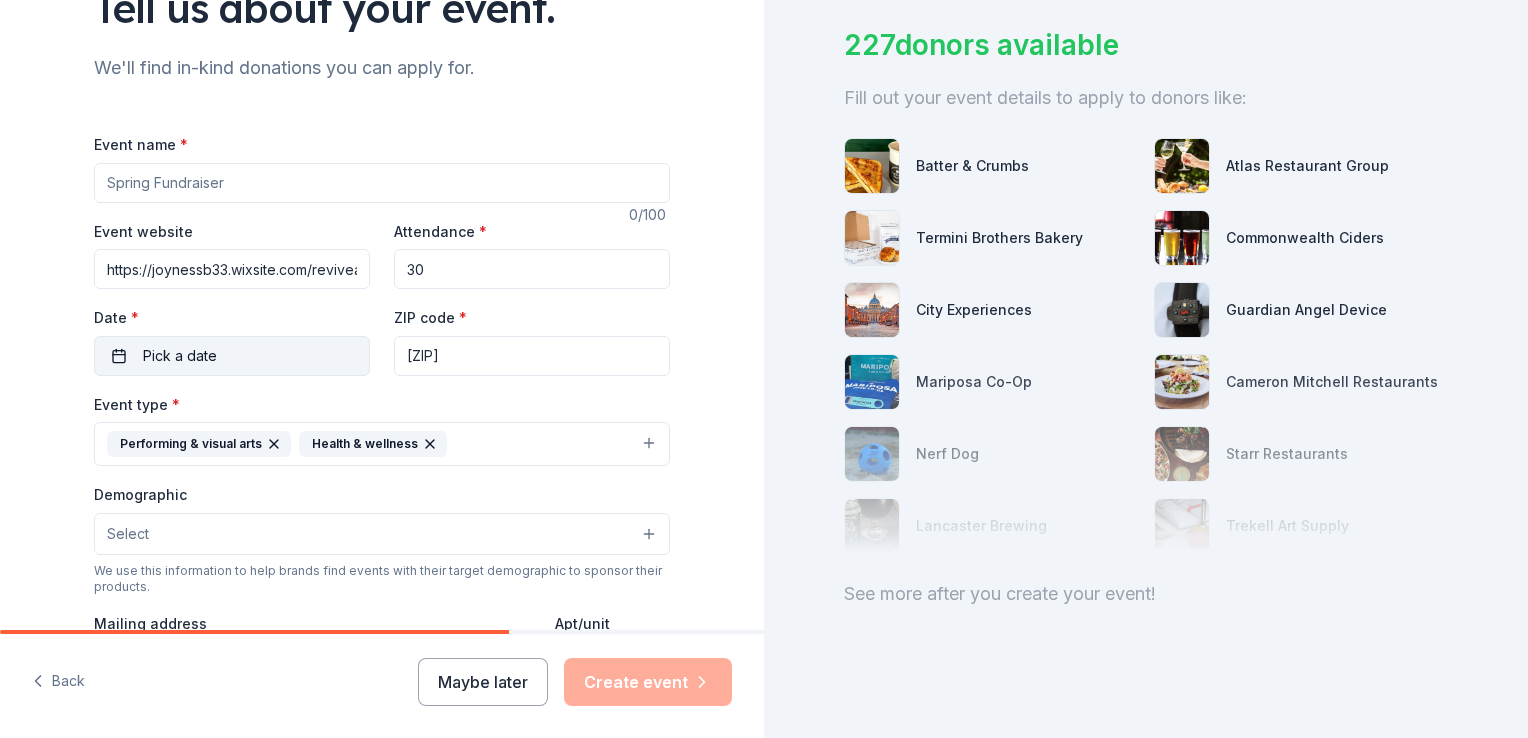 click on "Pick a date" at bounding box center [180, 356] 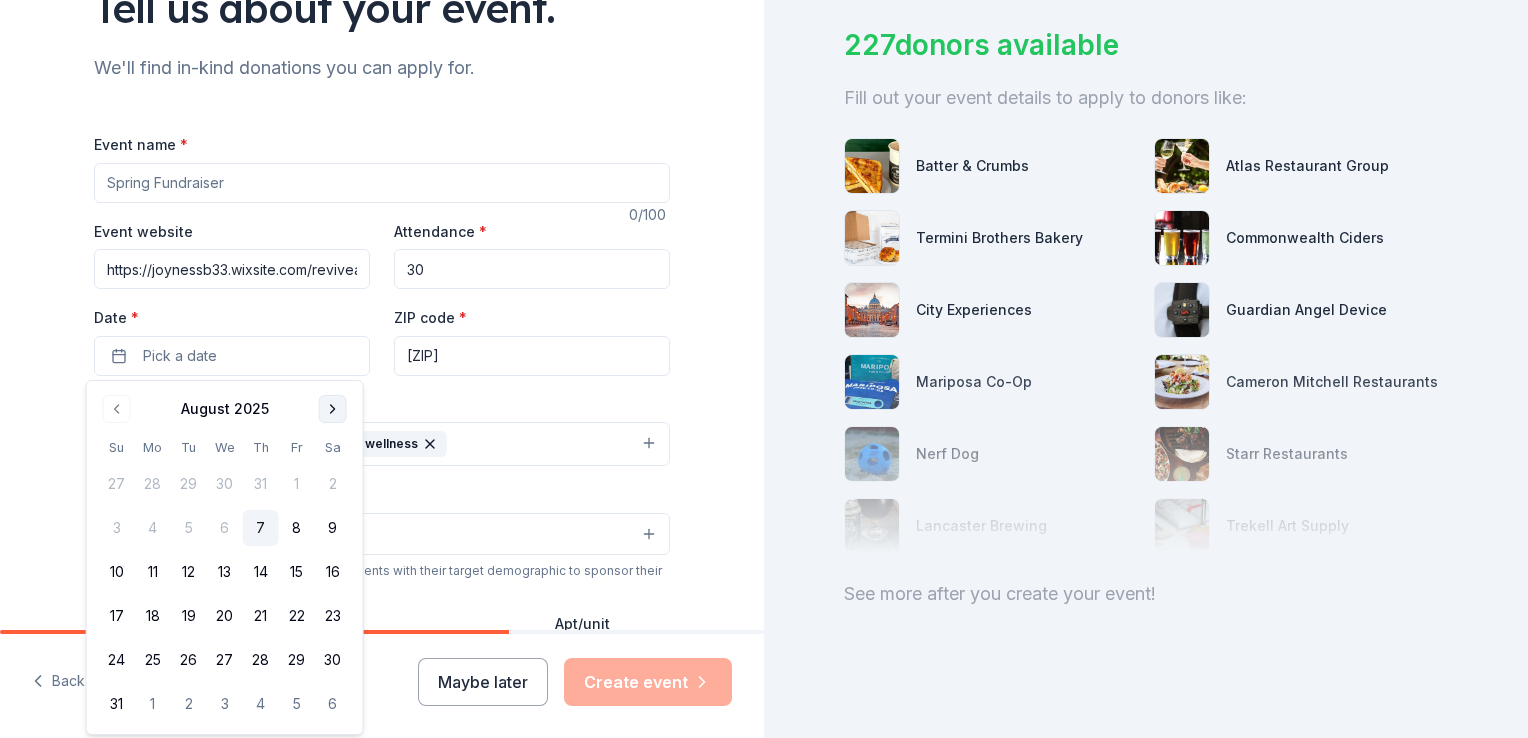 click at bounding box center (333, 409) 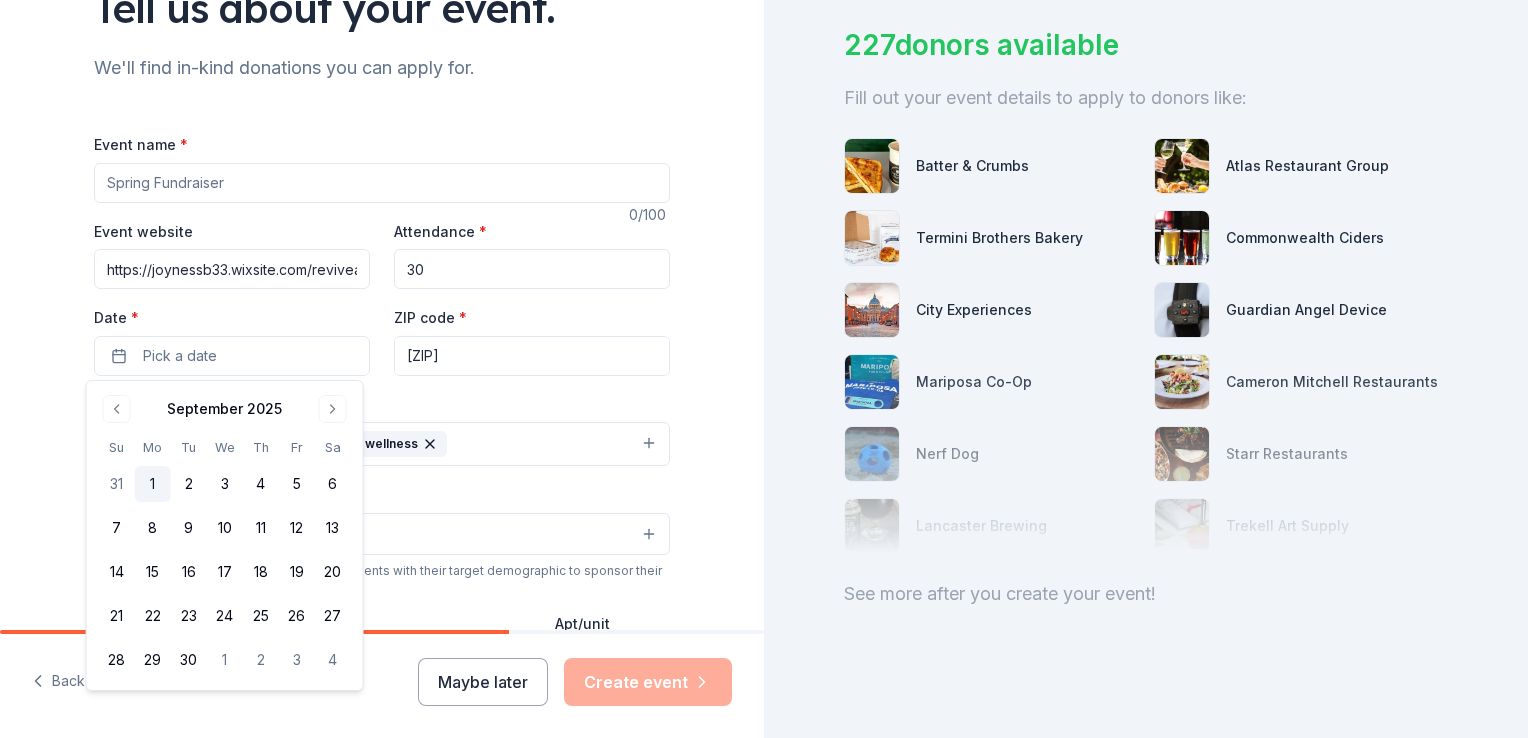 click on "1" at bounding box center [153, 484] 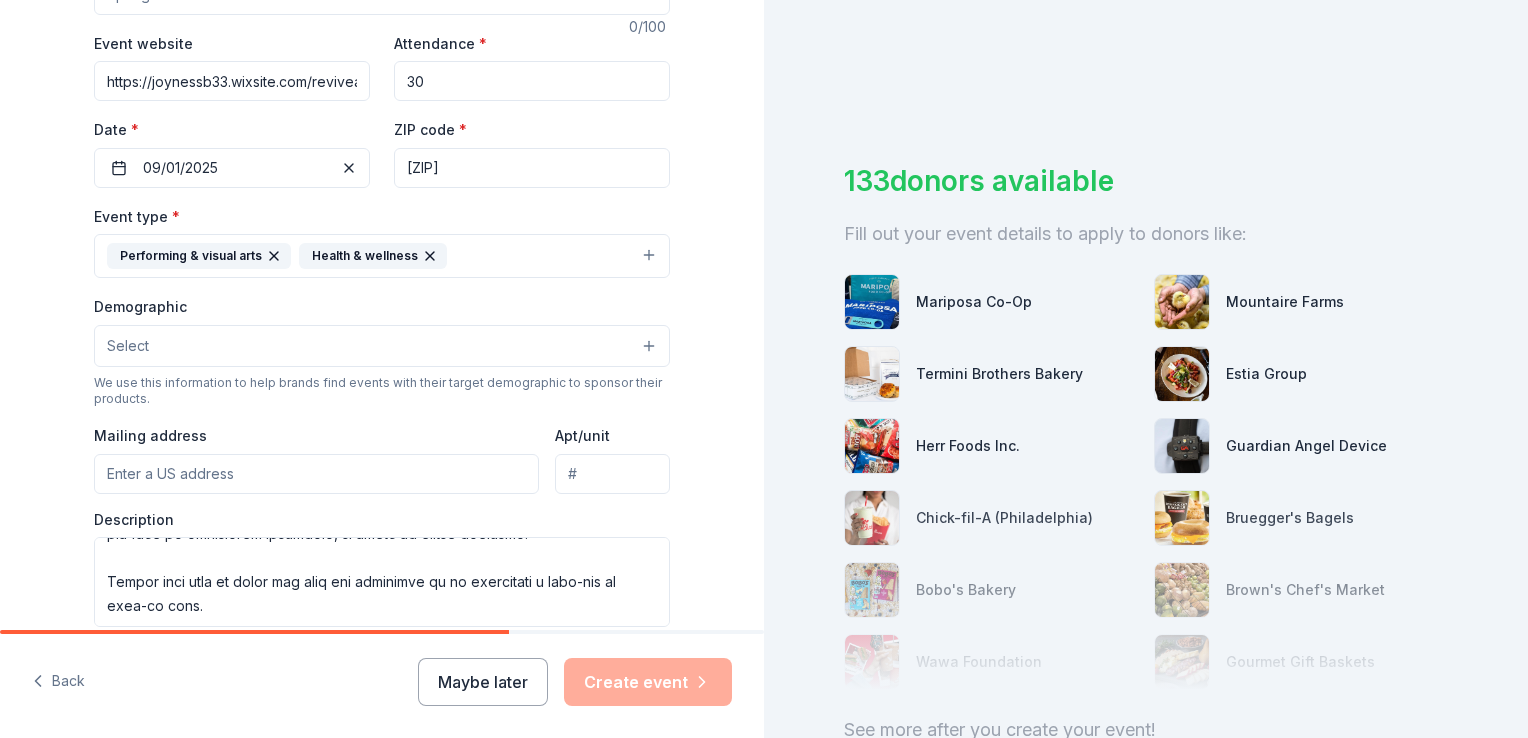 scroll, scrollTop: 370, scrollLeft: 0, axis: vertical 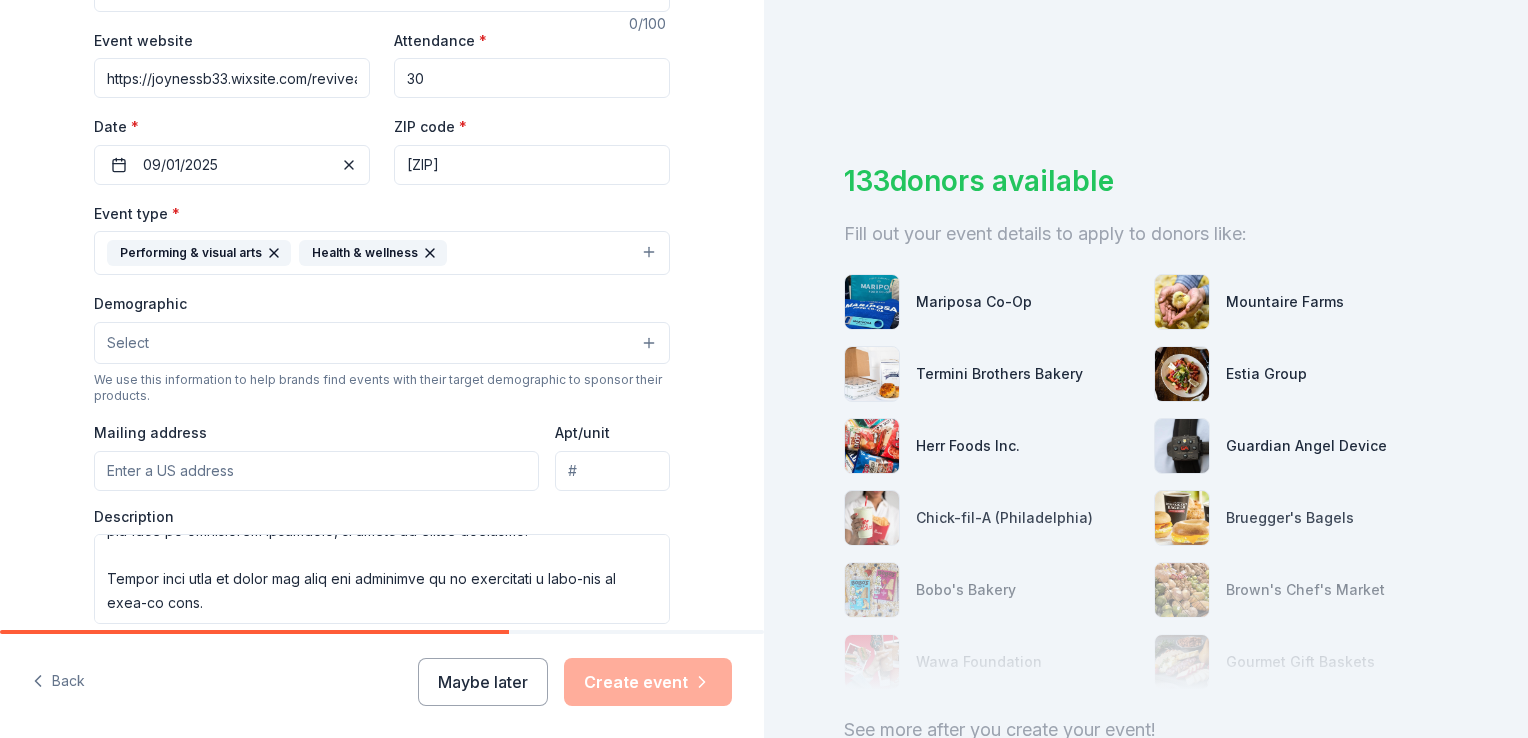 click on "Select" at bounding box center [382, 343] 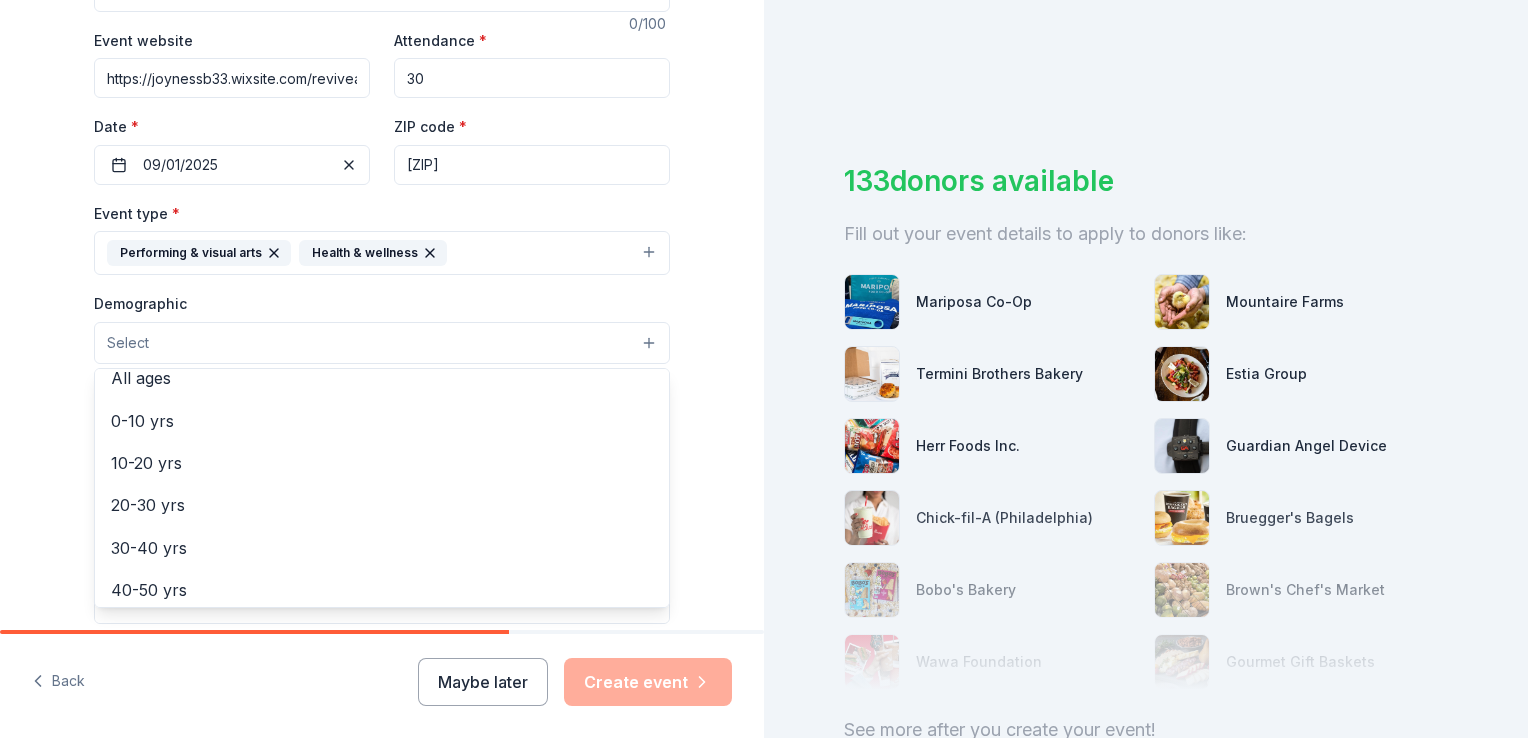 scroll, scrollTop: 140, scrollLeft: 0, axis: vertical 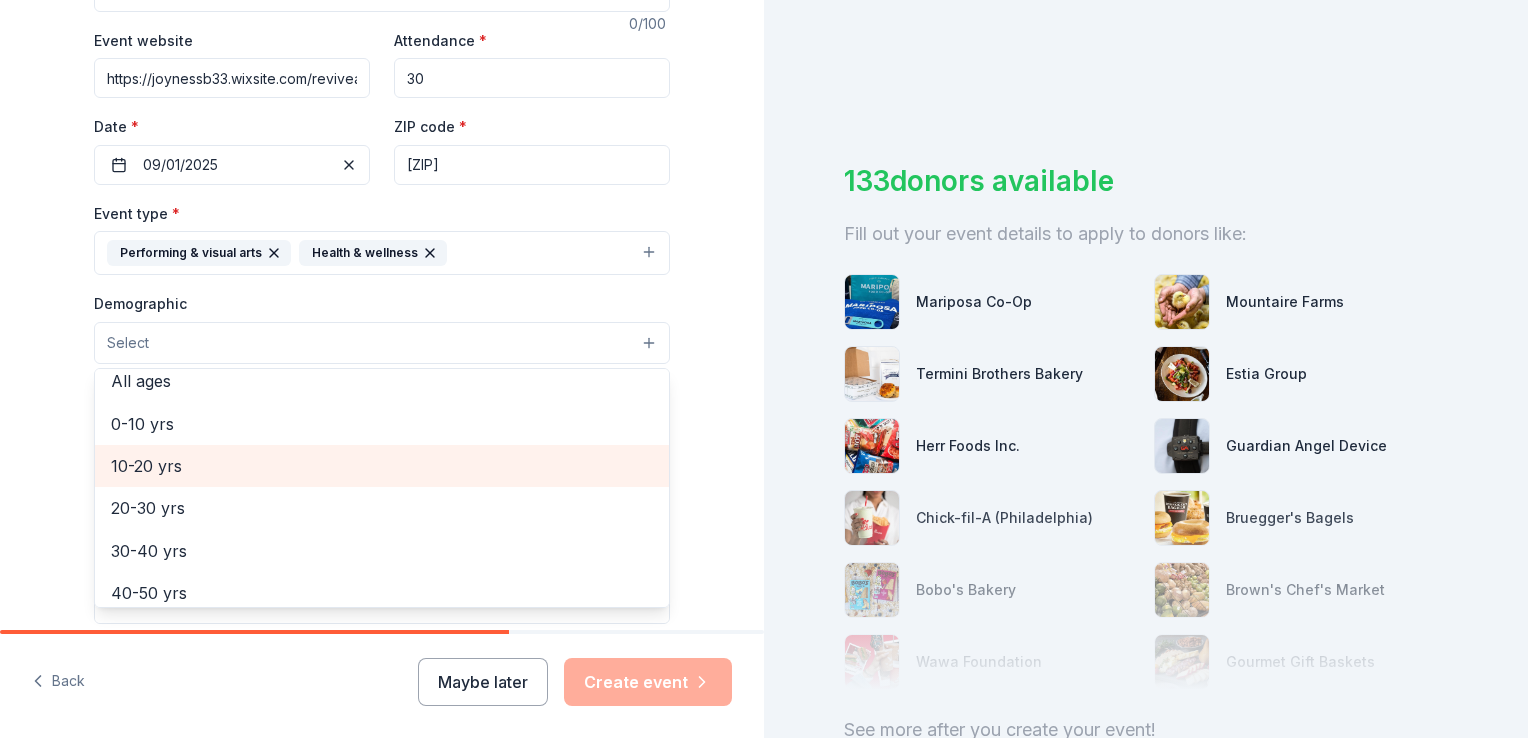 click on "10-20 yrs" at bounding box center (382, 466) 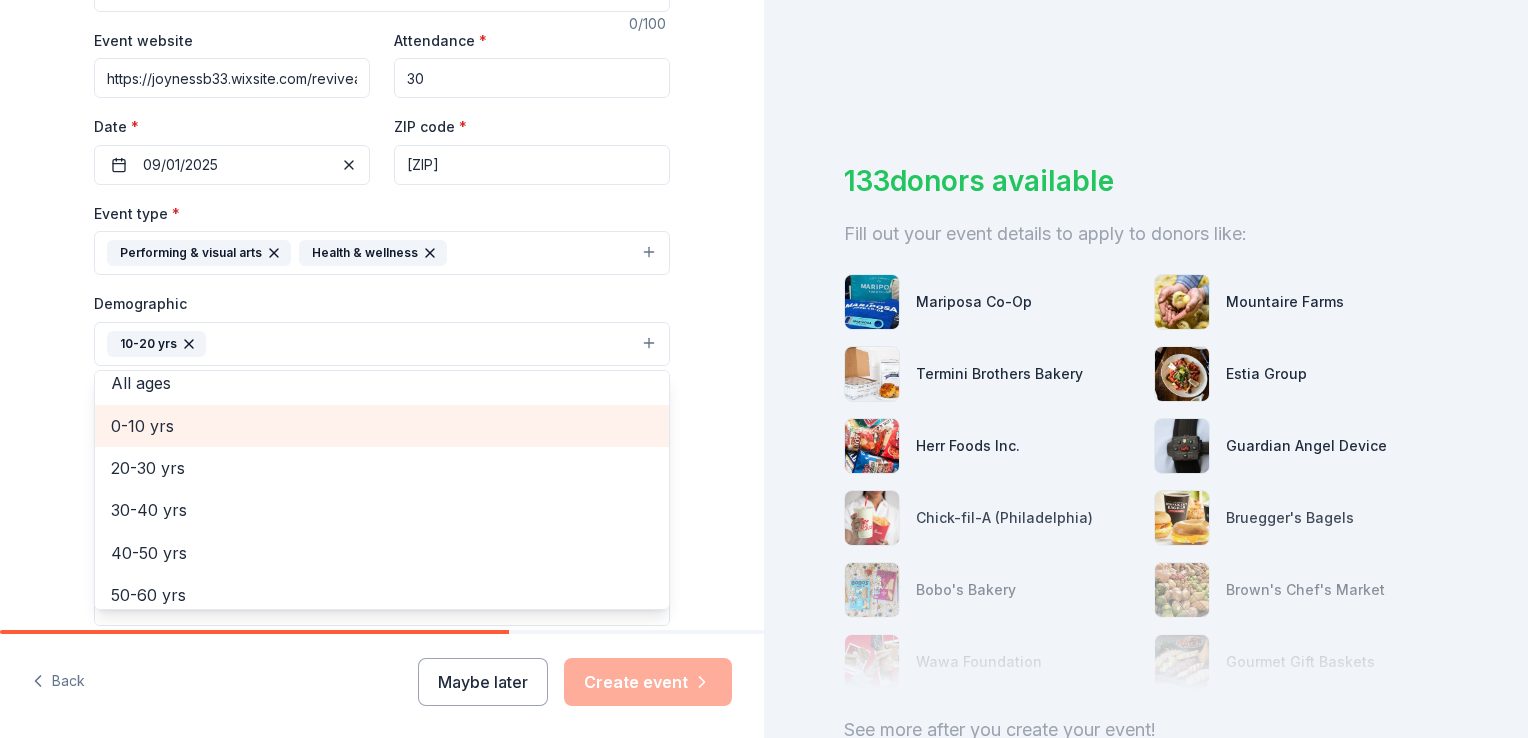 click on "0-10 yrs" at bounding box center [382, 426] 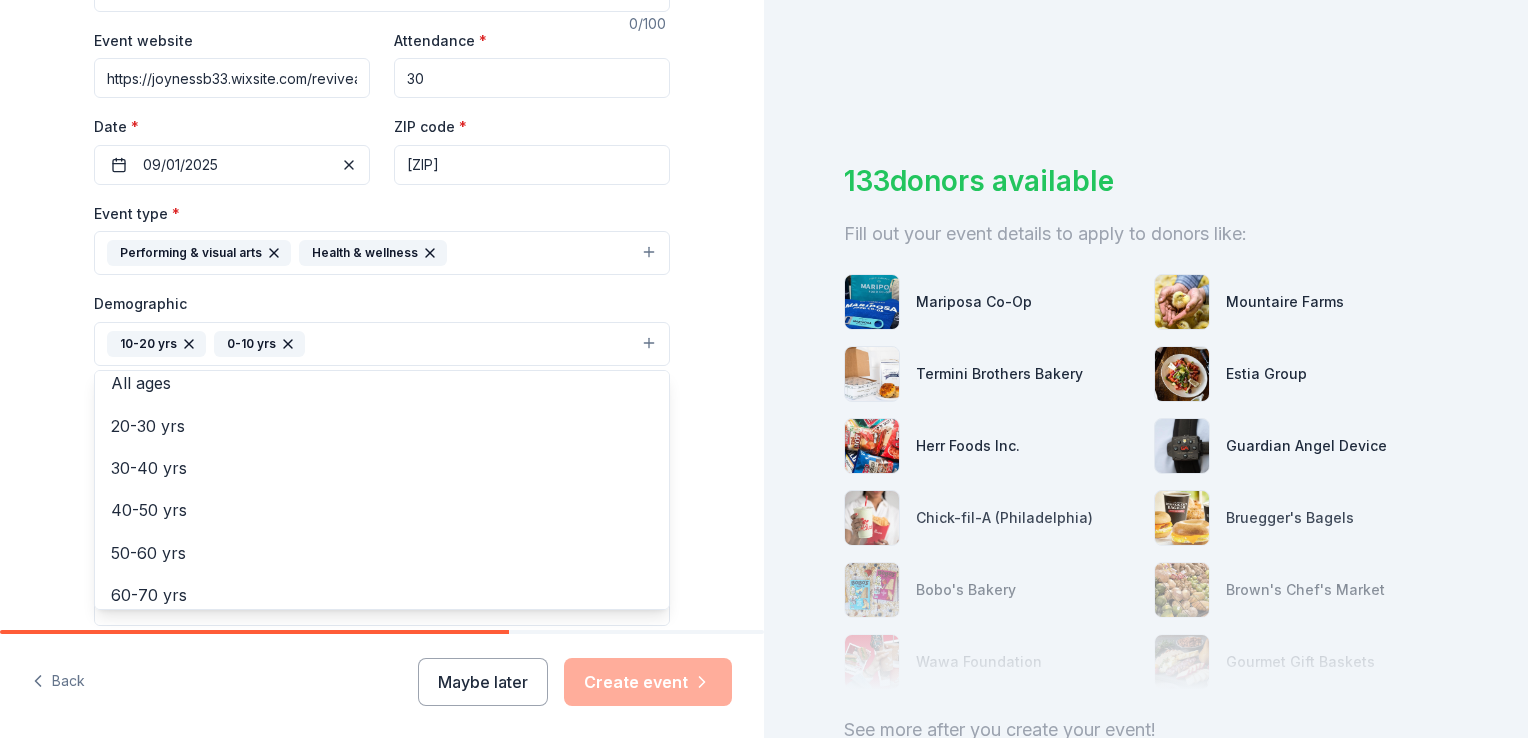 click on "Tell us about your event. We'll find in-kind donations you can apply for. Event name * 0 /100 Event website https://joynessb33.wixsite.com/reviveartjournaling Attendance * 30 Date * 09/01/2025 ZIP code * 19120 Event type * Performing & visual arts Health & wellness Demographic 10-20 yrs 0-10 yrs All genders Mostly men Mostly women All ages 20-30 yrs 30-40 yrs 40-50 yrs 50-60 yrs 60-70 yrs 70-80 yrs 80+ yrs We use this information to help brands find events with their target demographic to sponsor their products. Mailing address Apt/unit Description What are you looking for? * Auction & raffle Meals Snacks Desserts Alcohol Beverages Send me reminders Email me reminders of donor application deadlines Recurring event" at bounding box center (382, 297) 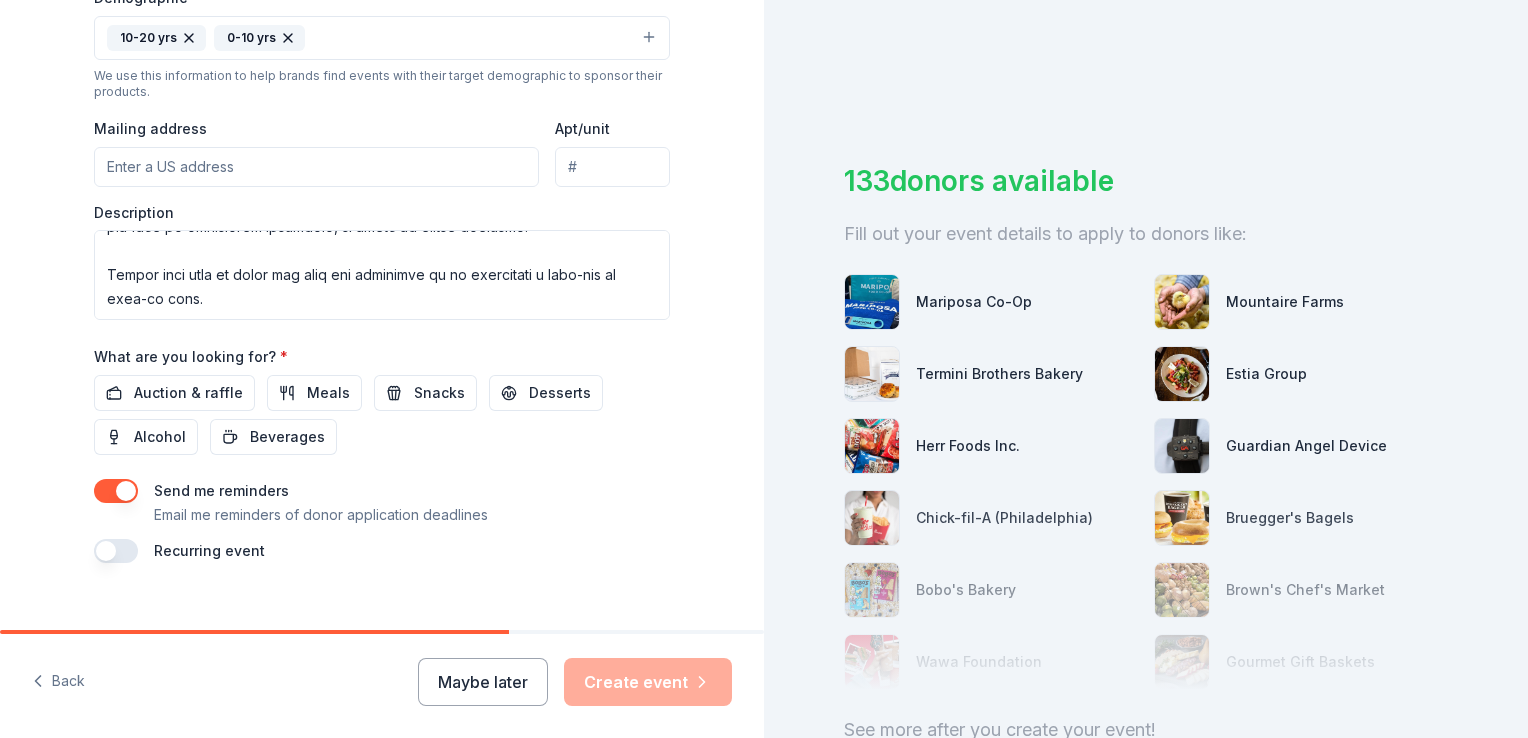 scroll, scrollTop: 680, scrollLeft: 0, axis: vertical 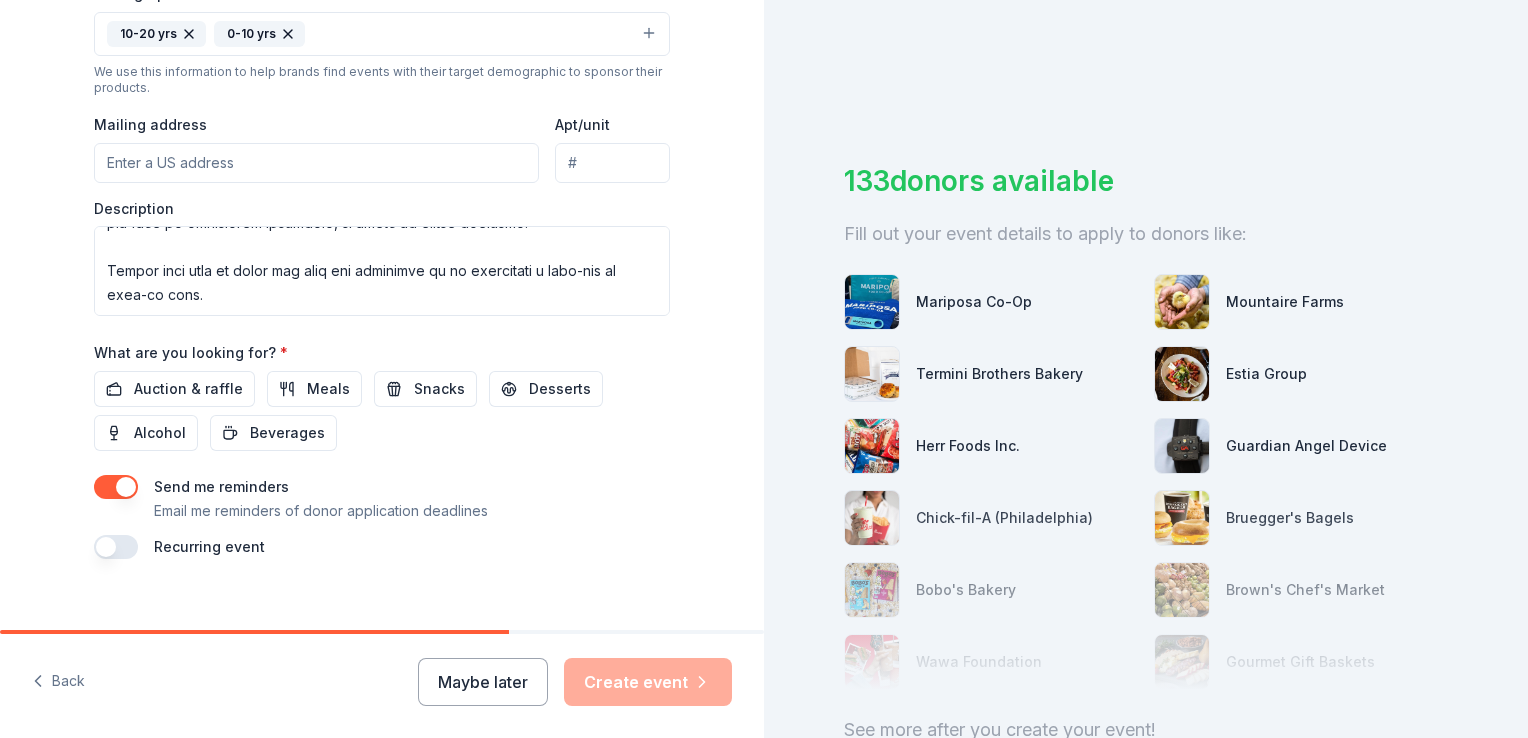 click at bounding box center (116, 547) 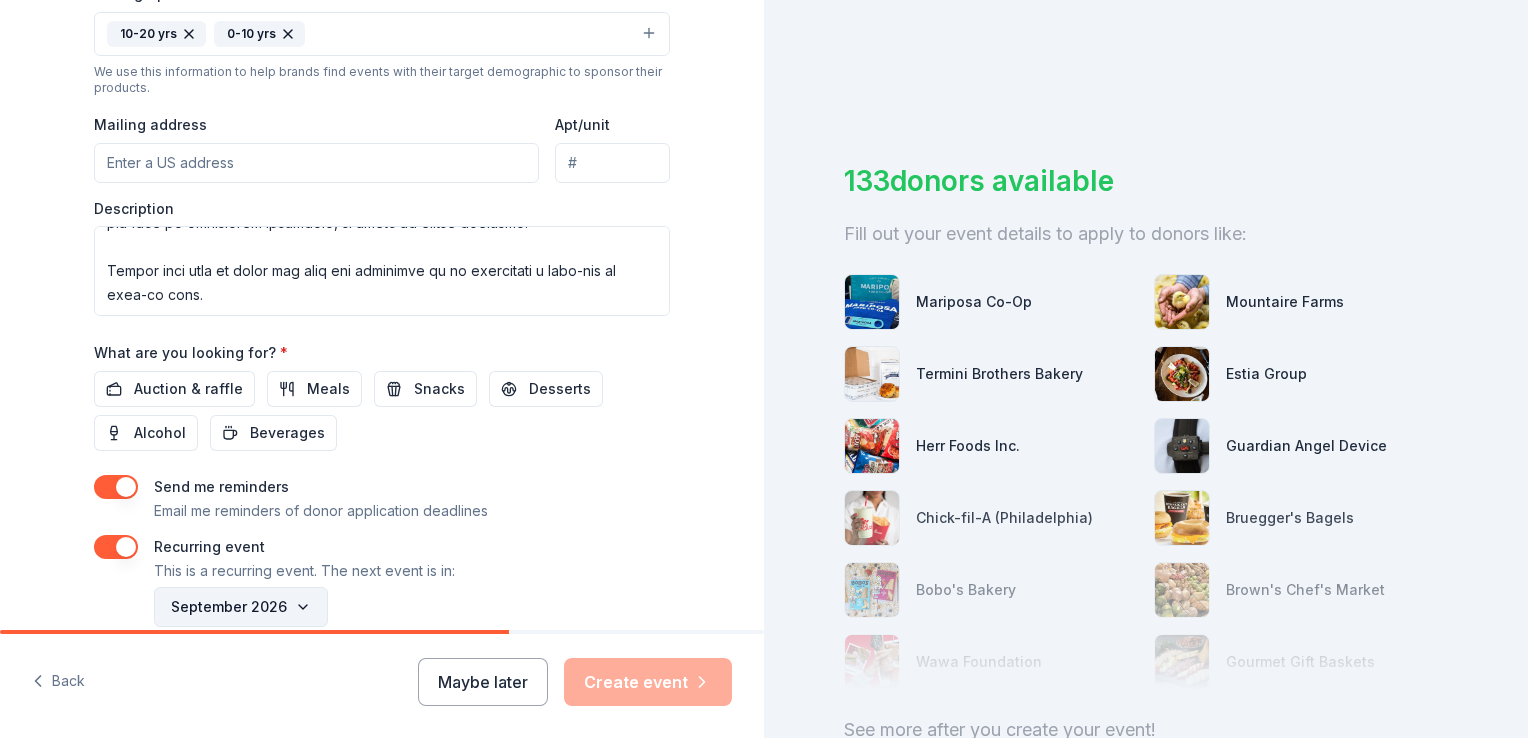 click on "September 2026" at bounding box center (241, 607) 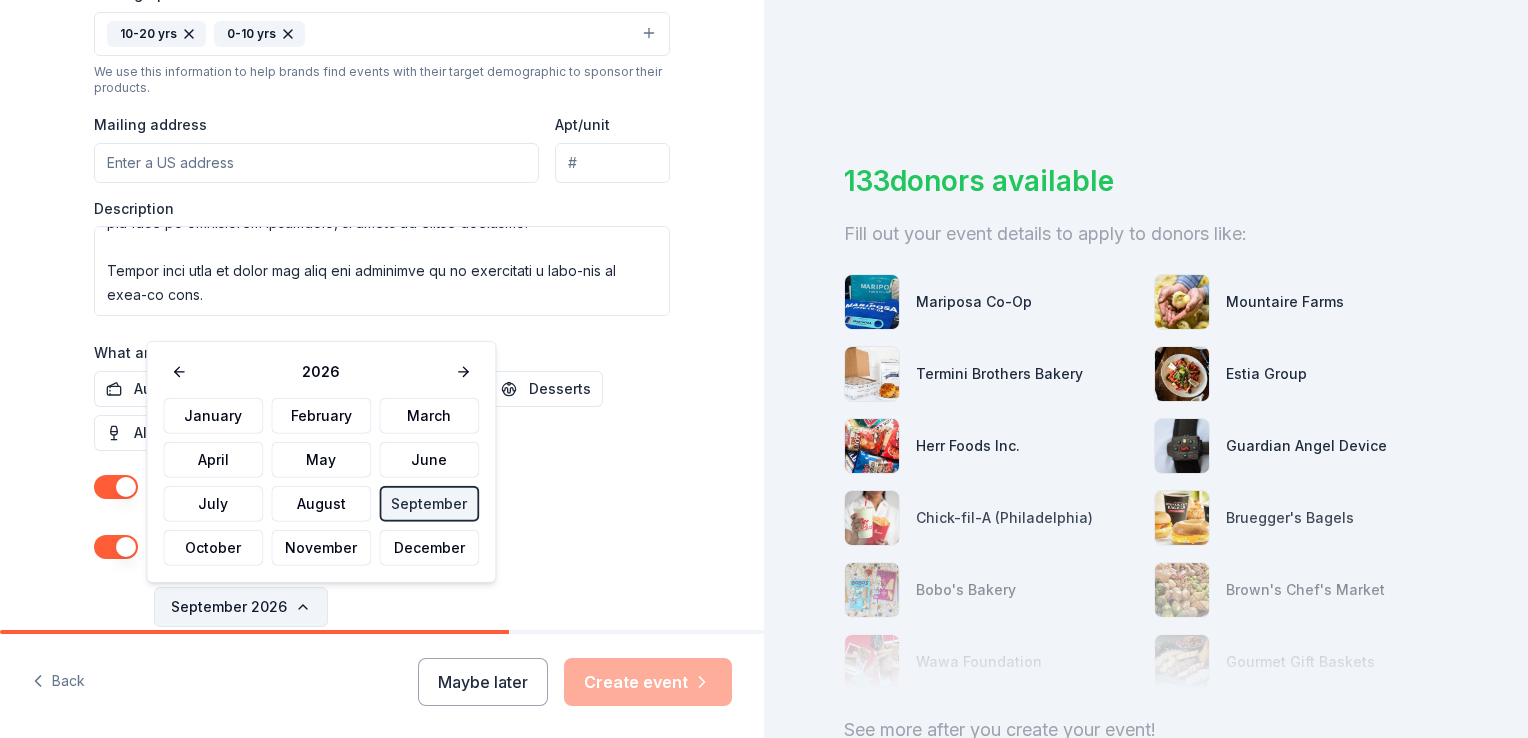 click on "September 2026" at bounding box center (241, 607) 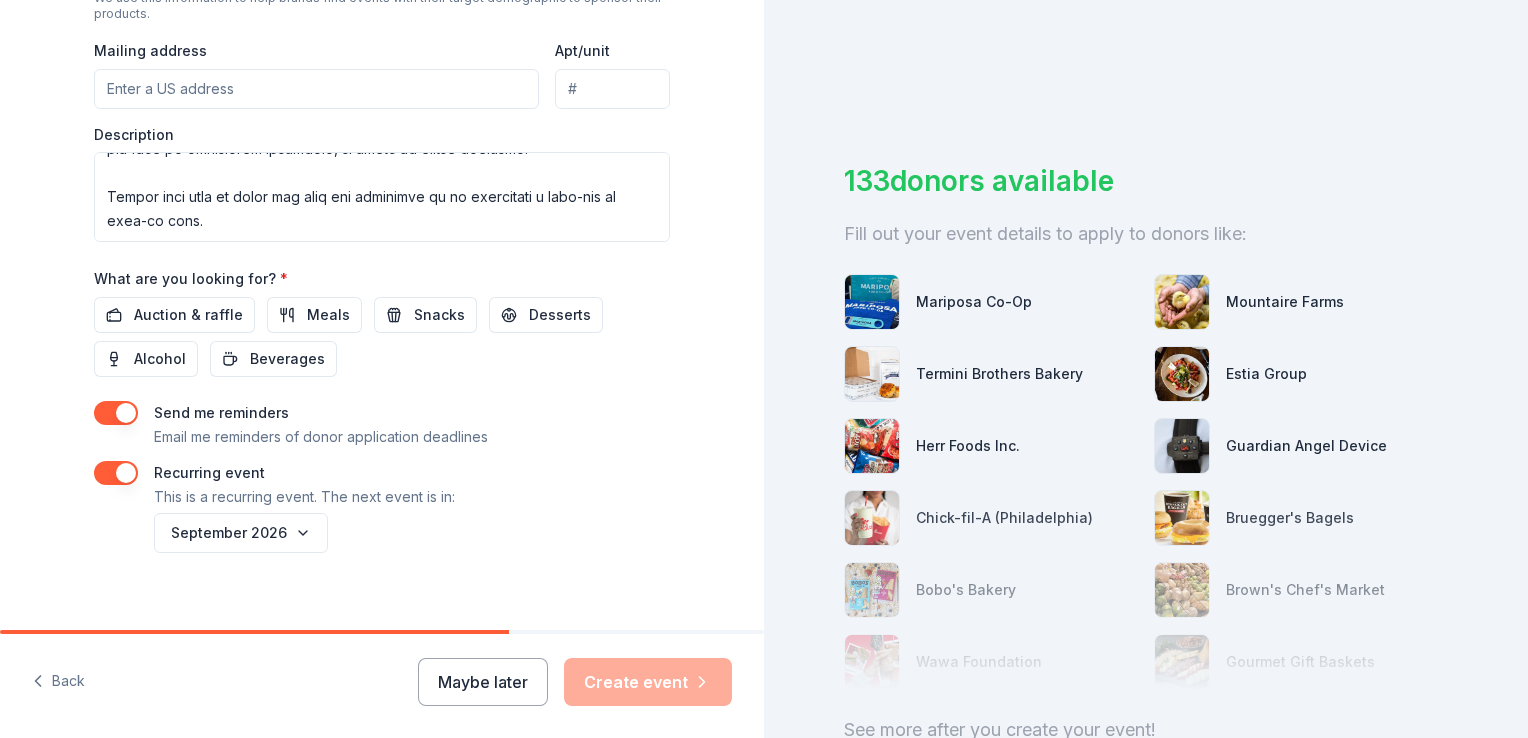 scroll, scrollTop: 776, scrollLeft: 0, axis: vertical 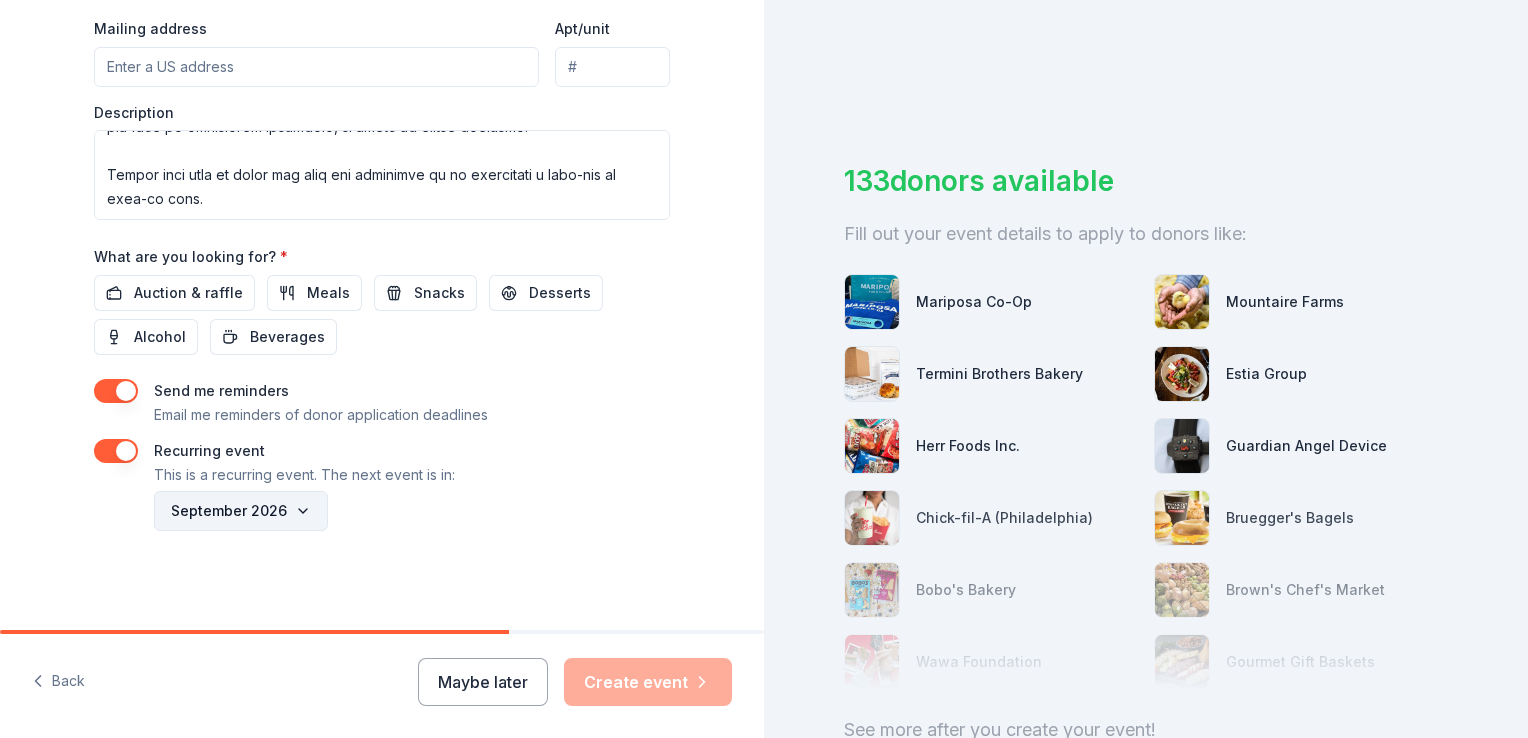 click on "September 2026" at bounding box center [241, 511] 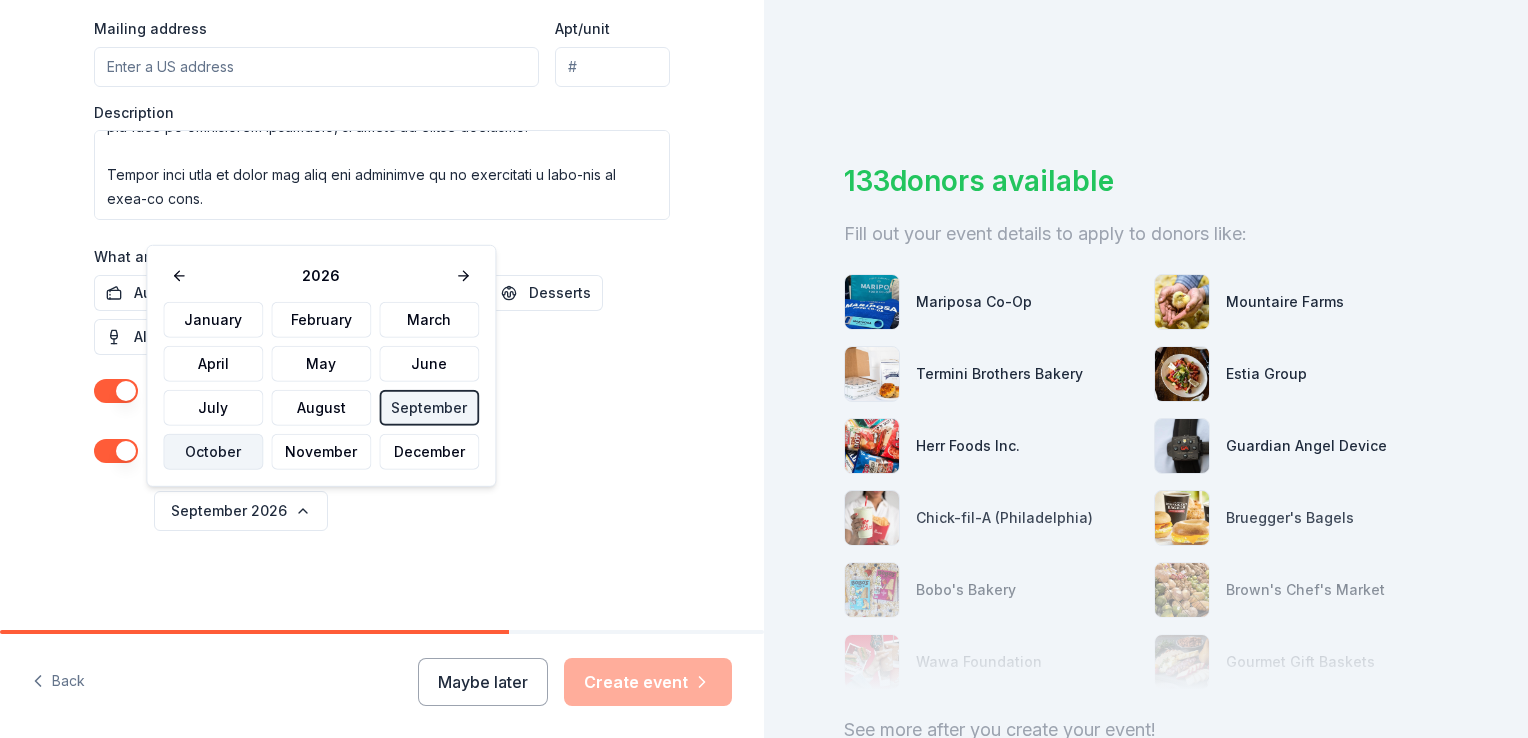click on "October" at bounding box center [213, 452] 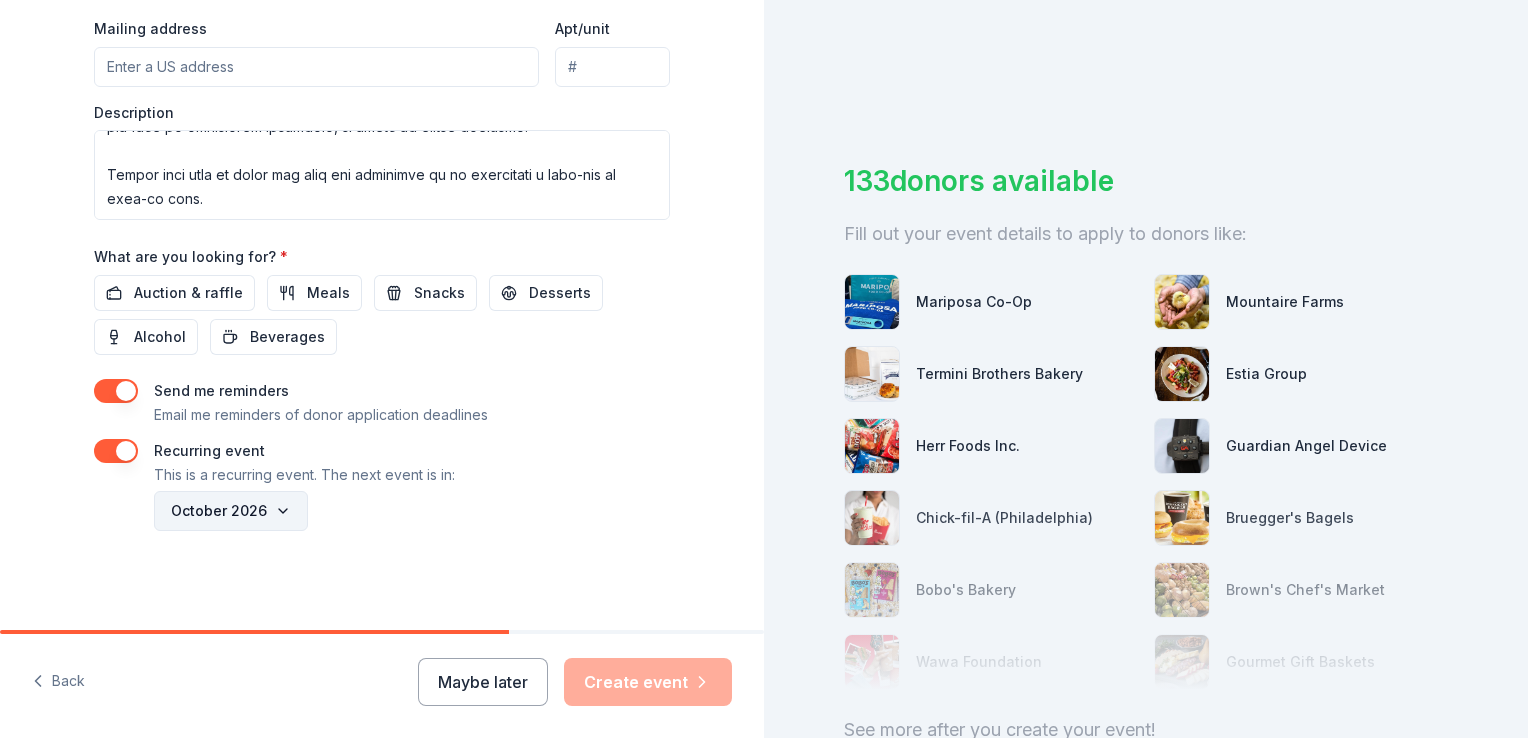 click on "October 2026" at bounding box center [231, 511] 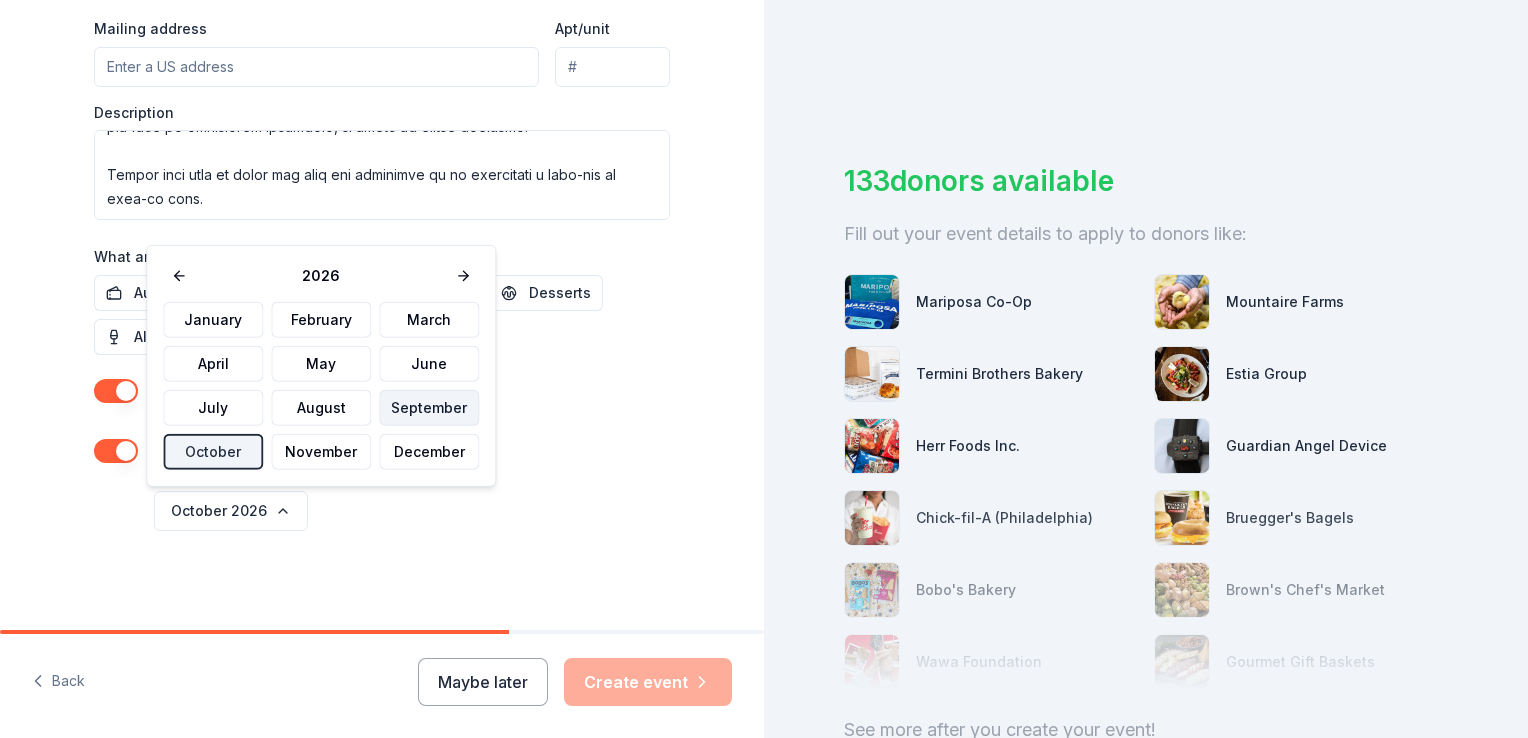 click on "September" at bounding box center [429, 408] 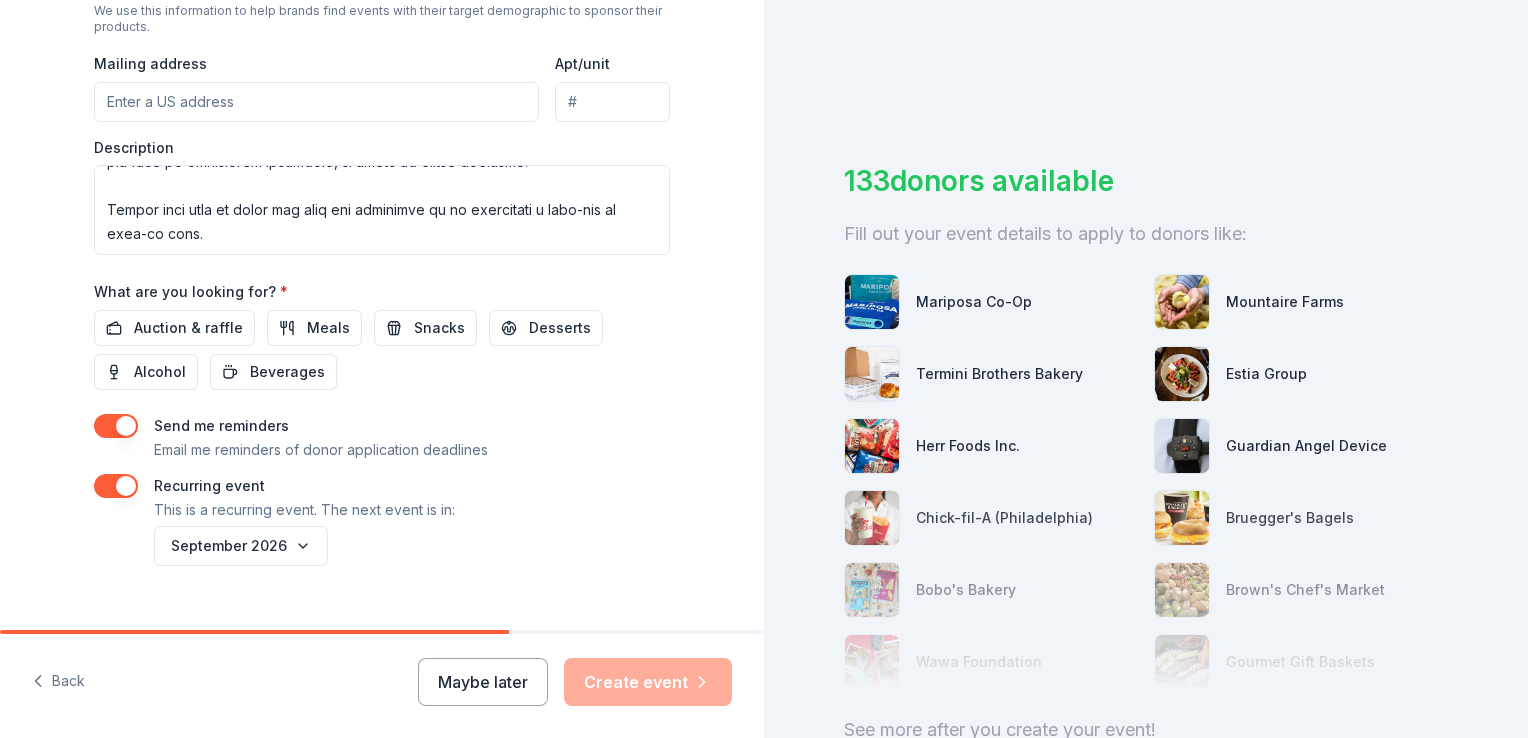 scroll, scrollTop: 776, scrollLeft: 0, axis: vertical 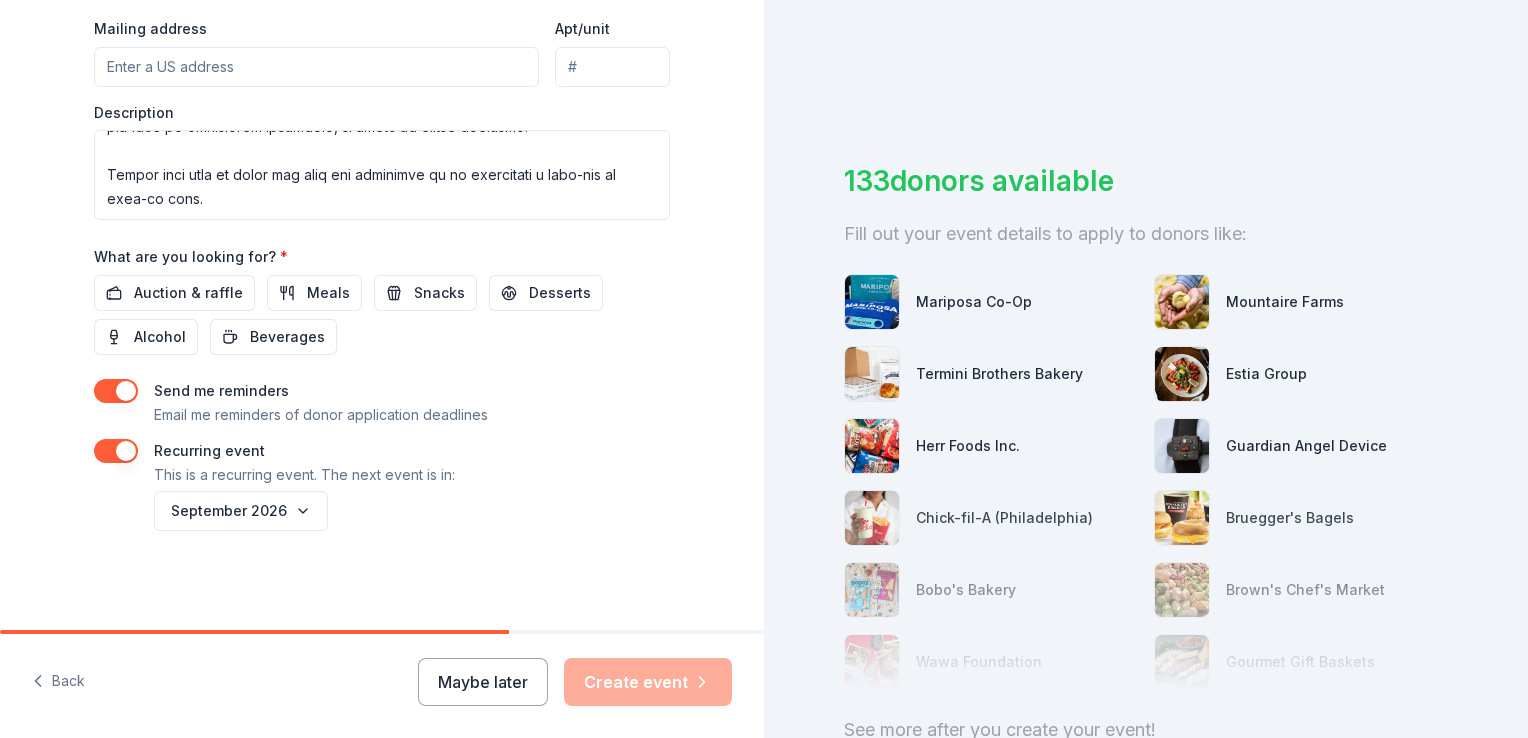 click at bounding box center [116, 451] 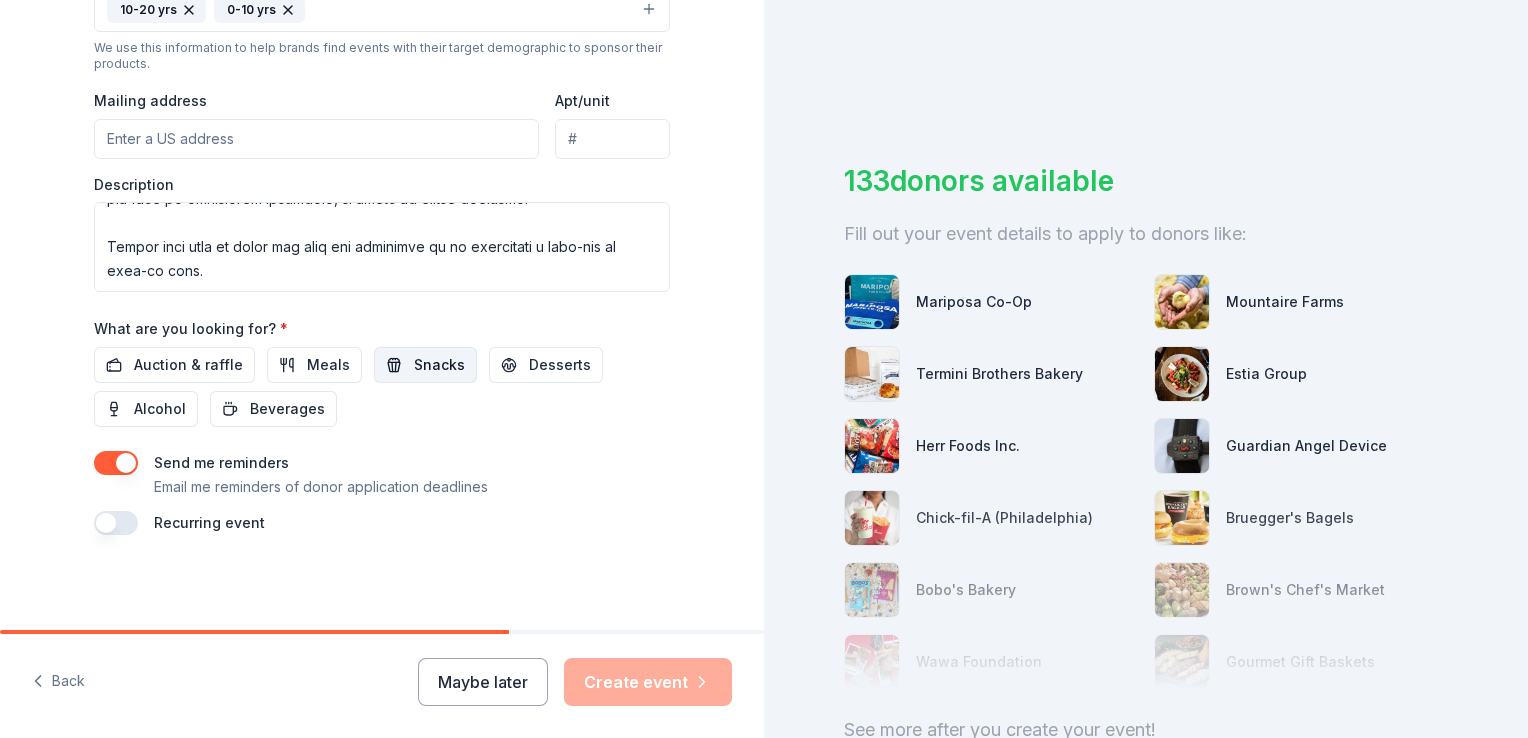 click on "Snacks" at bounding box center [425, 365] 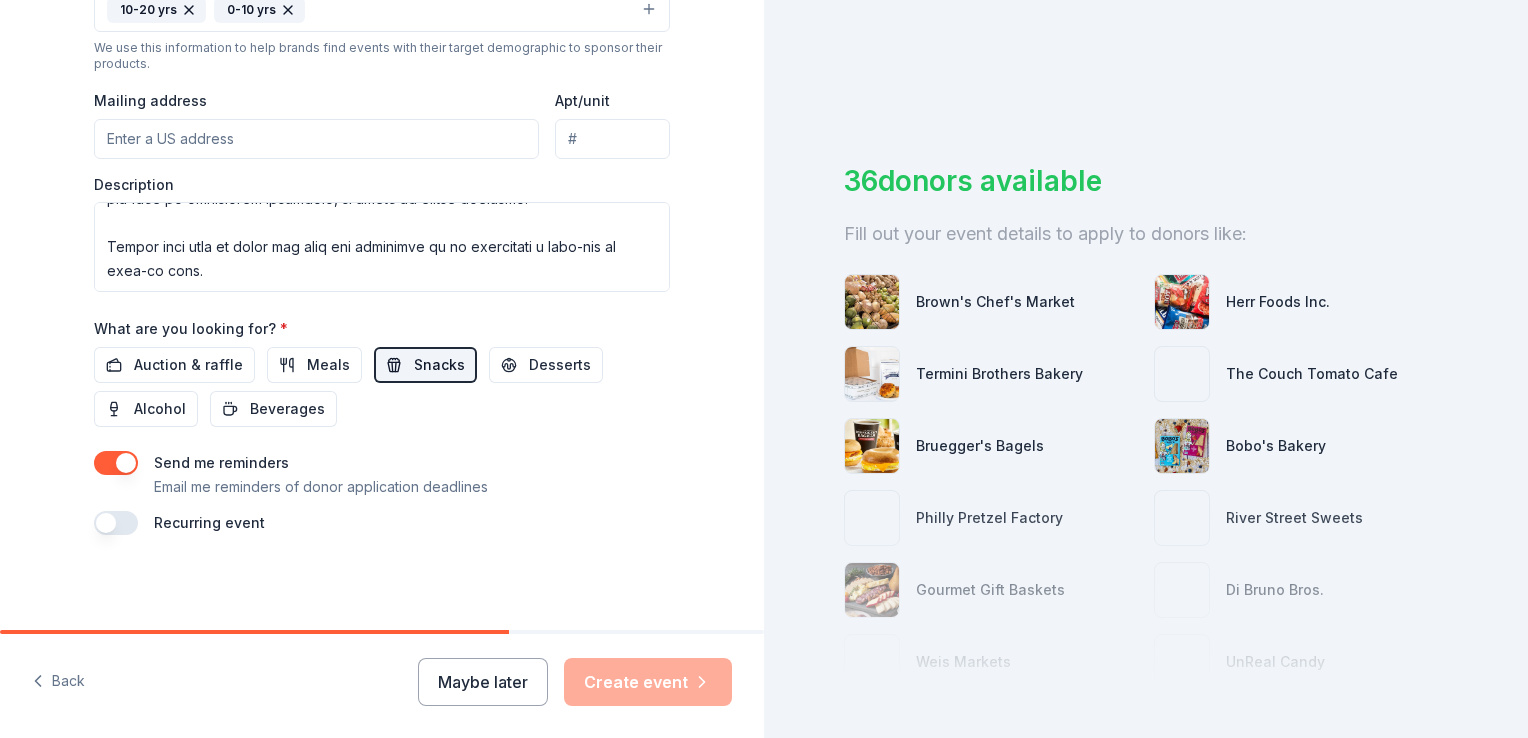 click on "Snacks" at bounding box center [425, 365] 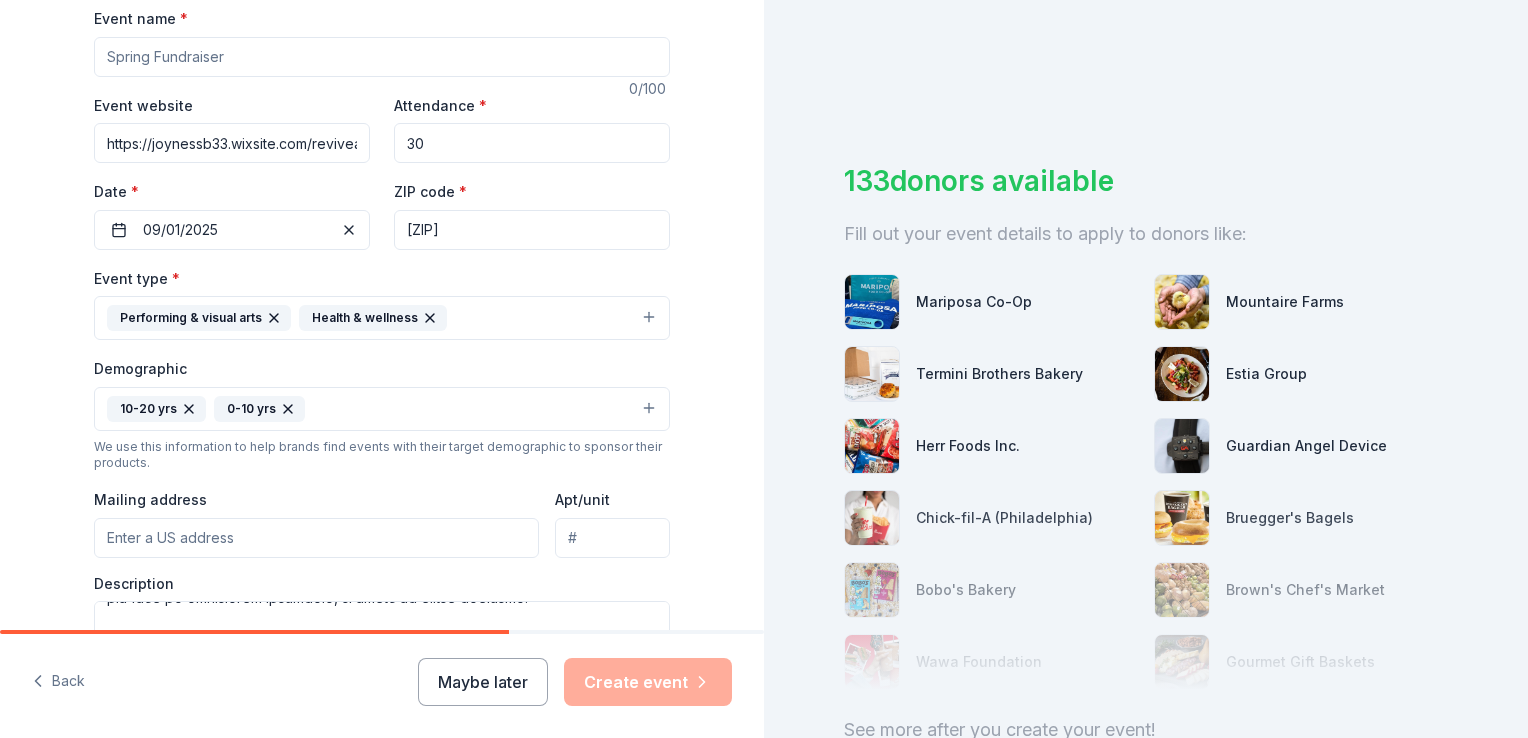 scroll, scrollTop: 291, scrollLeft: 0, axis: vertical 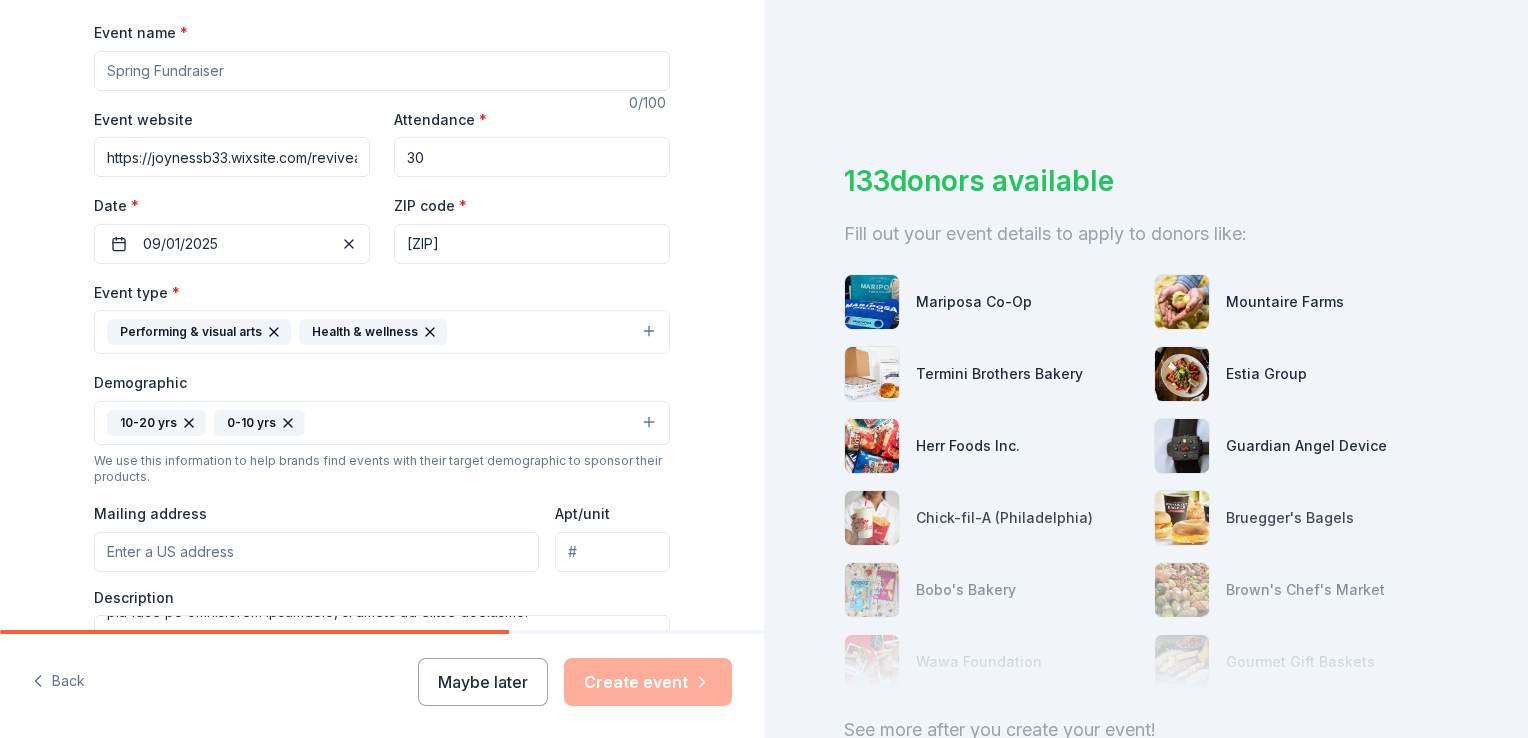 click on "Event name *" at bounding box center (382, 71) 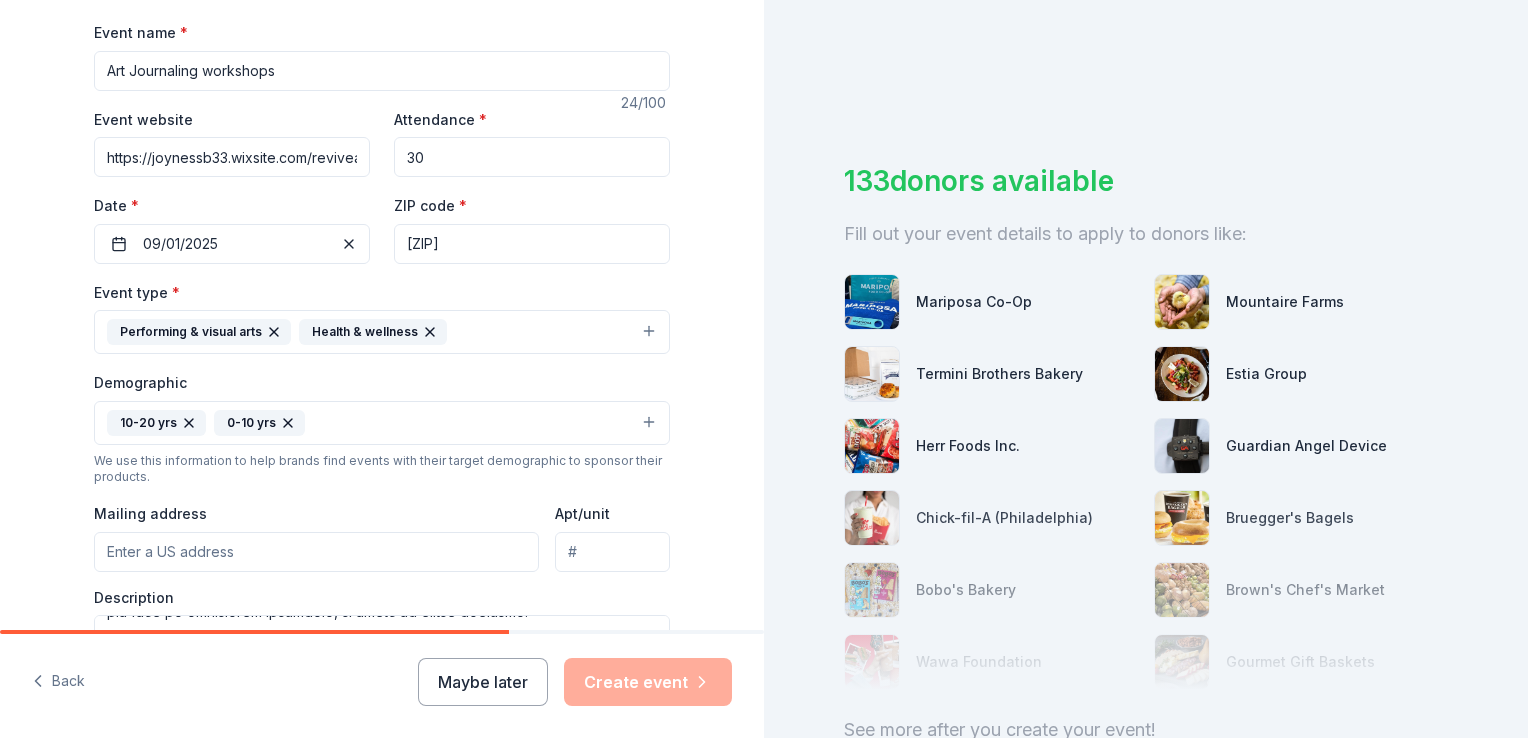 click on "Art Journaling workshops" at bounding box center [382, 71] 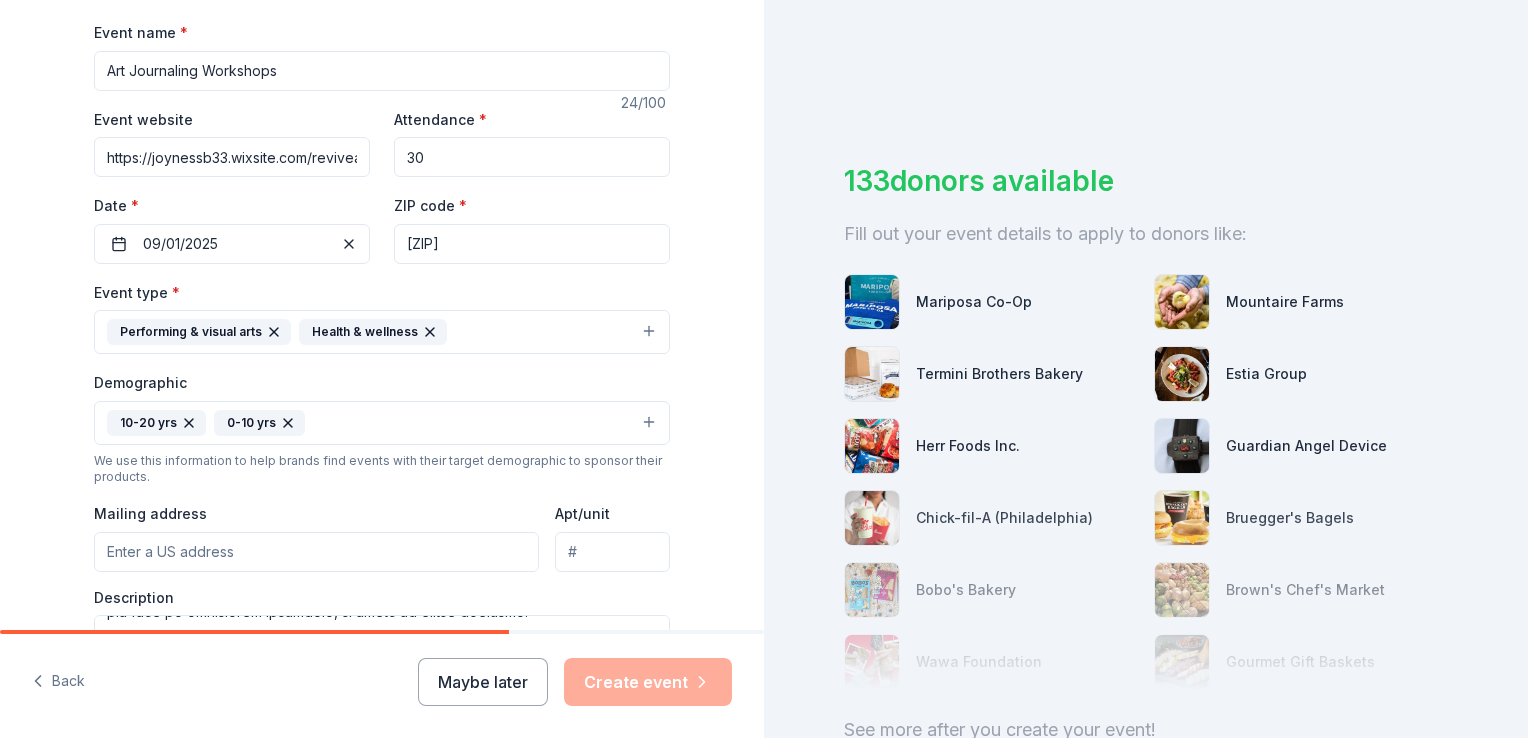 type on "Art Journaling Workshops" 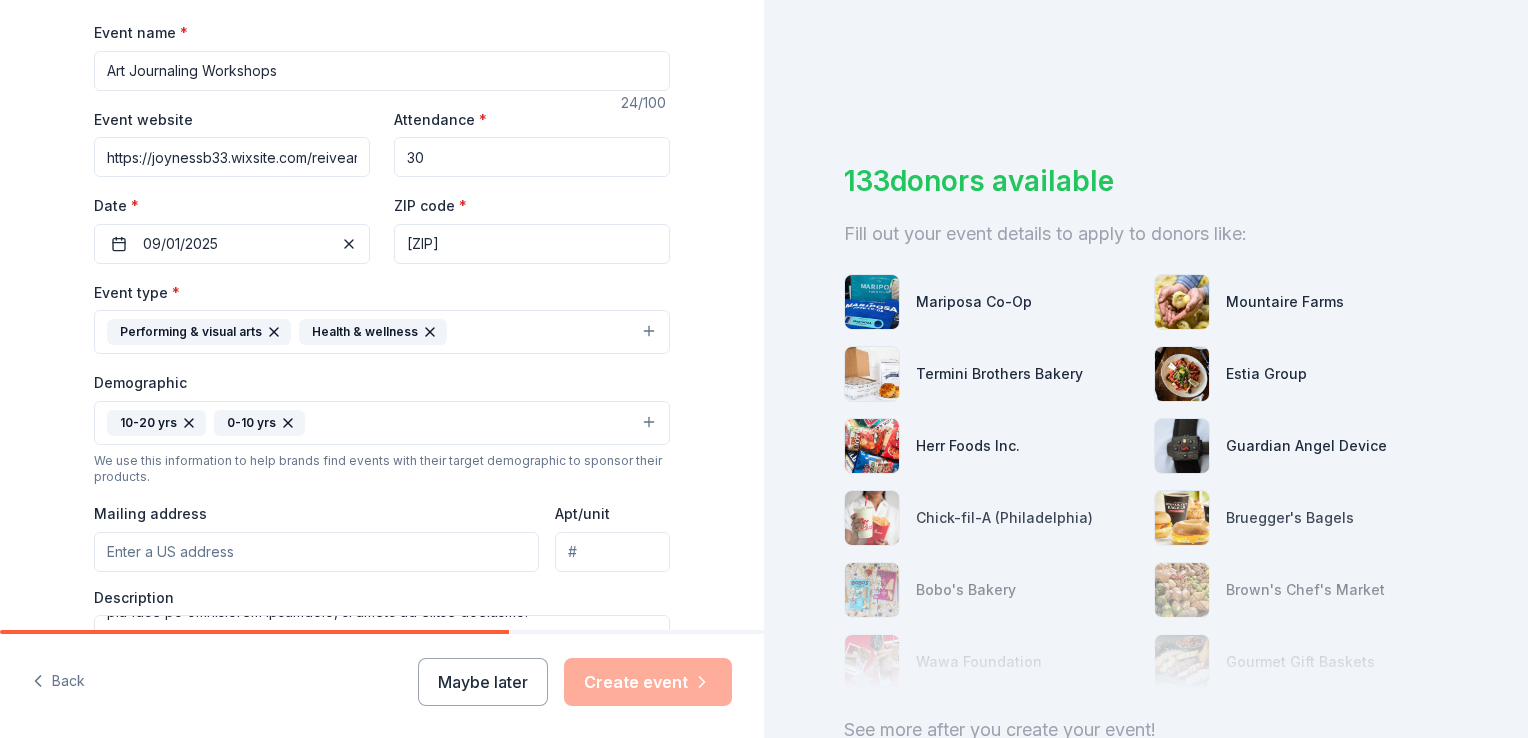 type on "https://joynessb33.wixsite.com/reviveartjournaling" 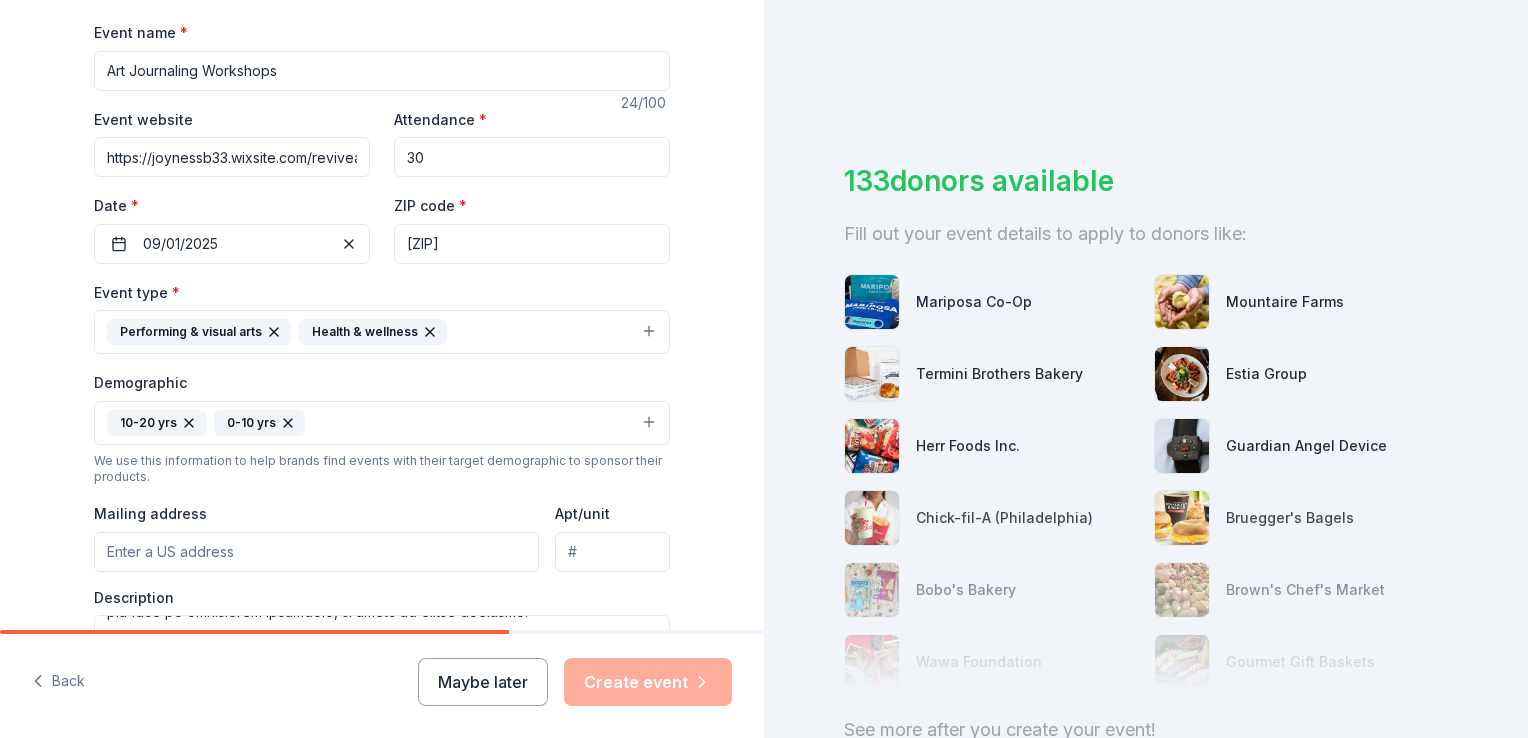 click on "Tell us about your event. We'll find in-kind donations you can apply for. Event name * Art Journaling Workshops 24 /100 Event website https://joynessb33.wixsite.com/reviveartjournaling Attendance * 30 Date * 09/01/2025 ZIP code * 19120 Event type * Performing & visual arts Health & wellness Demographic 10-20 yrs 0-10 yrs We use this information to help brands find events with their target demographic to sponsor their products. Mailing address Apt/unit Description What are you looking for? * Auction & raffle Meals Snacks Desserts Alcohol Beverages Send me reminders Email me reminders of donor application deadlines Recurring event" at bounding box center [382, 376] 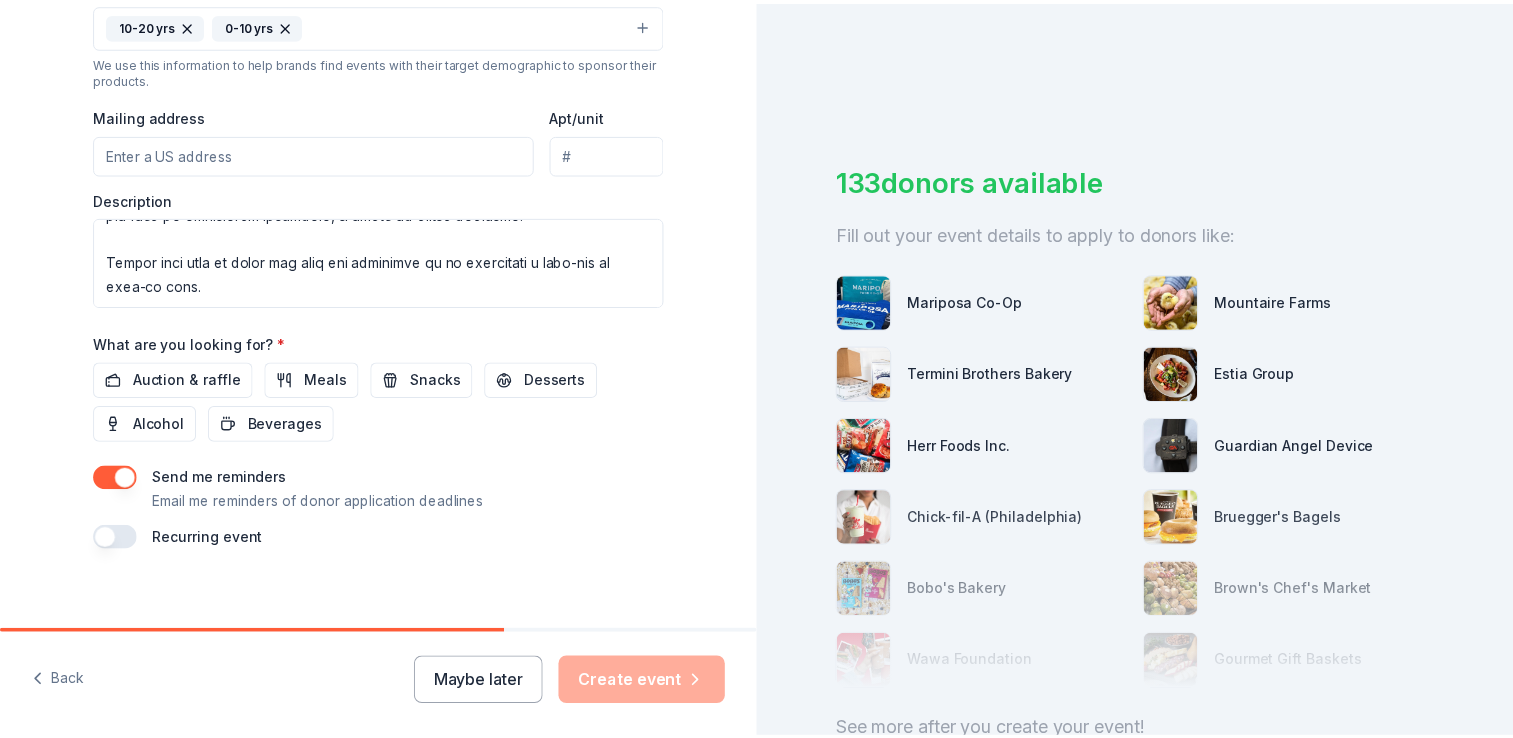 scroll, scrollTop: 704, scrollLeft: 0, axis: vertical 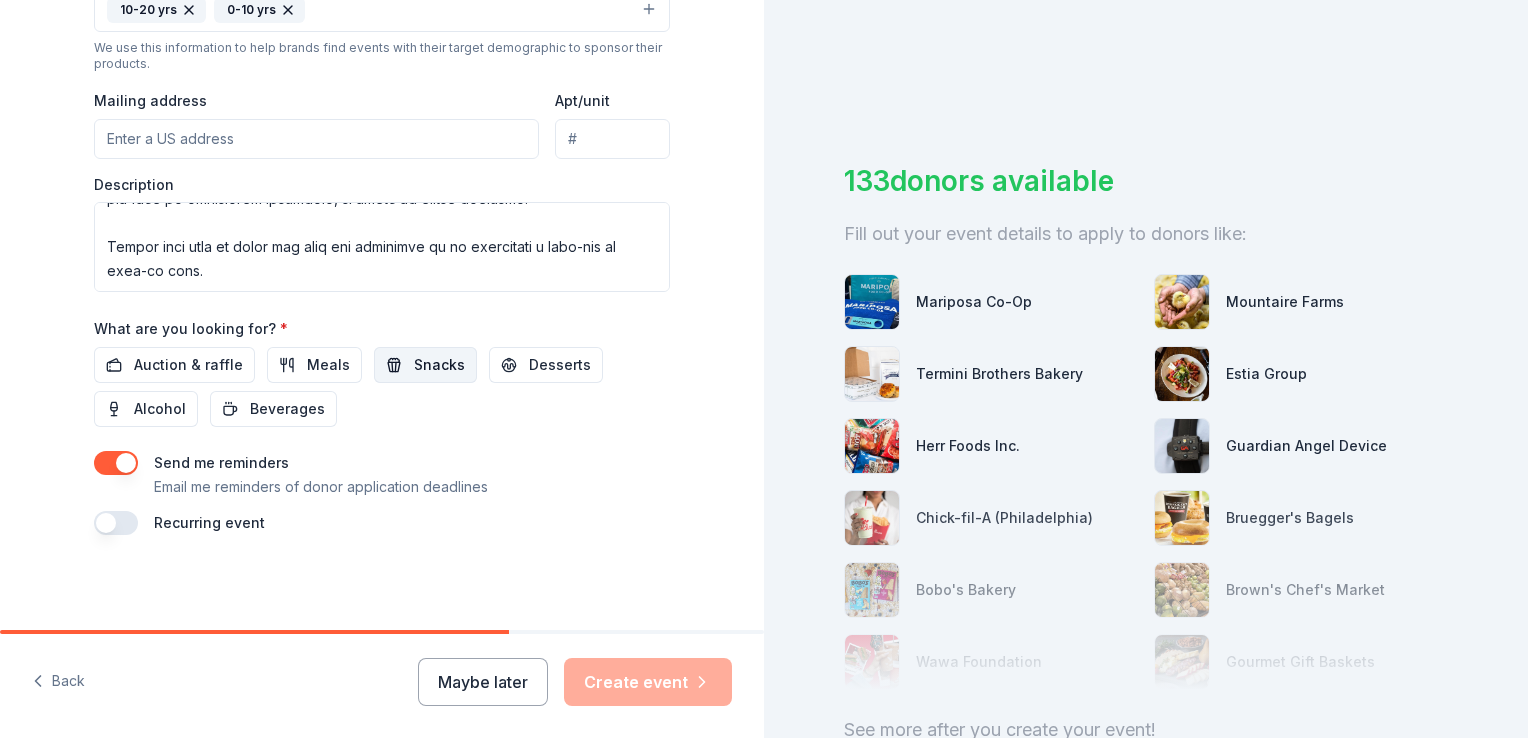 click on "Snacks" at bounding box center [439, 365] 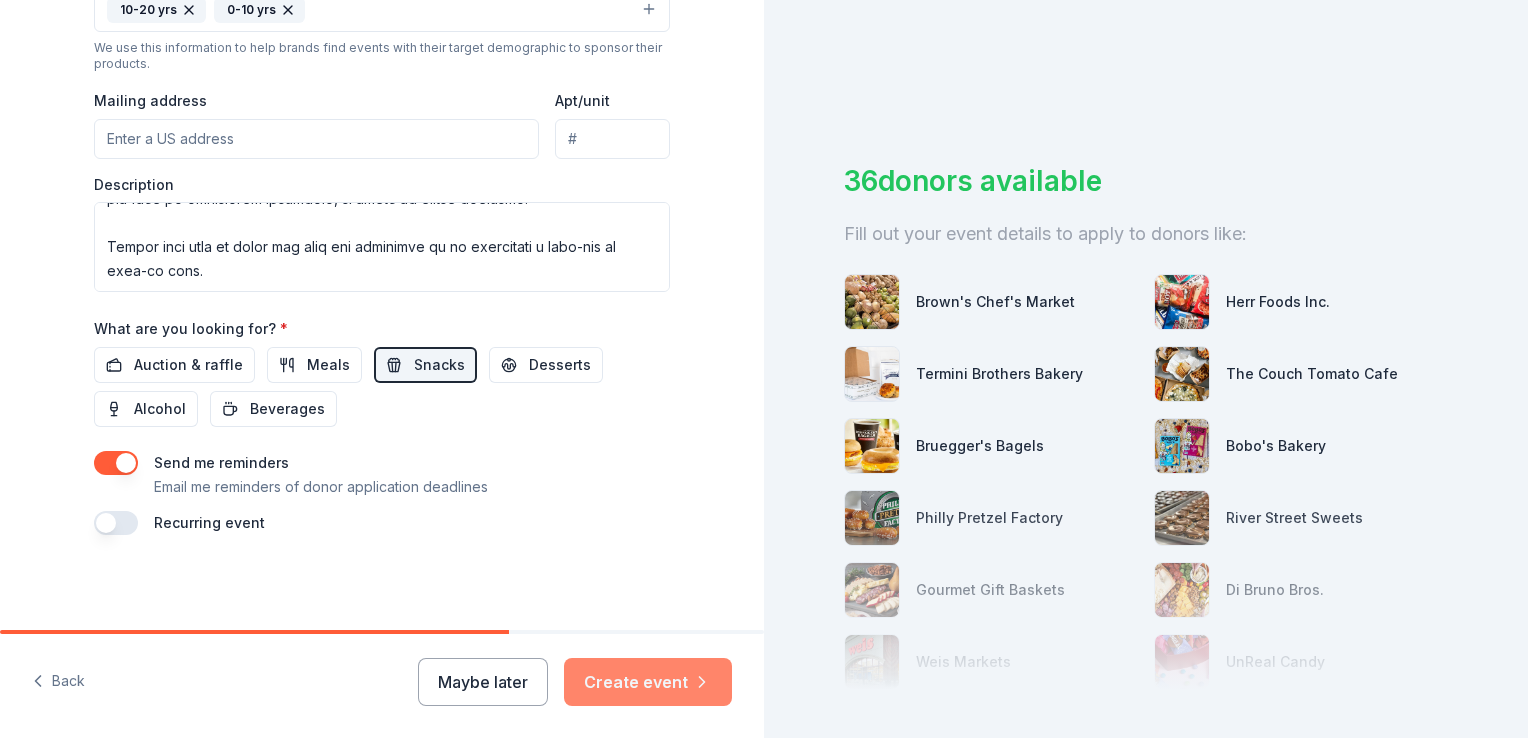 click on "Create event" at bounding box center (648, 682) 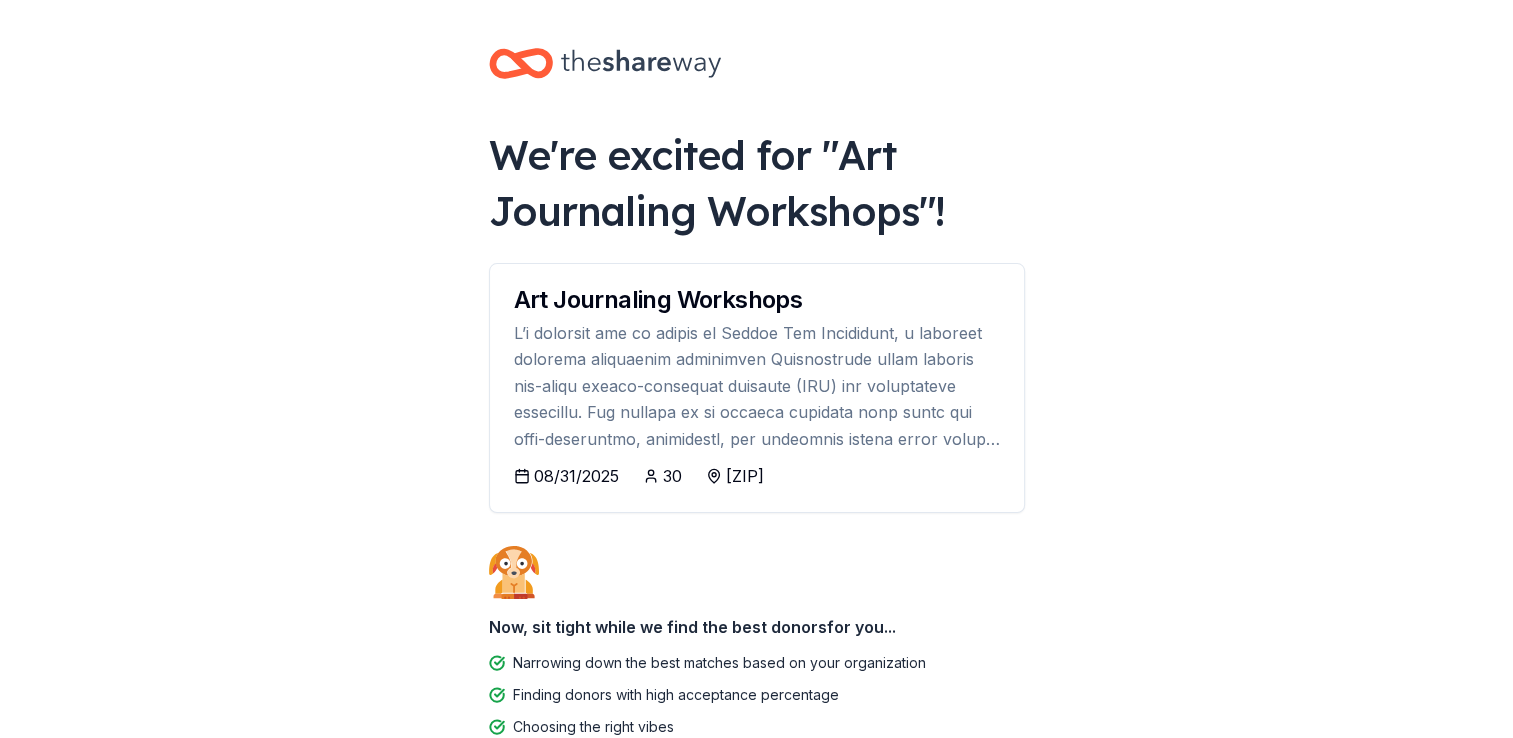 scroll, scrollTop: 102, scrollLeft: 0, axis: vertical 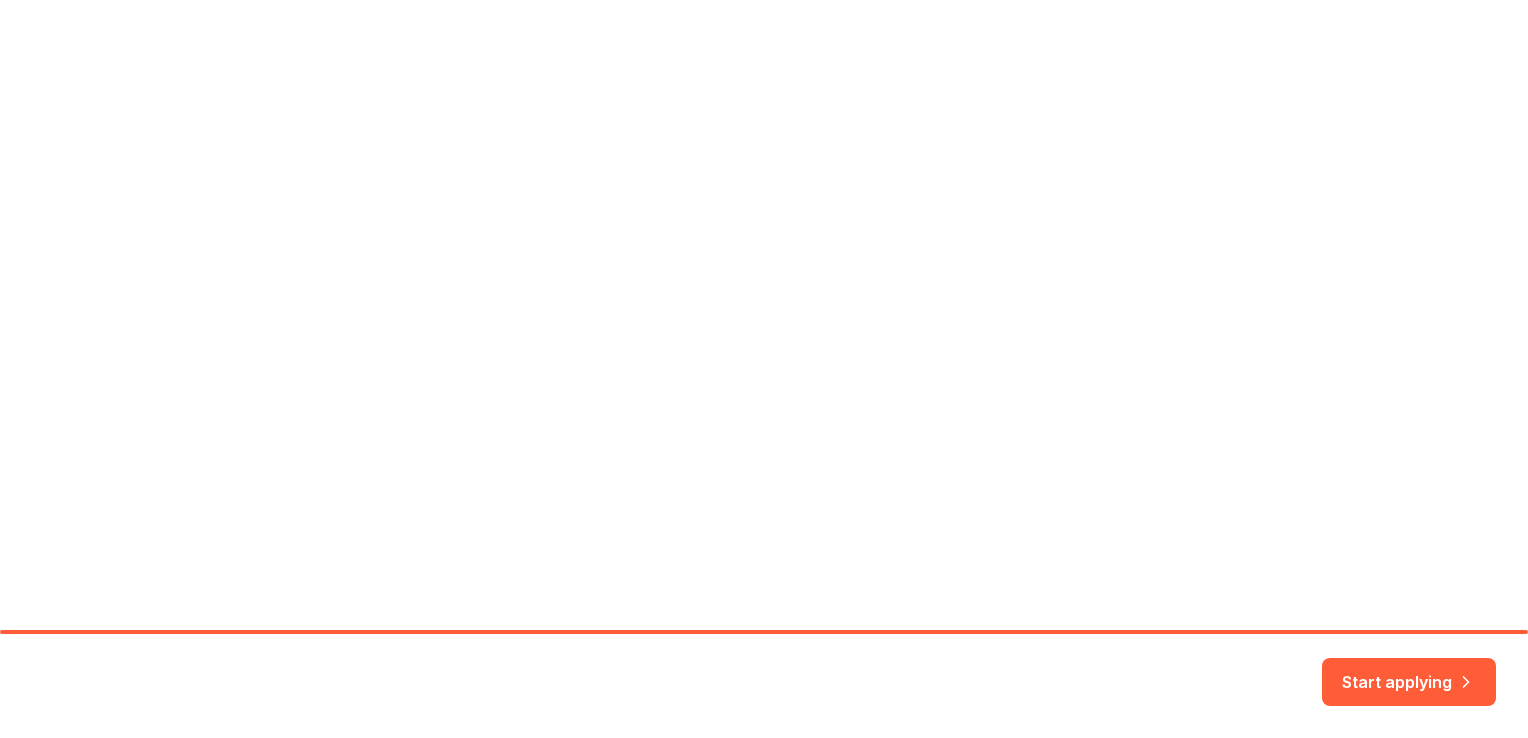 drag, startPoint x: 1518, startPoint y: 300, endPoint x: 1527, endPoint y: 465, distance: 165.24527 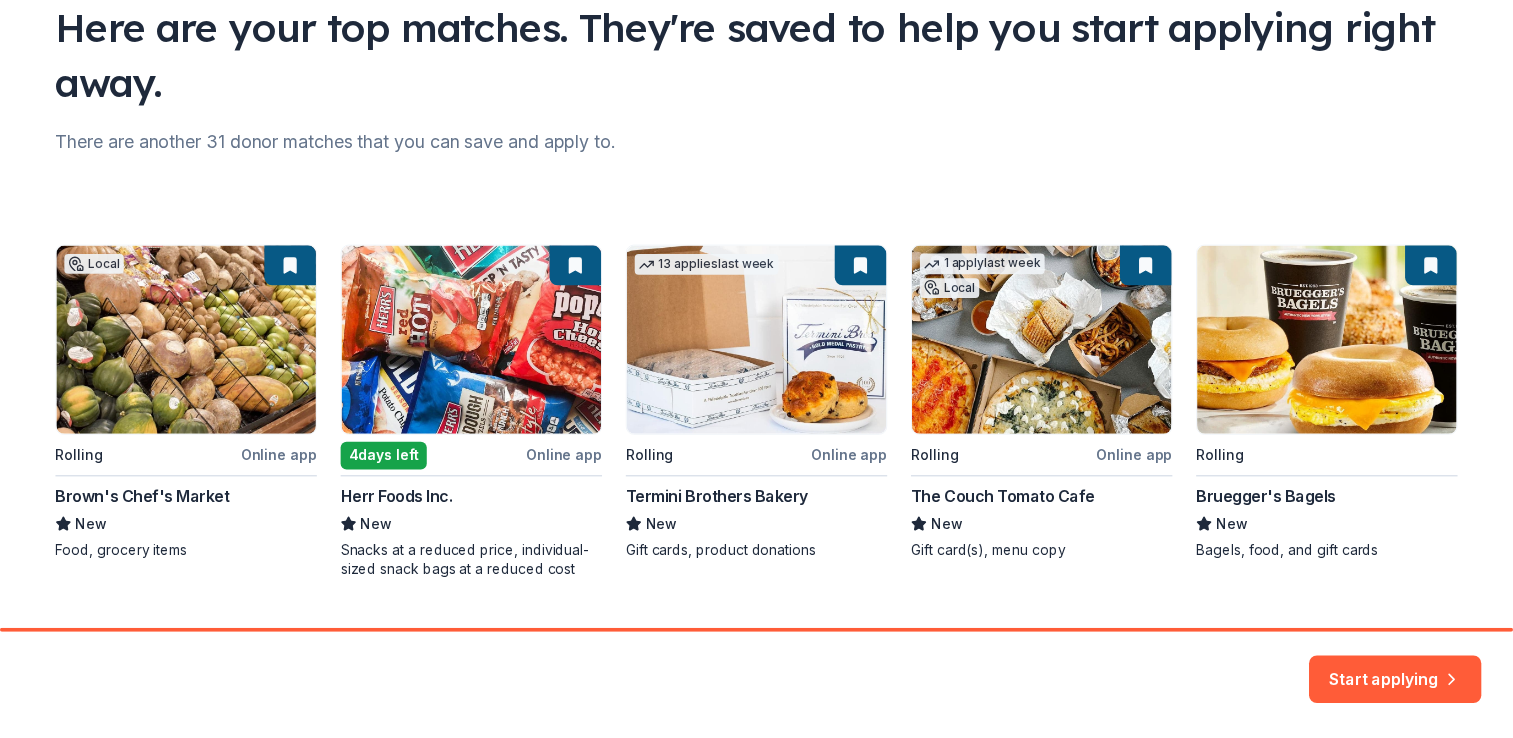 scroll, scrollTop: 160, scrollLeft: 0, axis: vertical 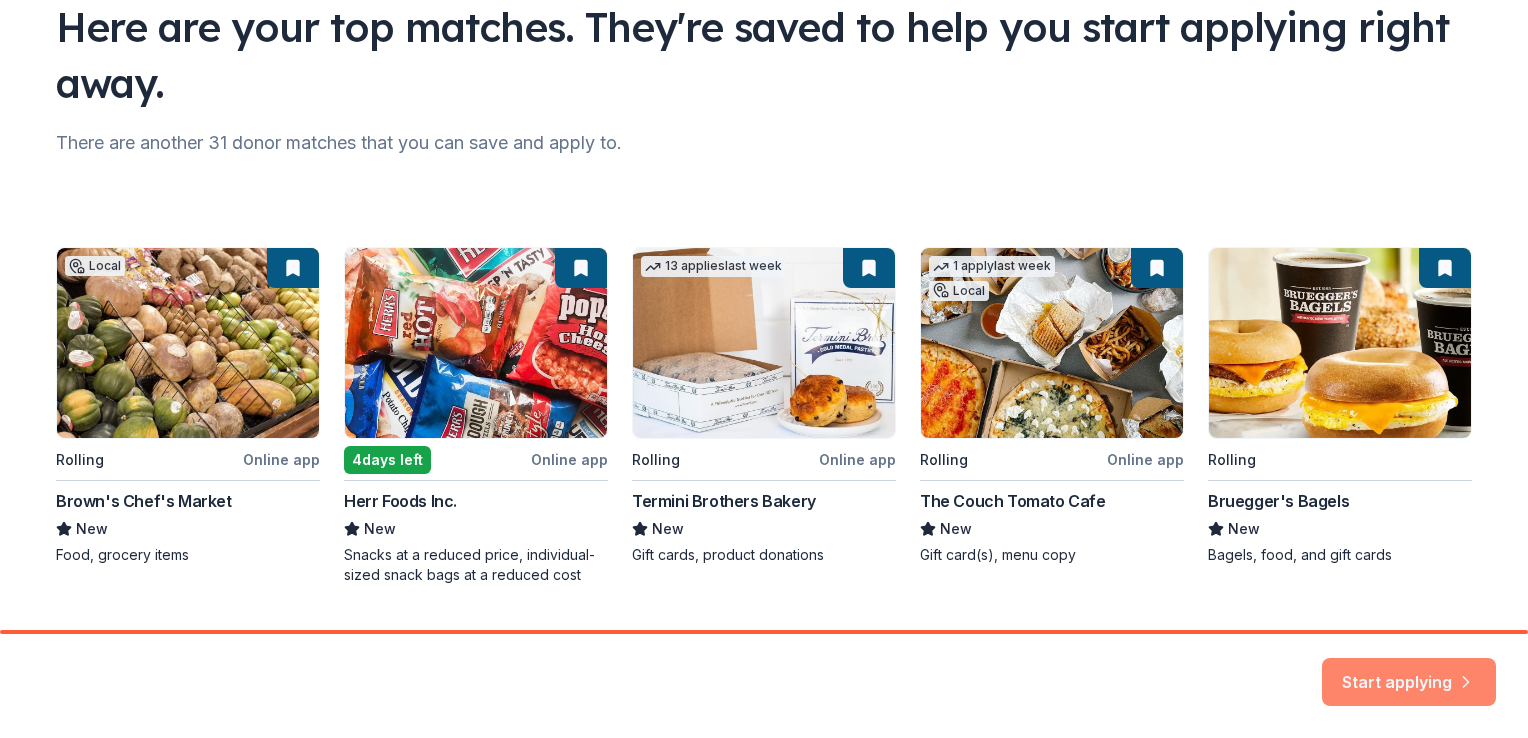 click on "Start applying" at bounding box center (1409, 672) 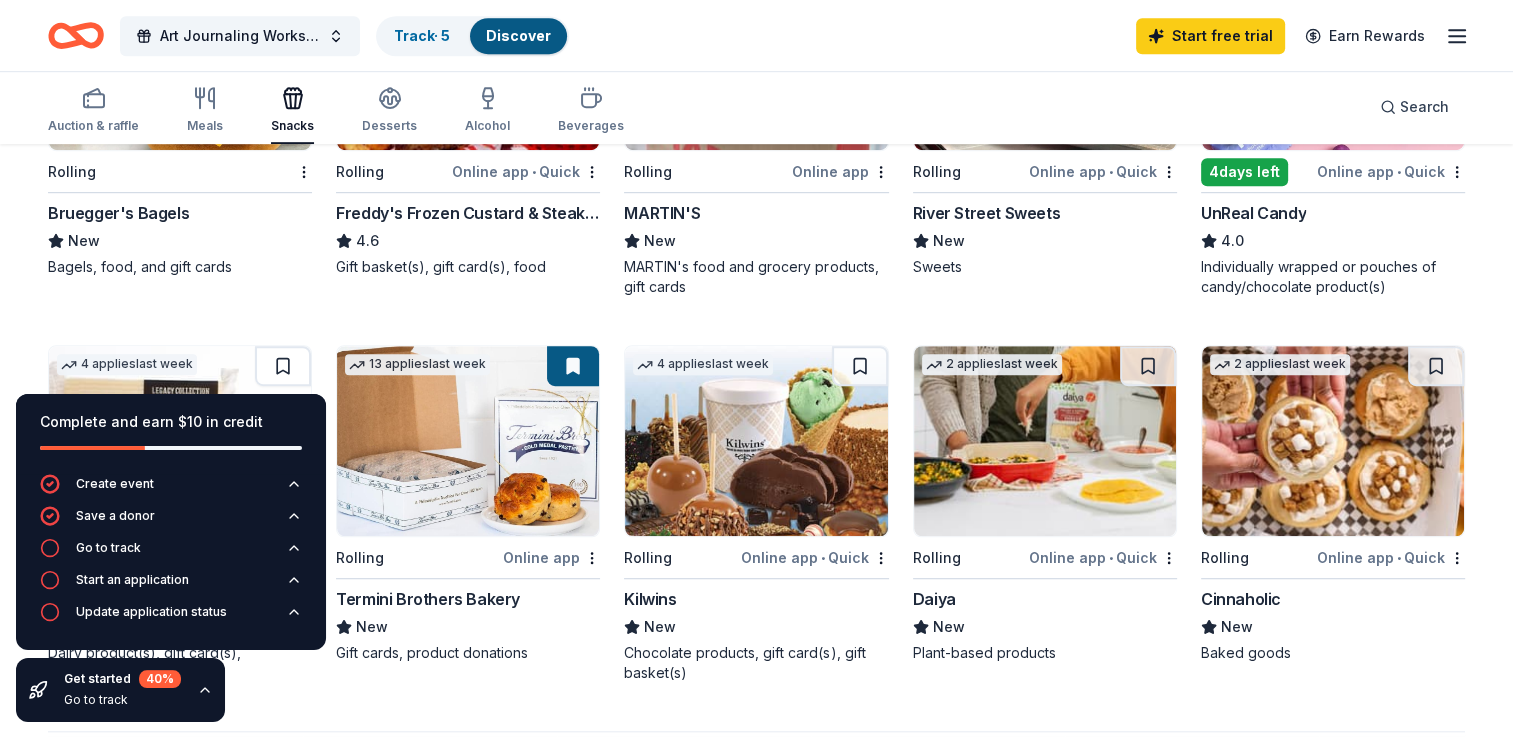 scroll, scrollTop: 1212, scrollLeft: 0, axis: vertical 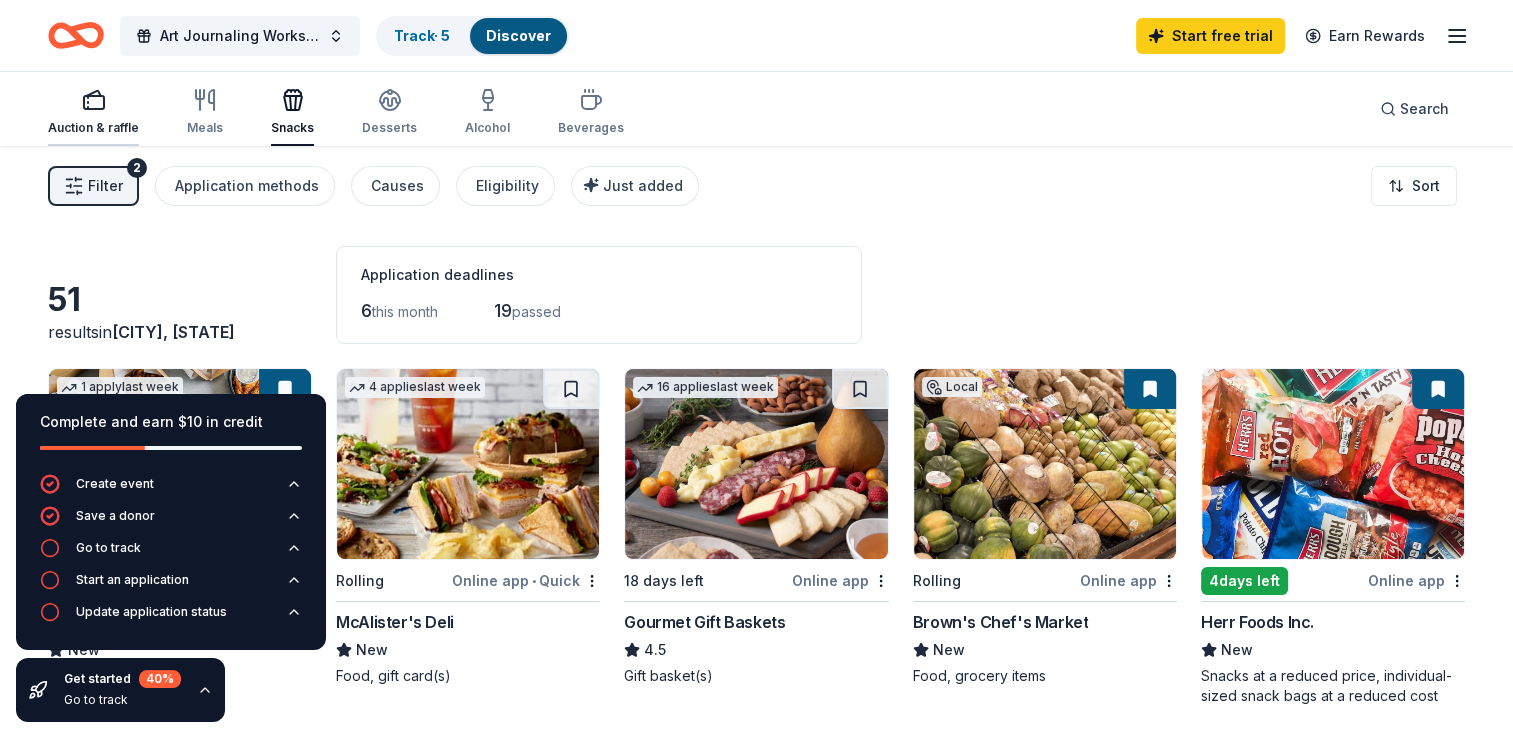 click on "Auction & raffle" at bounding box center (93, 128) 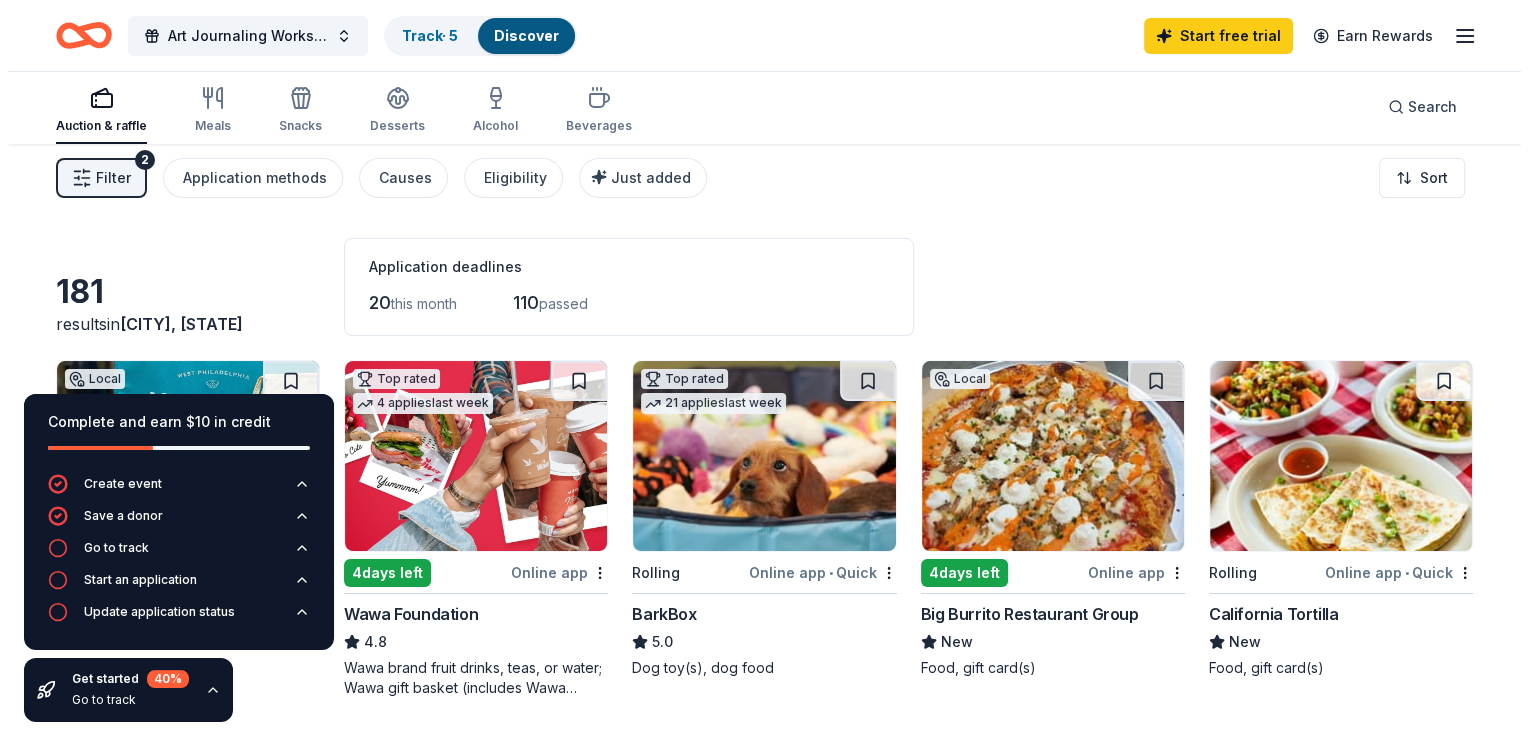 scroll, scrollTop: 0, scrollLeft: 0, axis: both 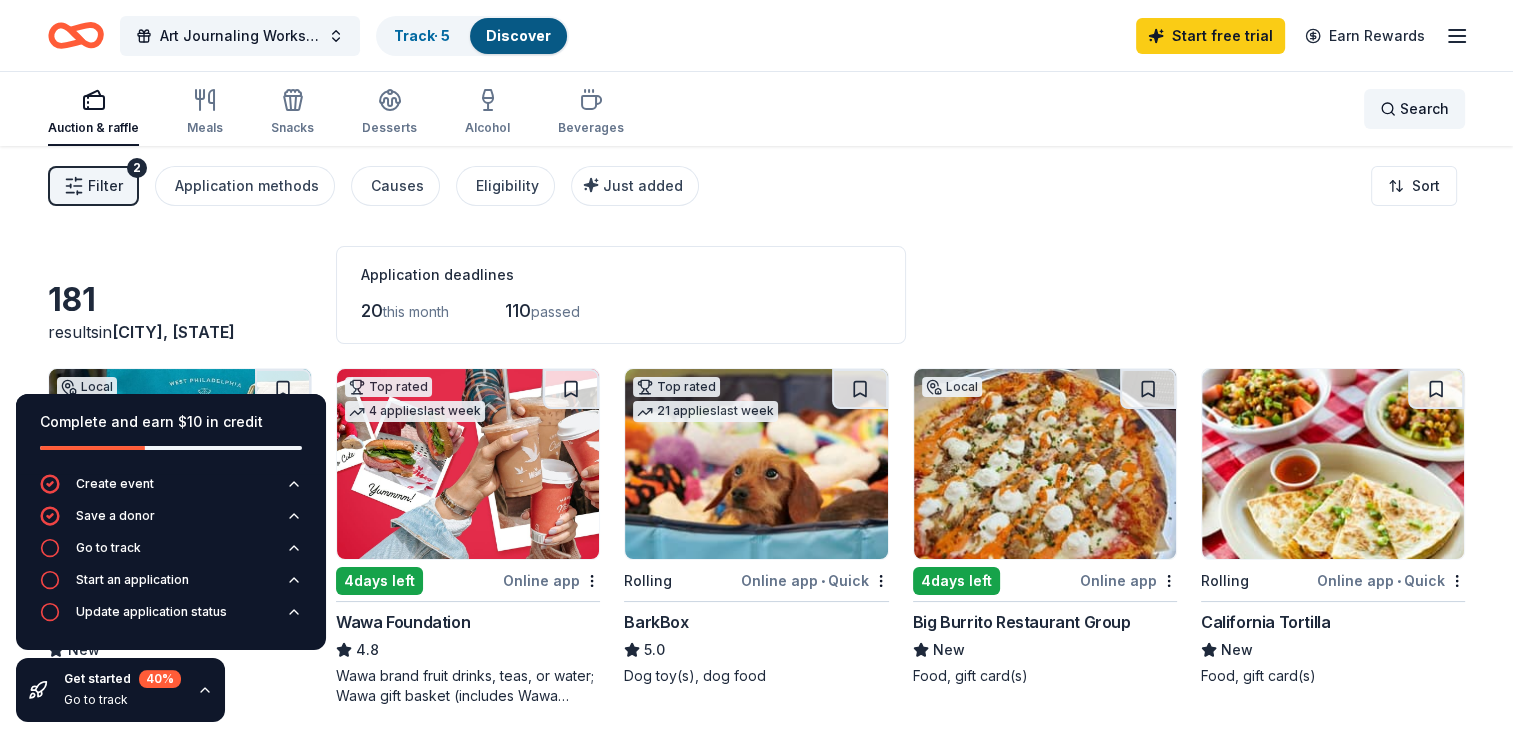 click on "Search" at bounding box center [1424, 109] 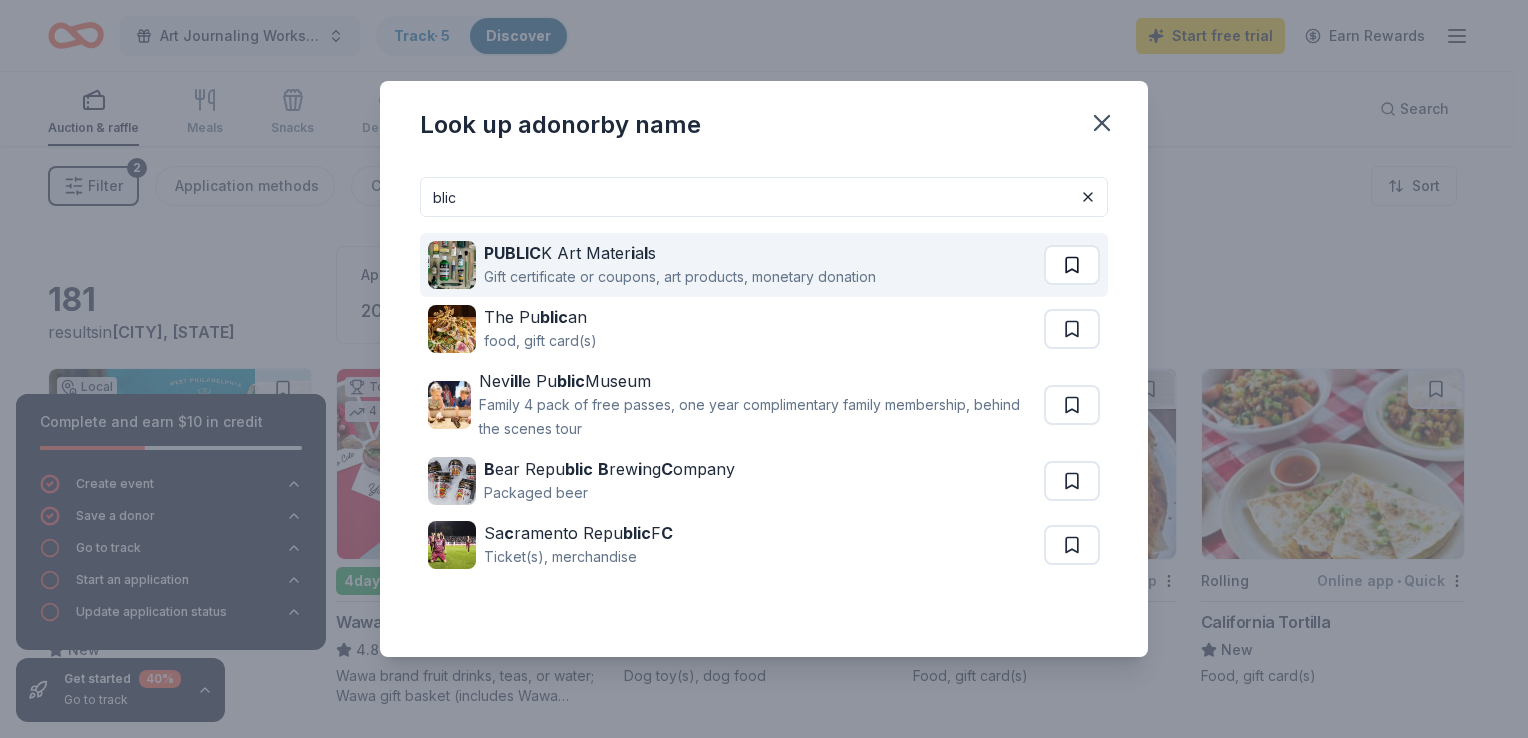 type on "blic" 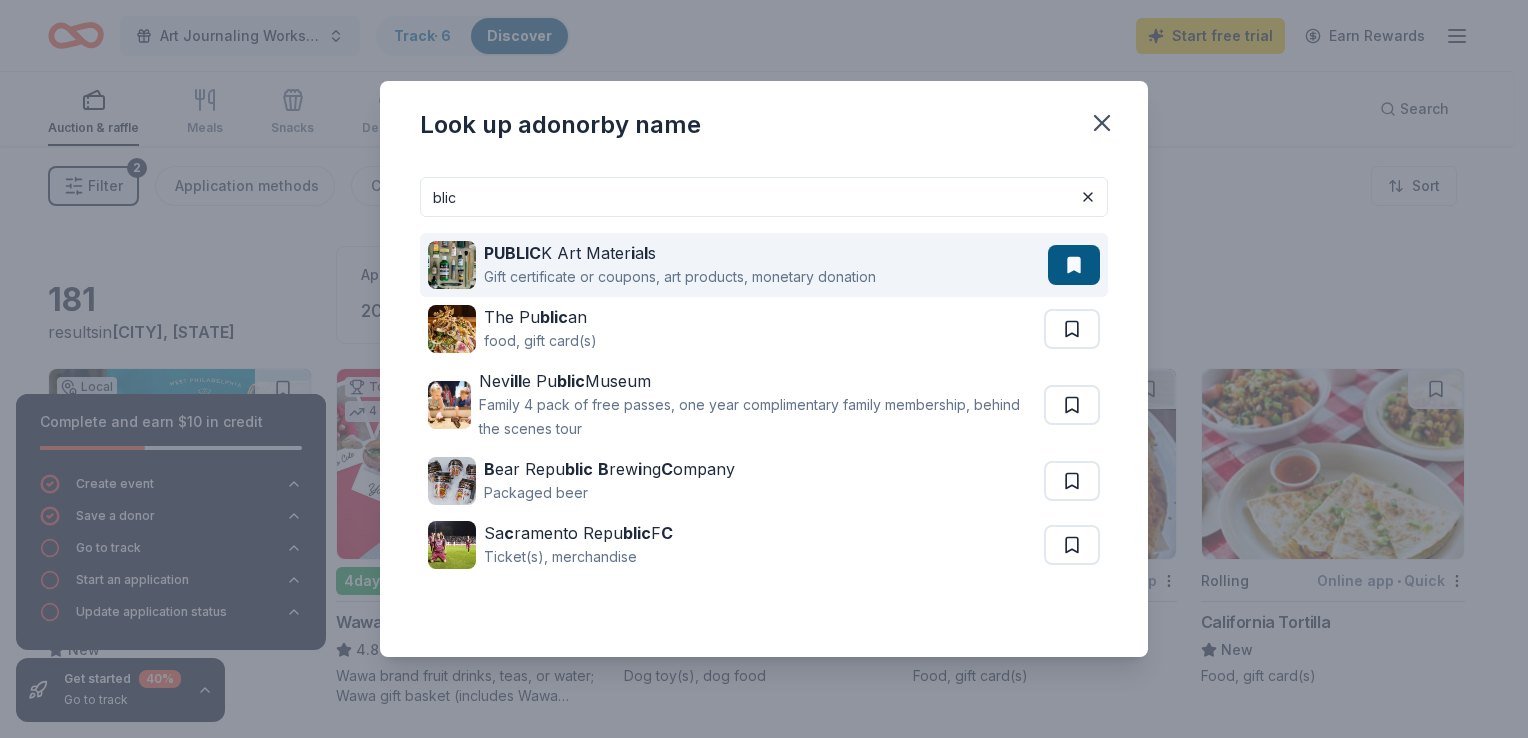 click on "BLIC K Art Mater i a l s" at bounding box center (680, 253) 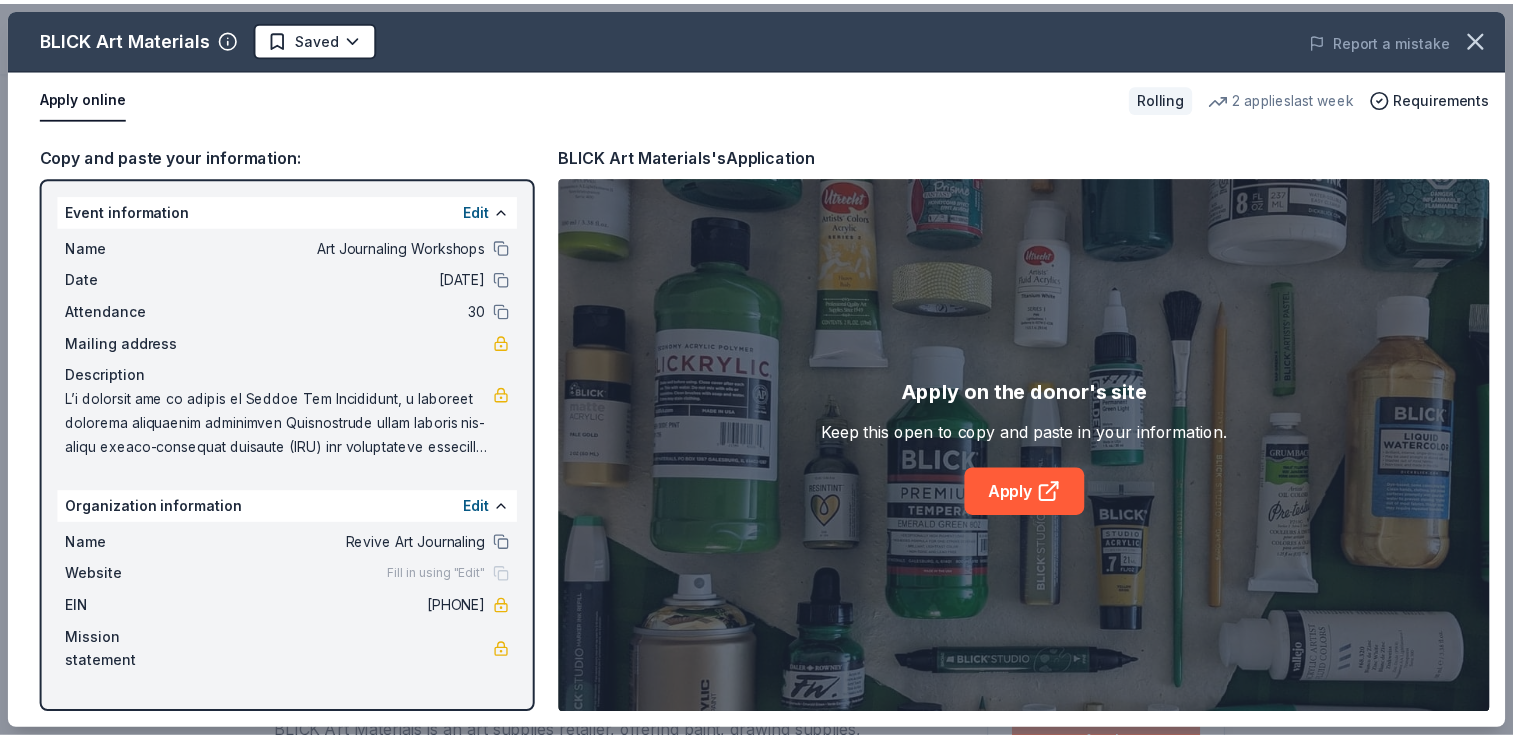 scroll, scrollTop: 304, scrollLeft: 0, axis: vertical 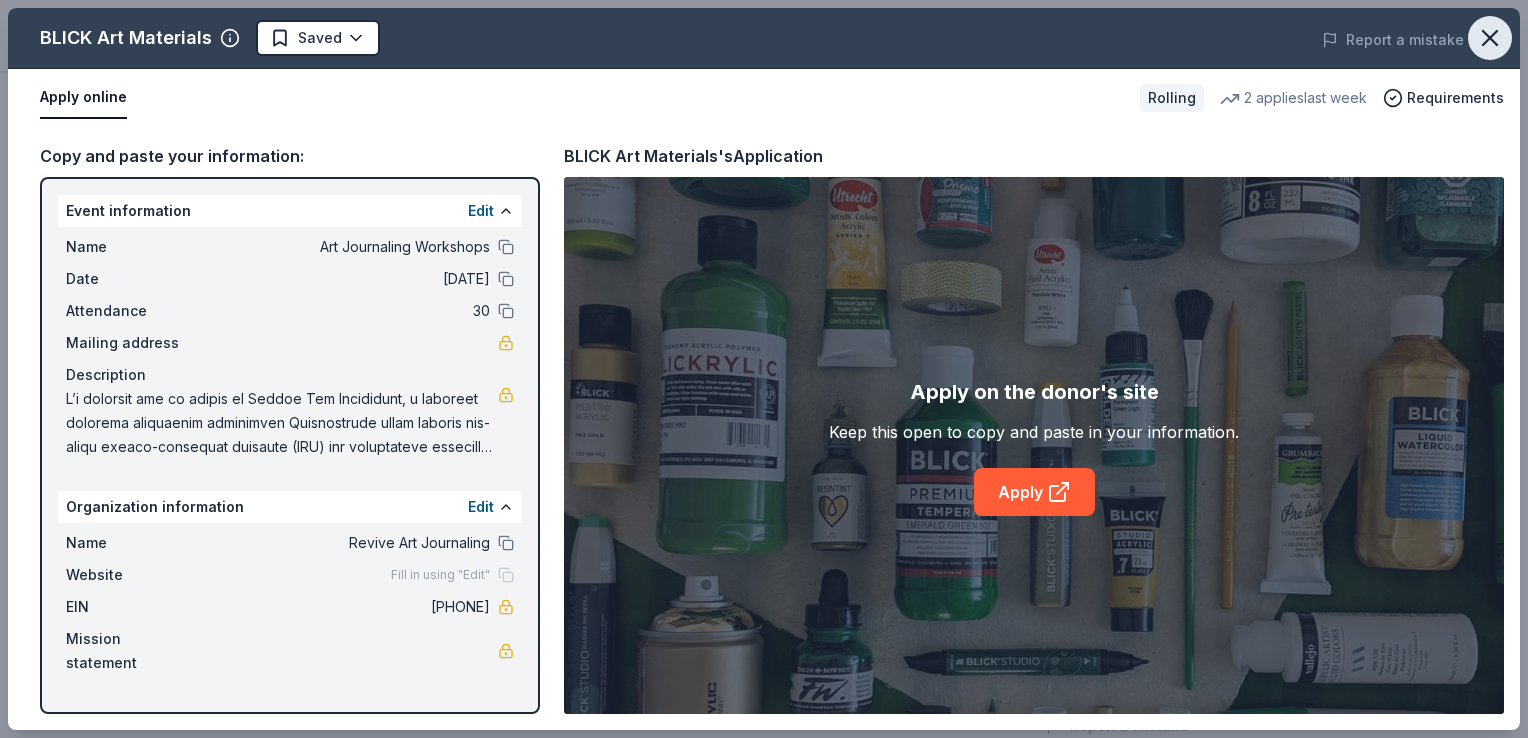 click 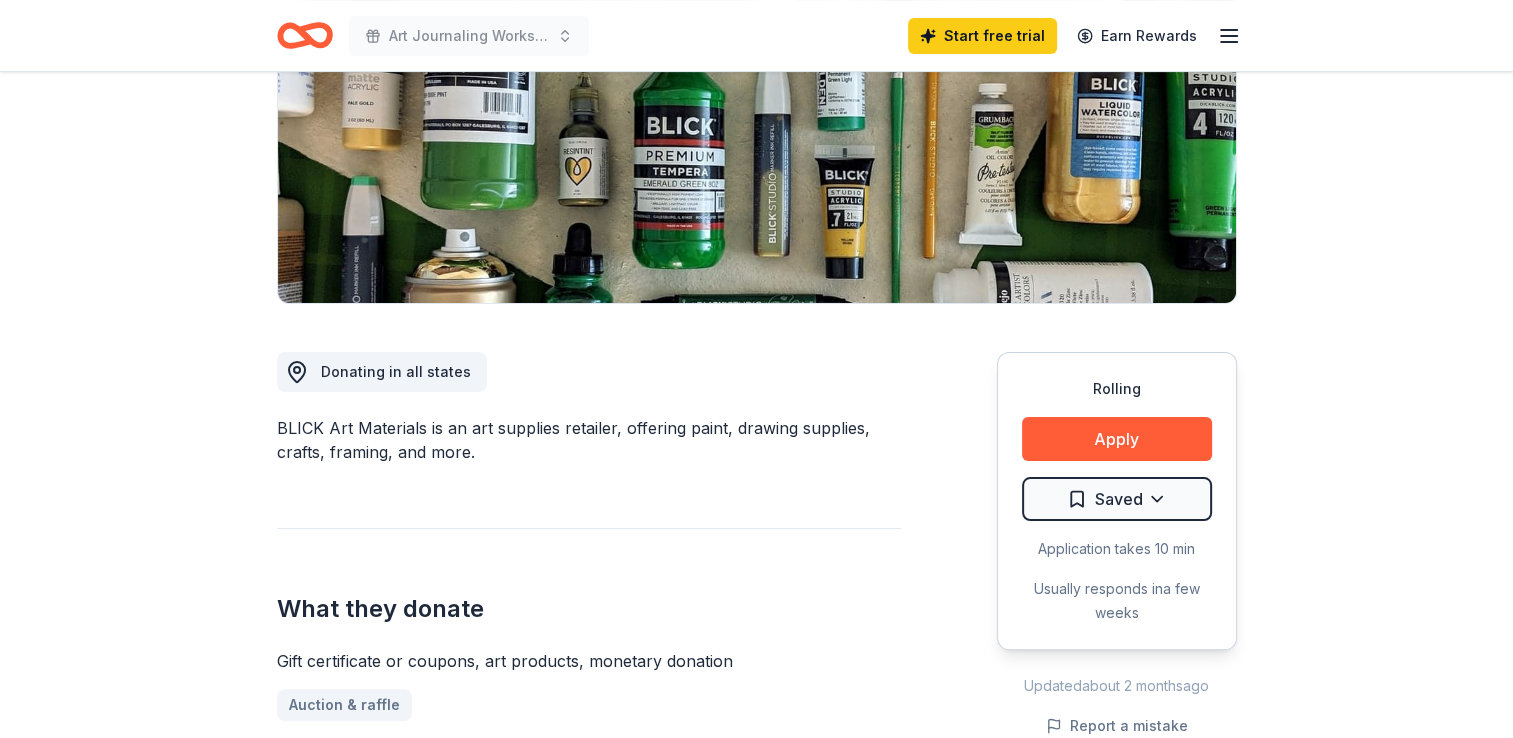 scroll, scrollTop: 0, scrollLeft: 0, axis: both 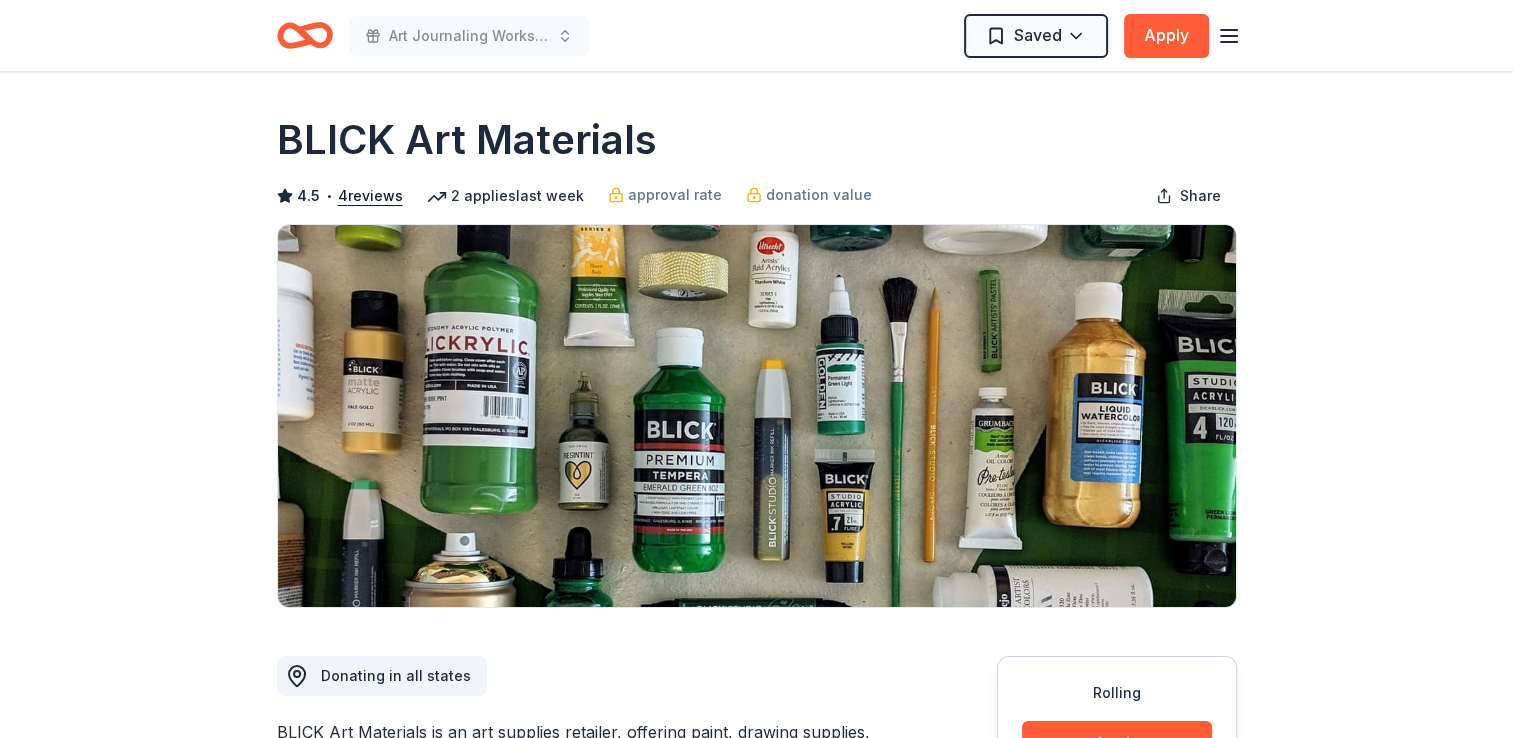 click 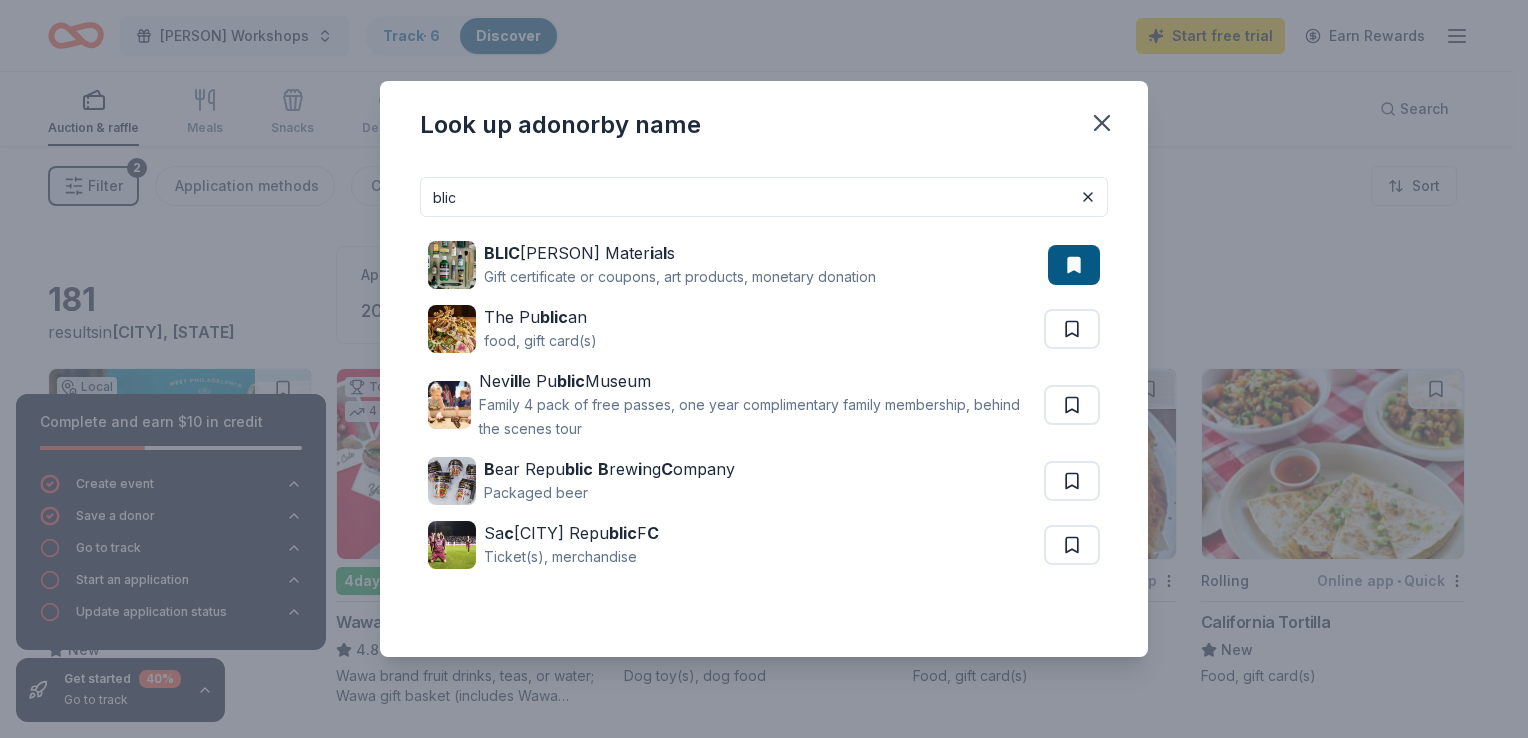 scroll, scrollTop: 0, scrollLeft: 0, axis: both 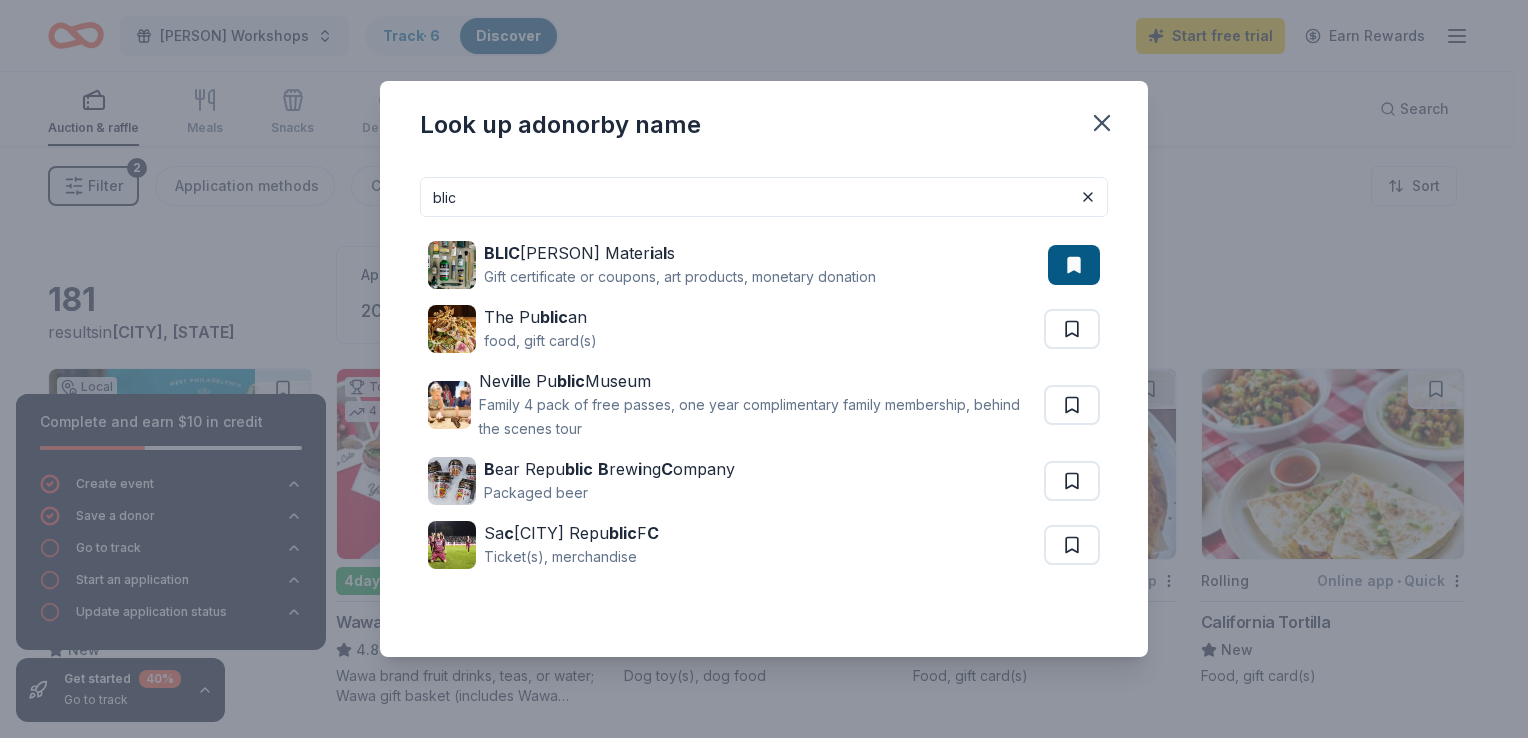click on "blic" at bounding box center [764, 197] 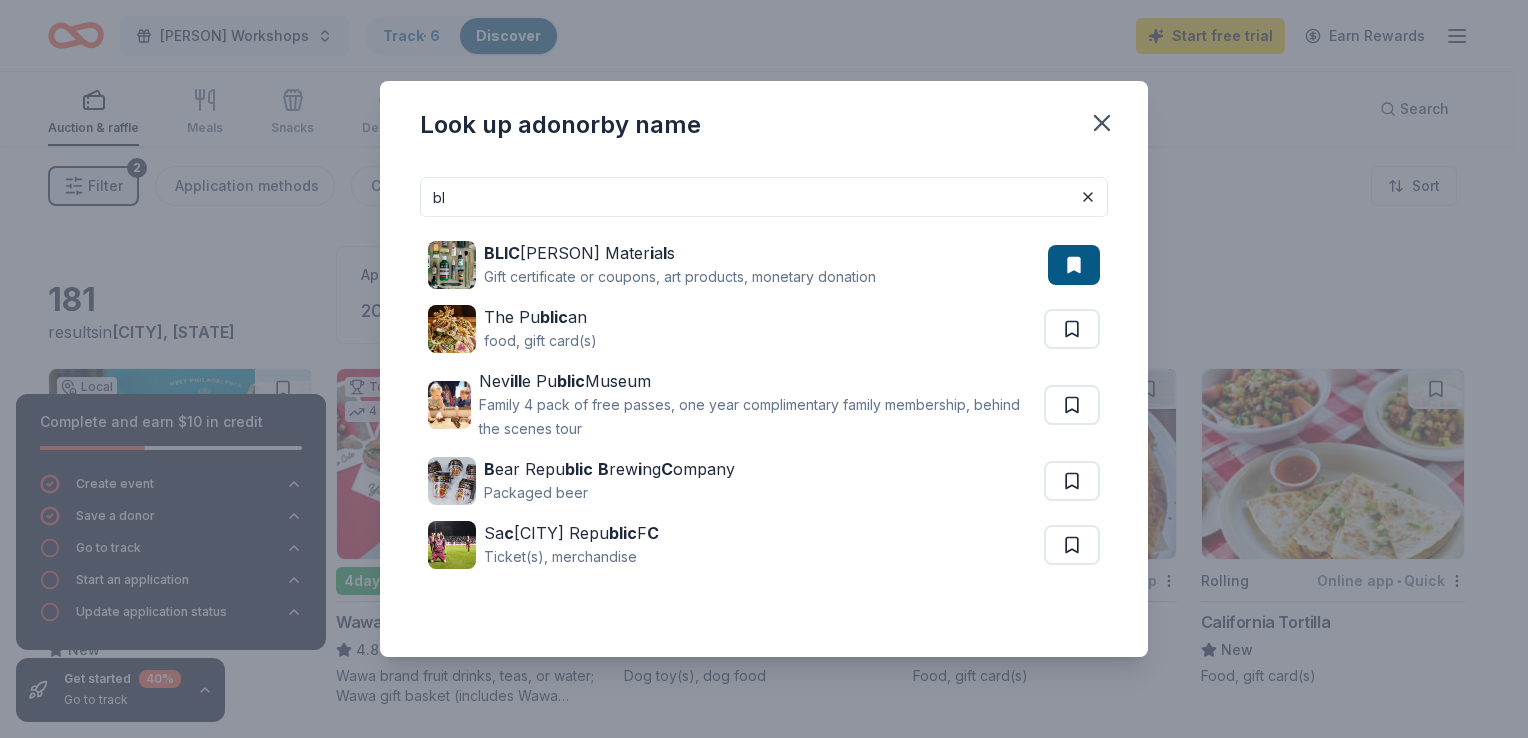 type on "b" 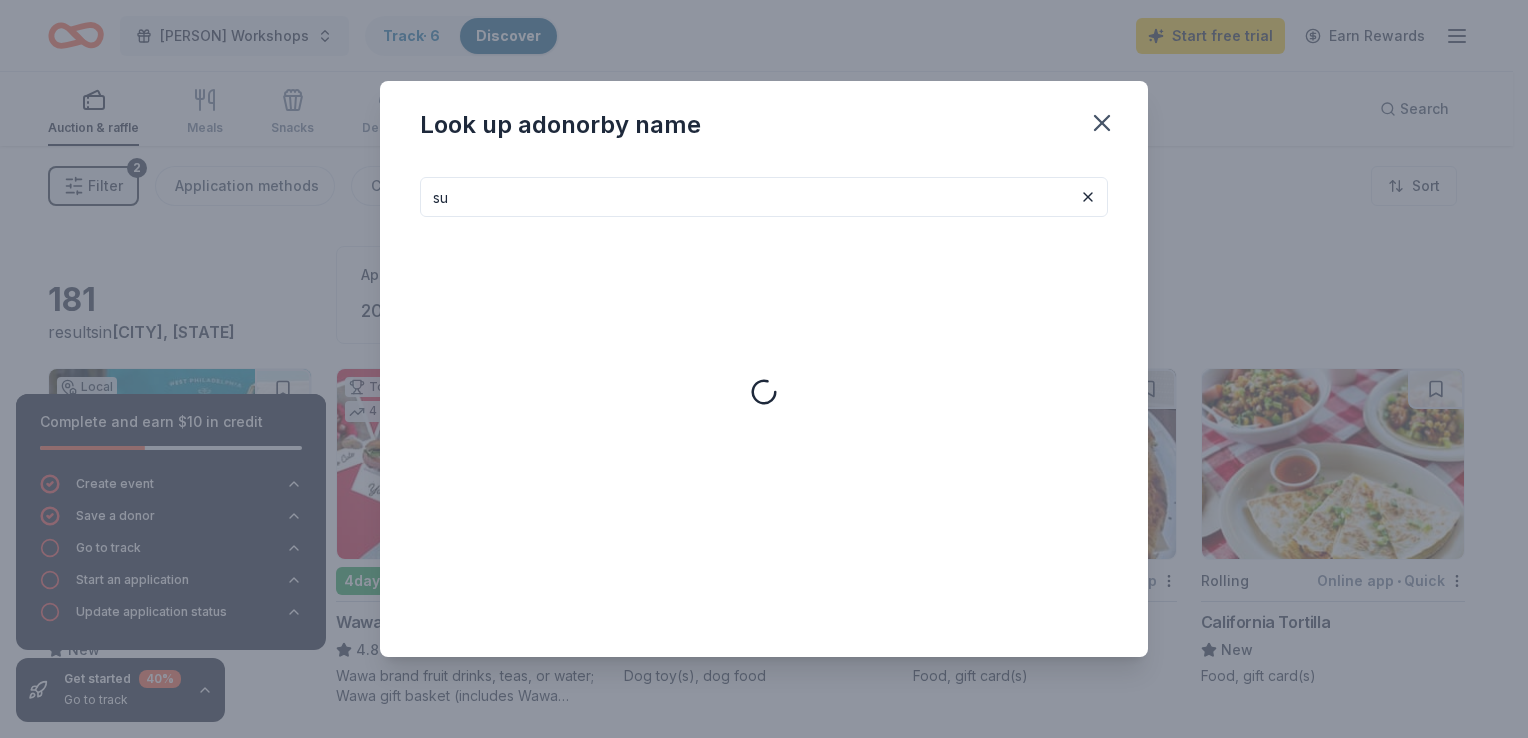 type on "s" 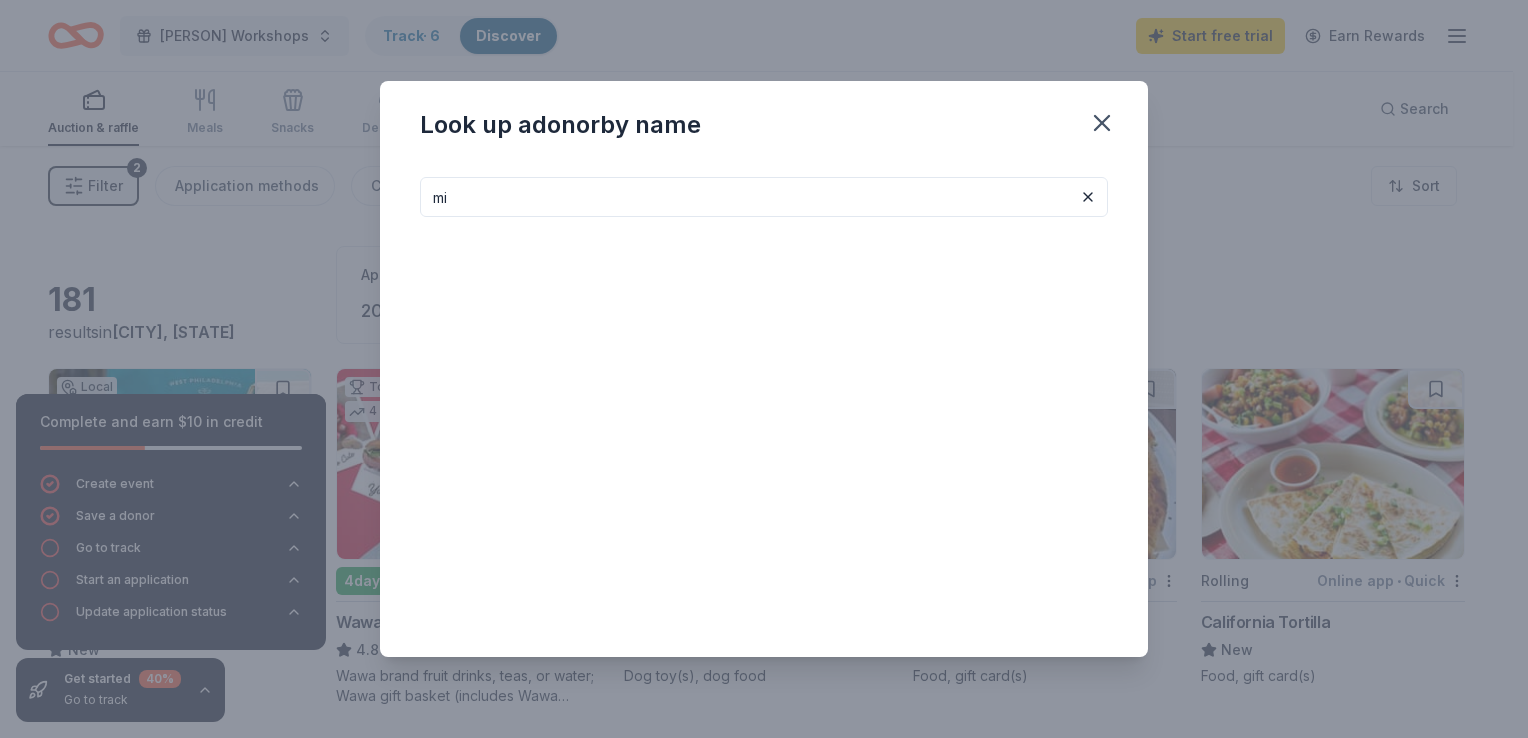 type on "m" 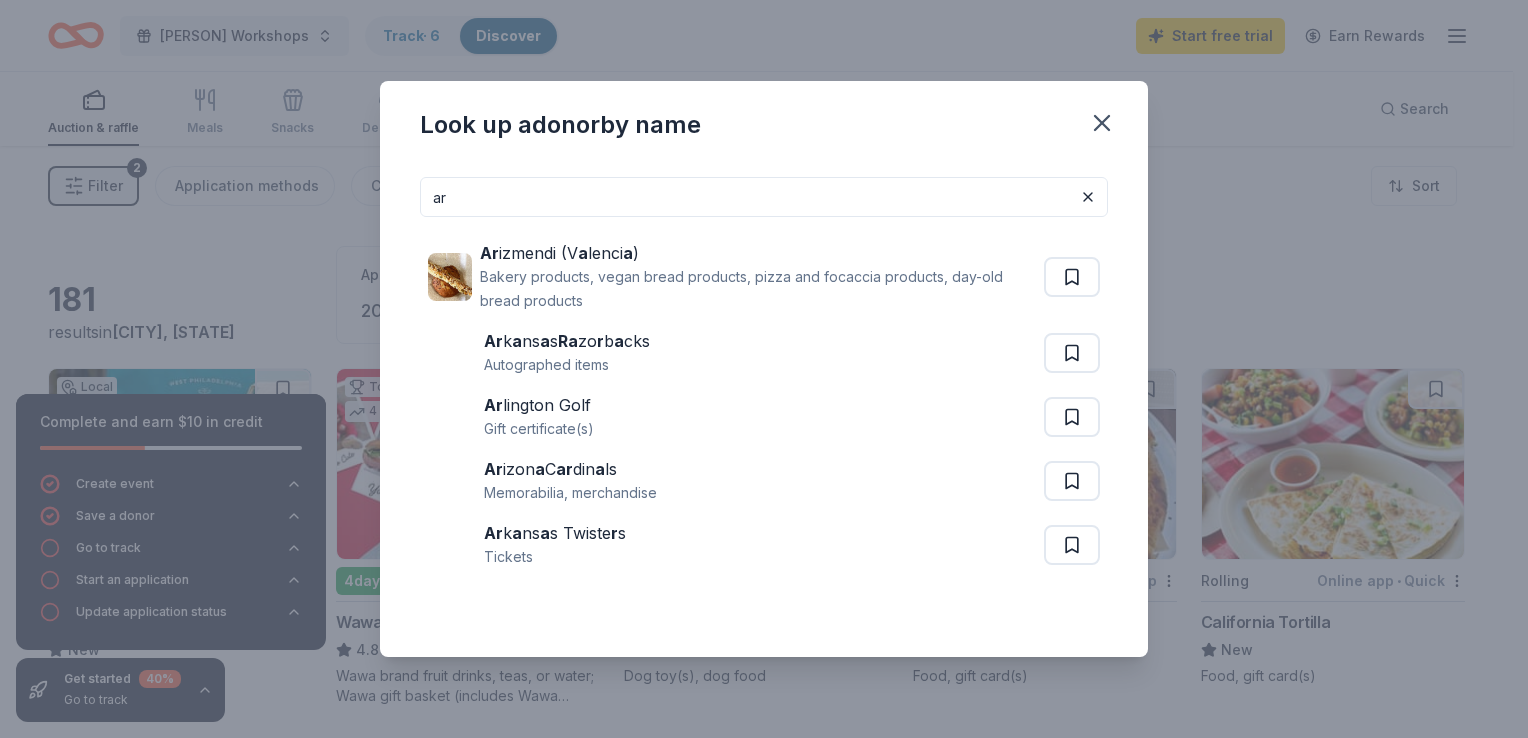 type on "a" 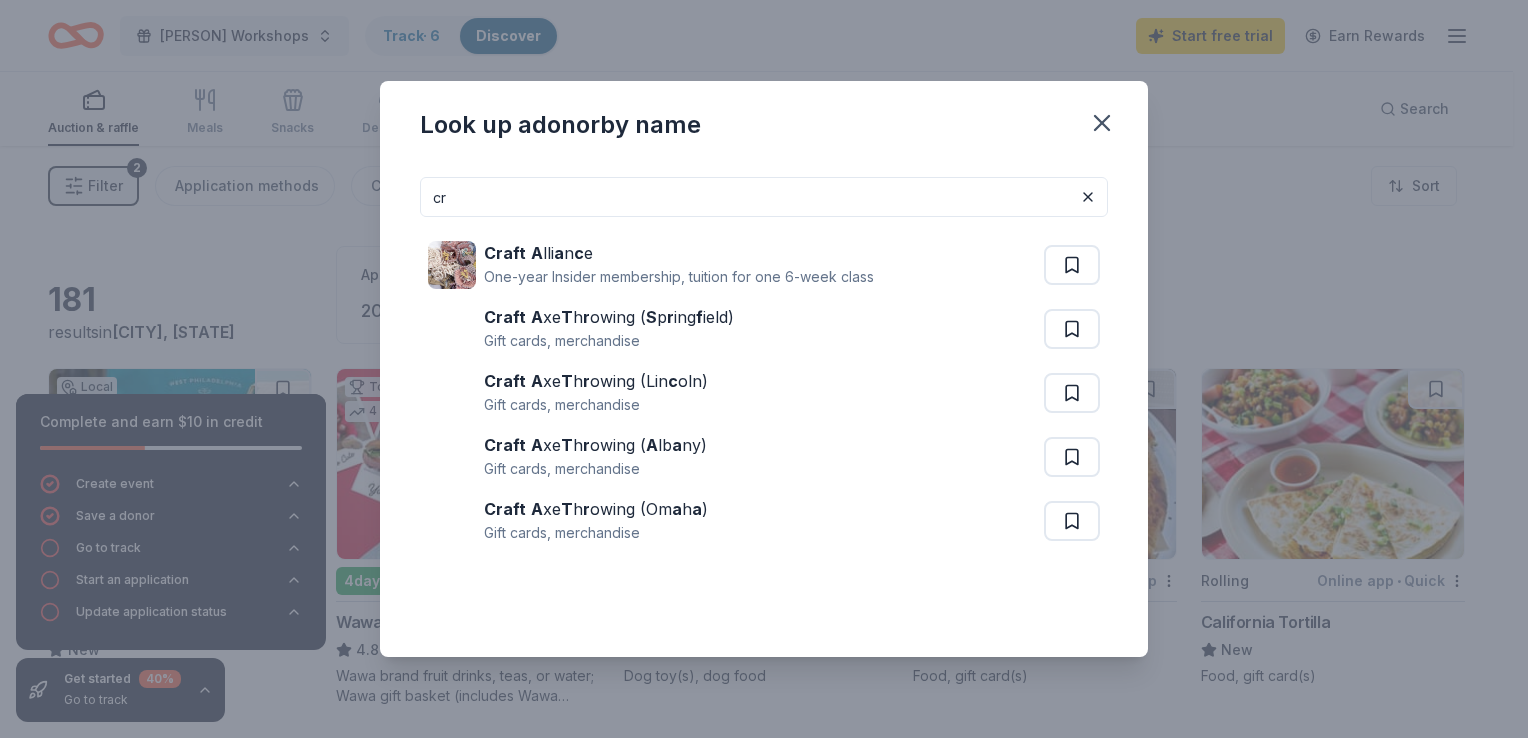type on "c" 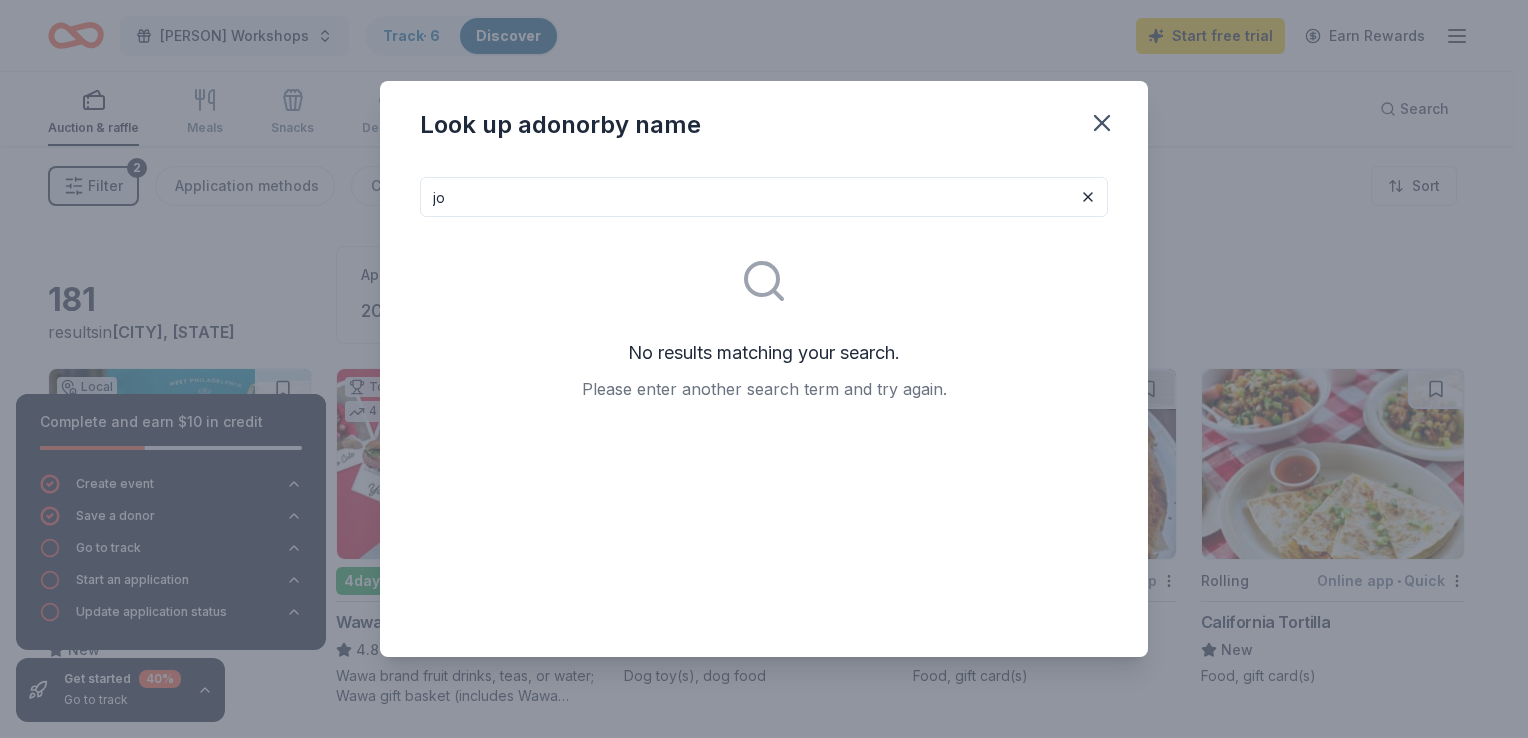 type on "j" 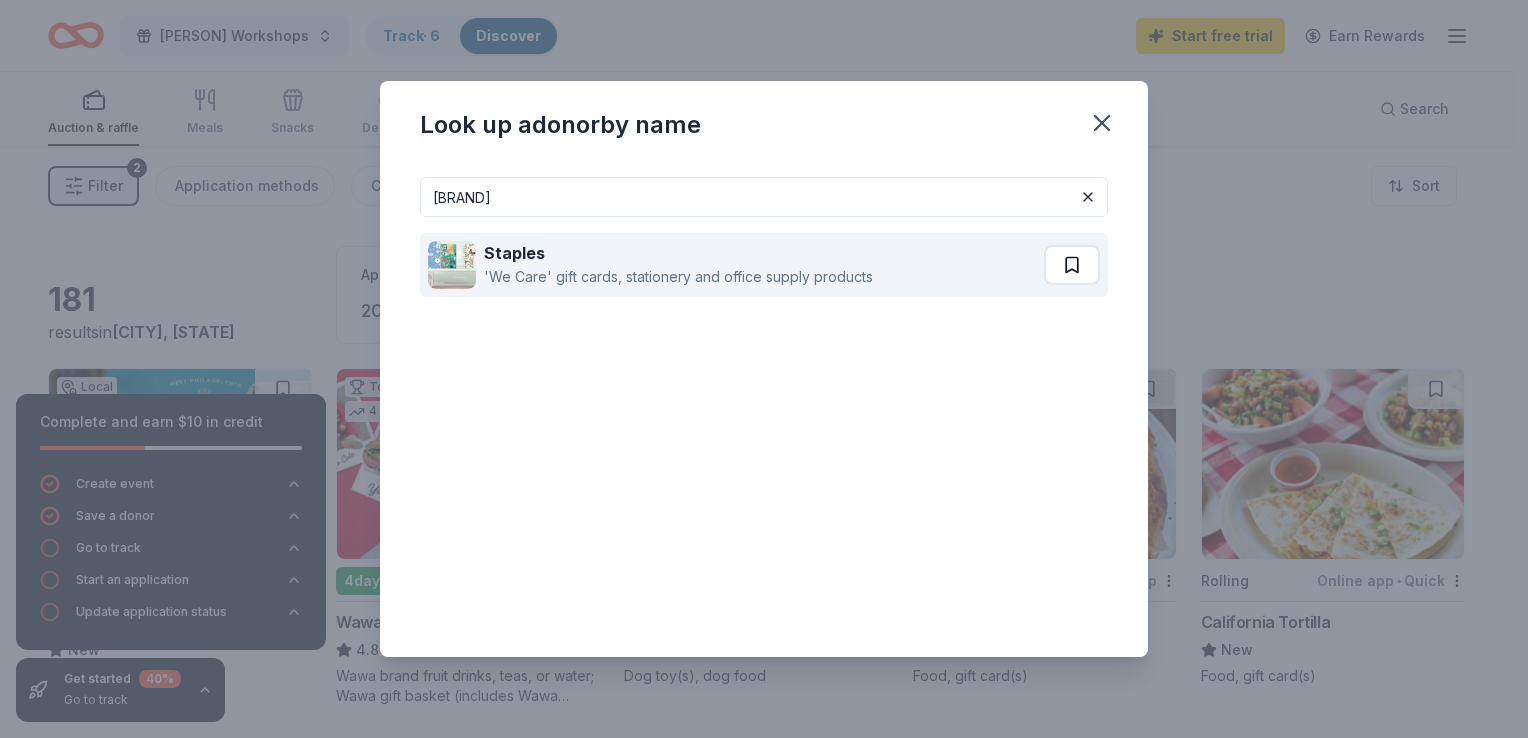 type on "staples" 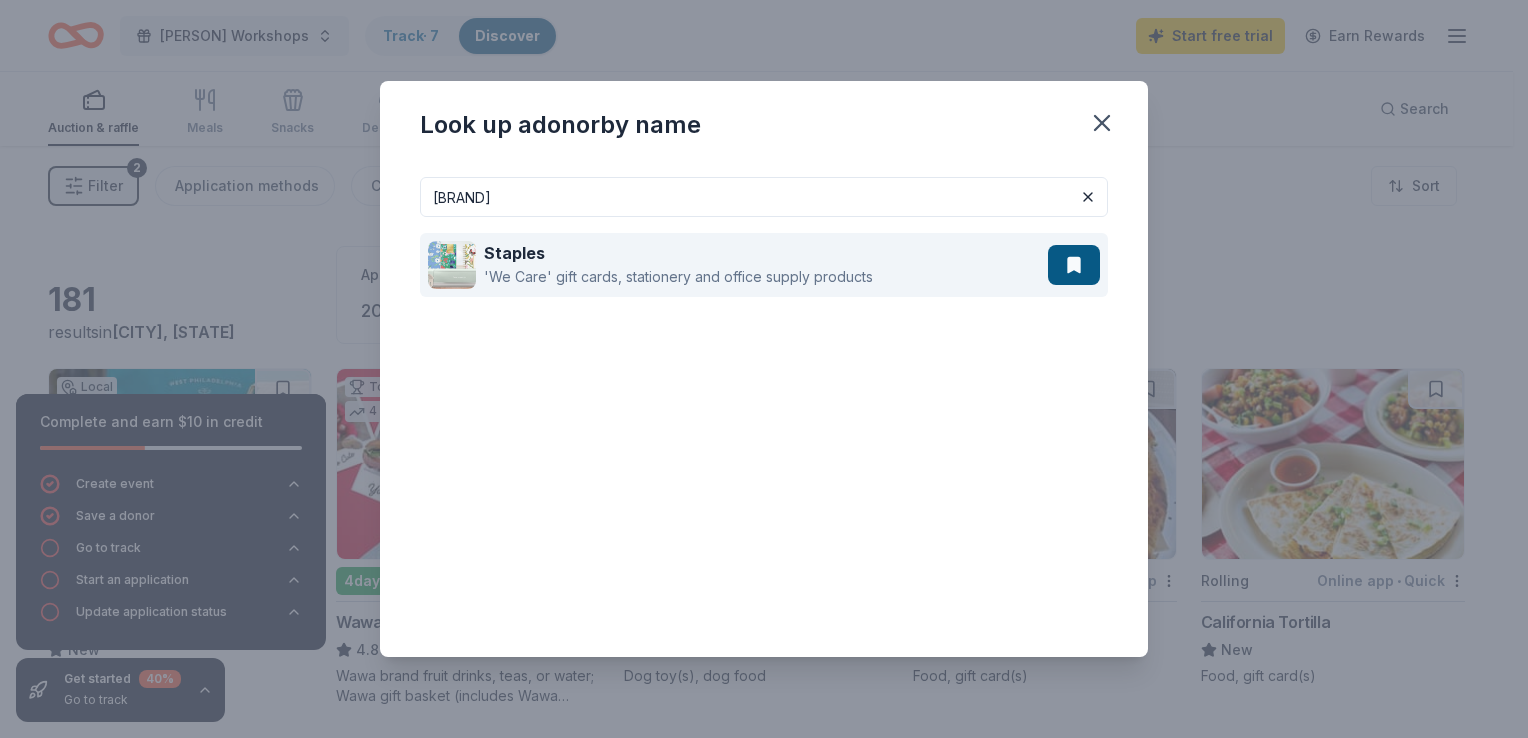 click on "Staples 'We Care' gift cards, stationery and office supply products" at bounding box center [738, 265] 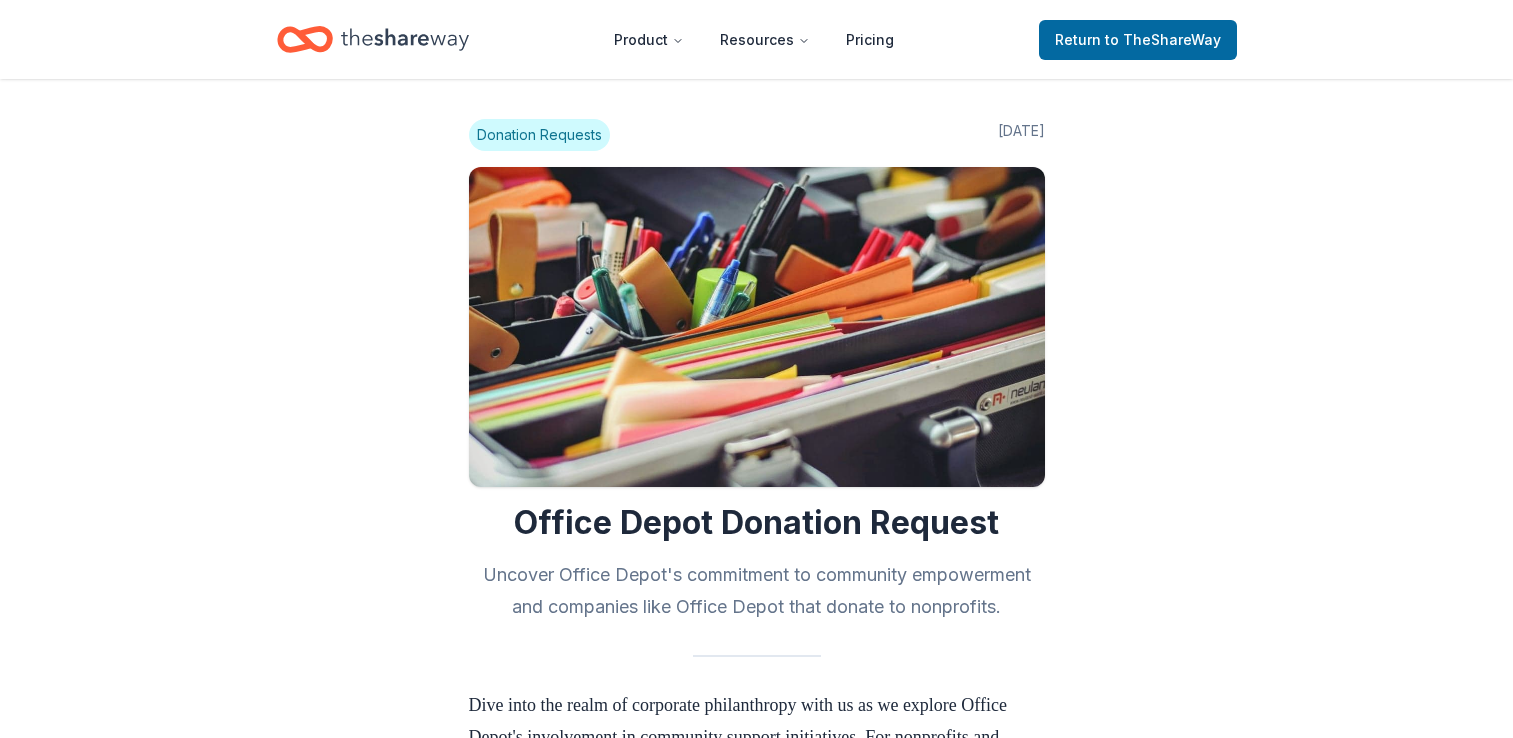 scroll, scrollTop: 791, scrollLeft: 0, axis: vertical 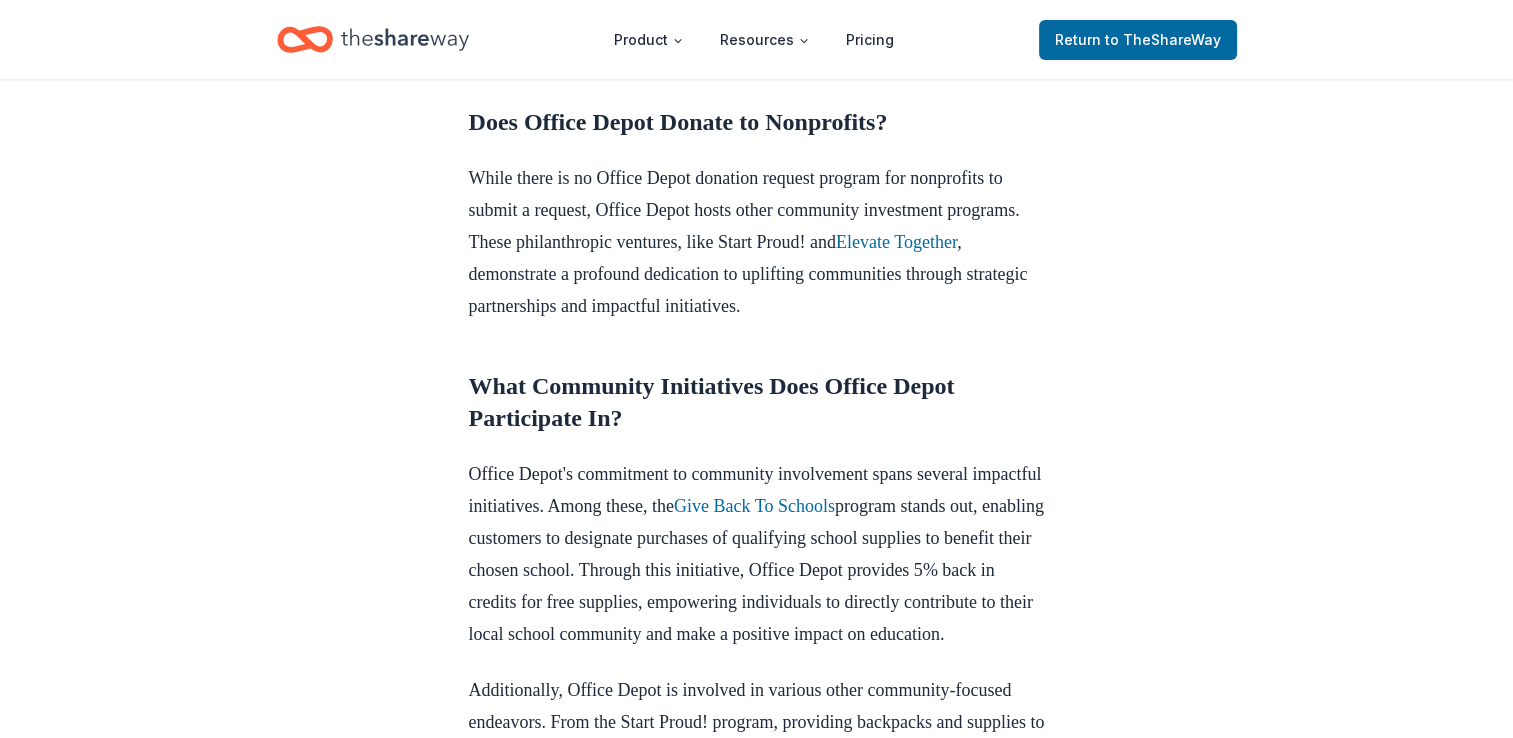 drag, startPoint x: 1512, startPoint y: 242, endPoint x: 1520, endPoint y: 249, distance: 10.630146 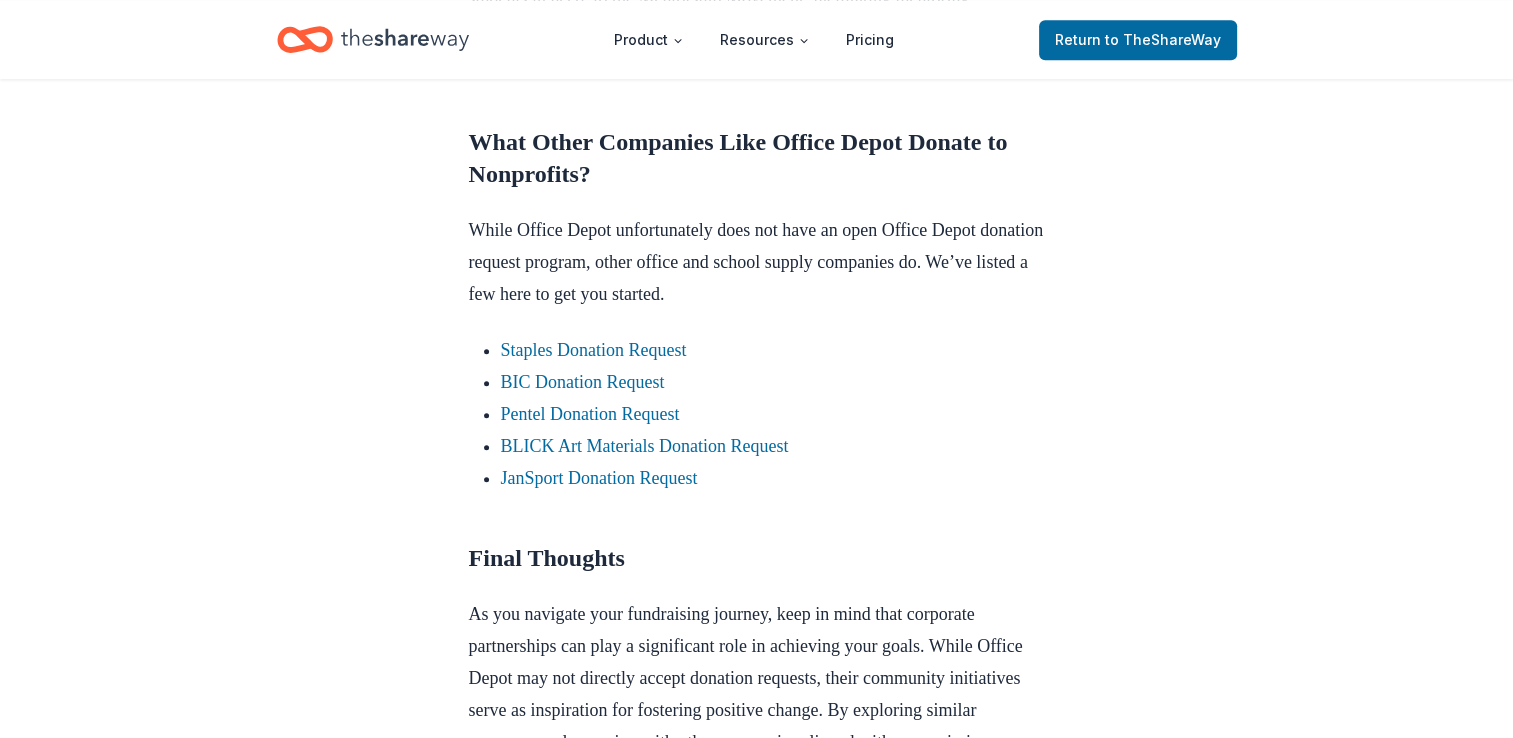 scroll, scrollTop: 1570, scrollLeft: 0, axis: vertical 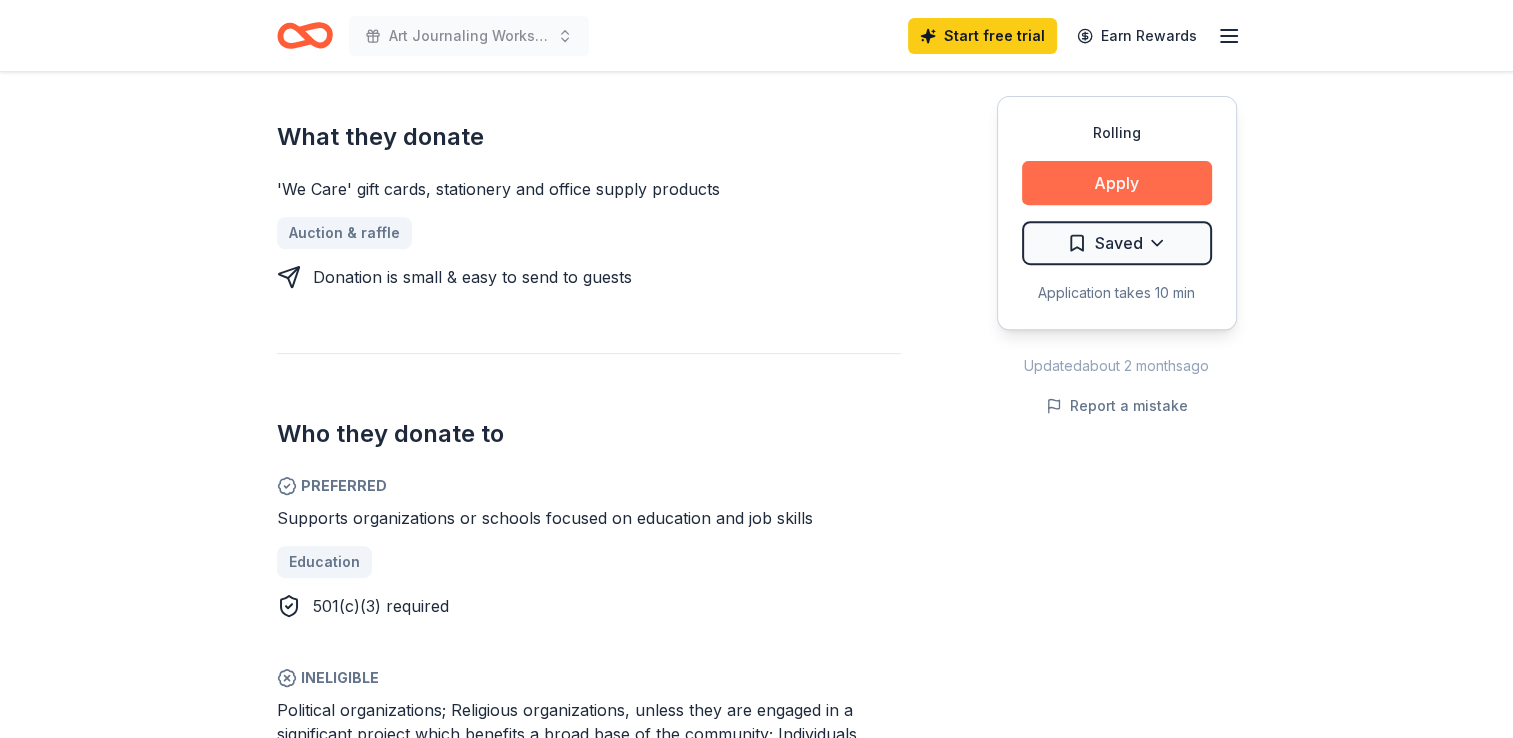 click on "Apply" at bounding box center (1117, 183) 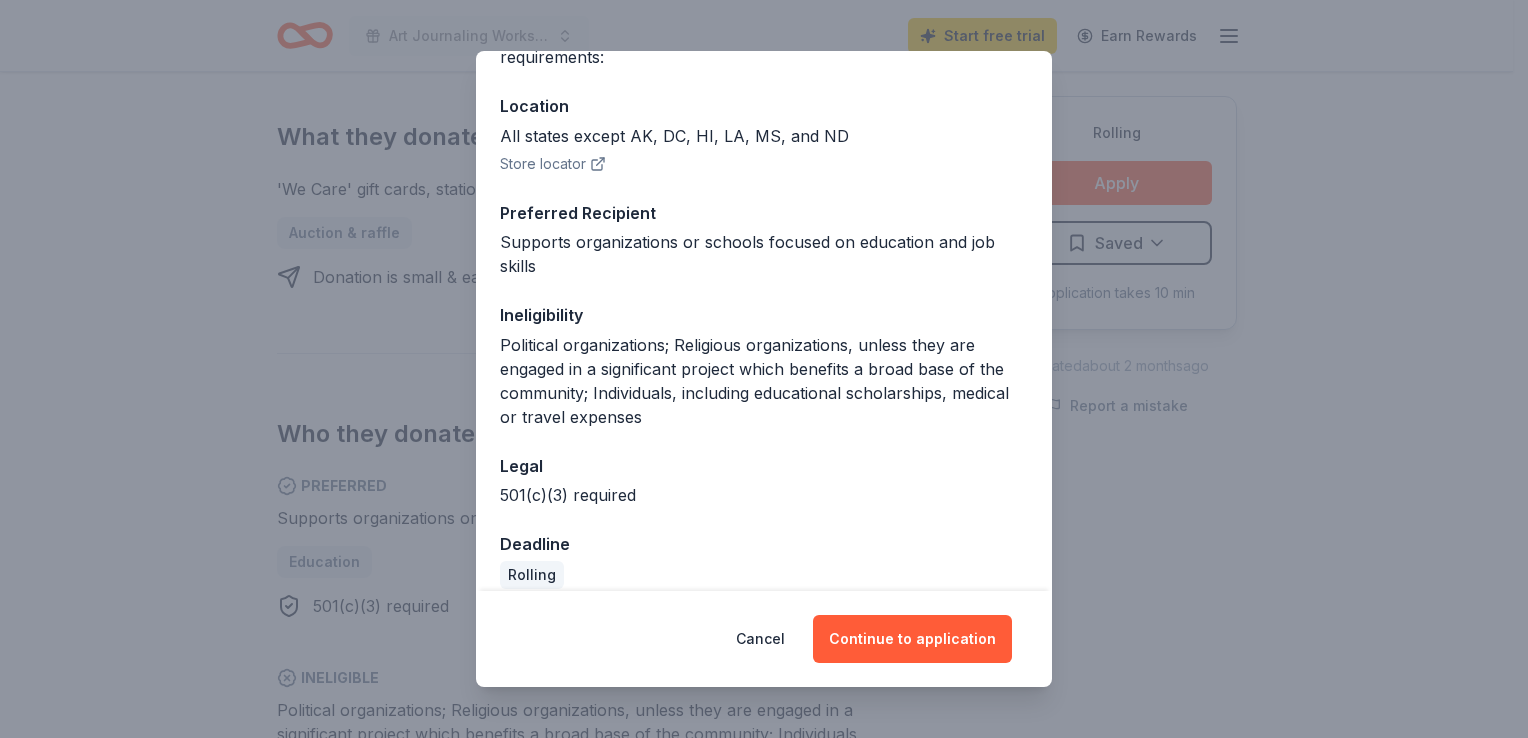 scroll, scrollTop: 220, scrollLeft: 0, axis: vertical 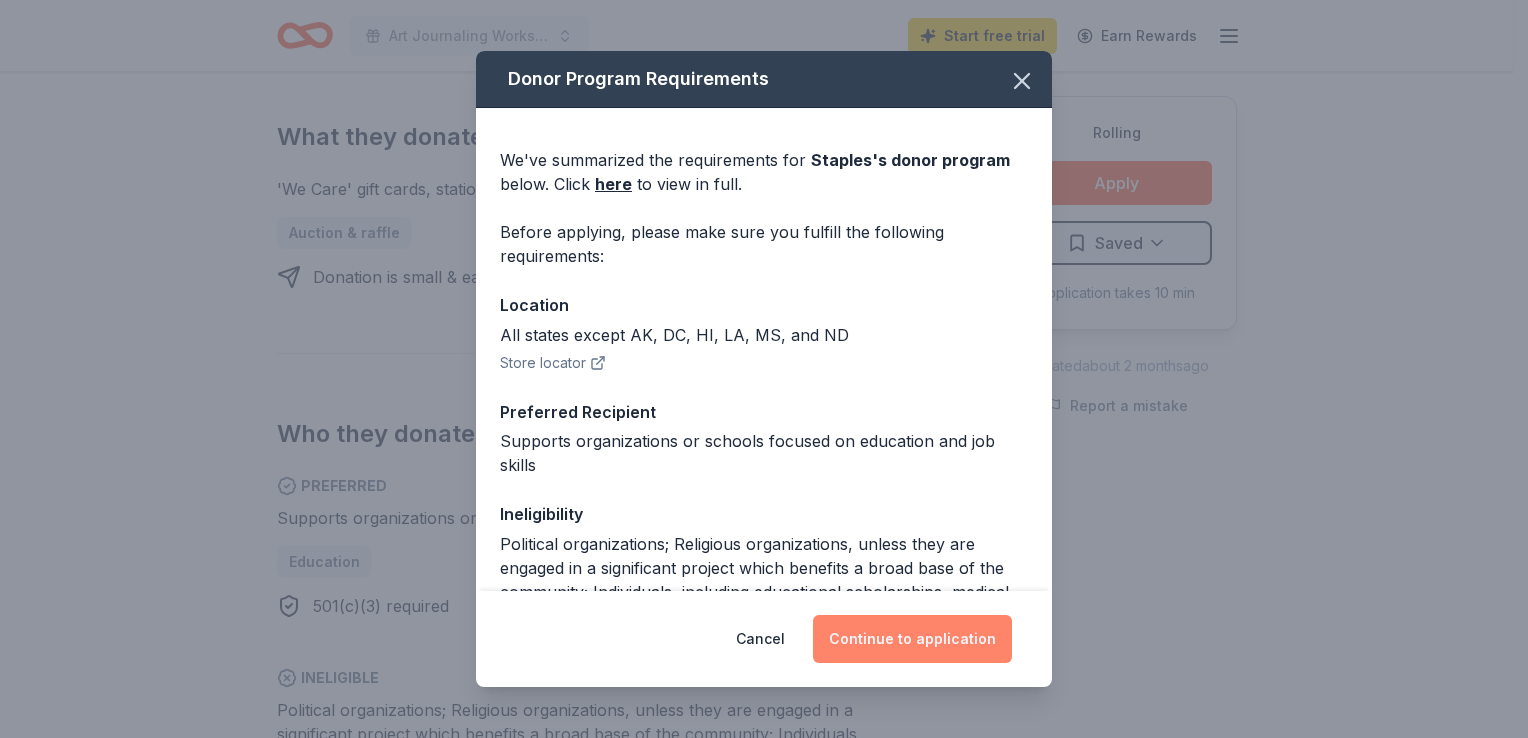 click on "Continue to application" at bounding box center [912, 639] 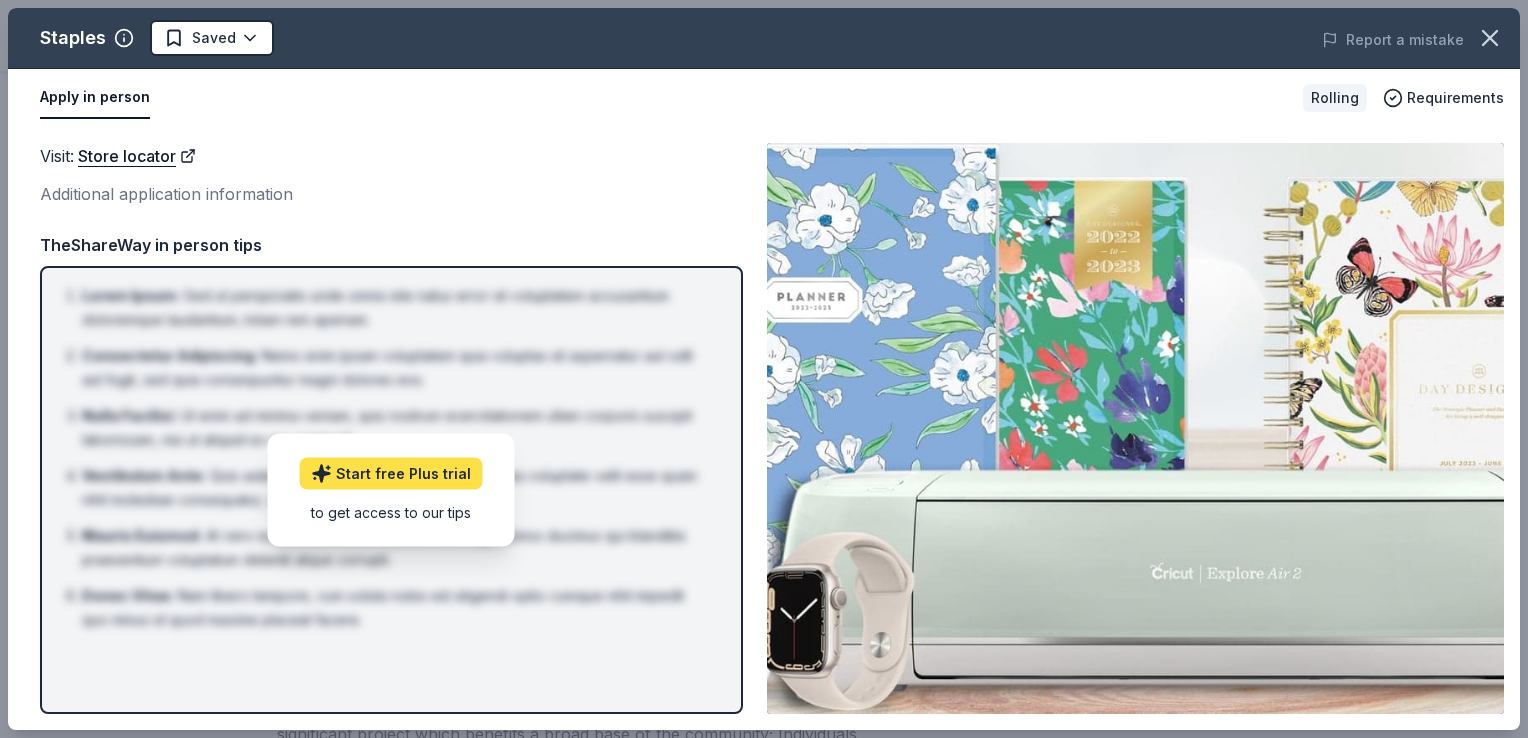 click on "Start free Plus trial" at bounding box center (391, 474) 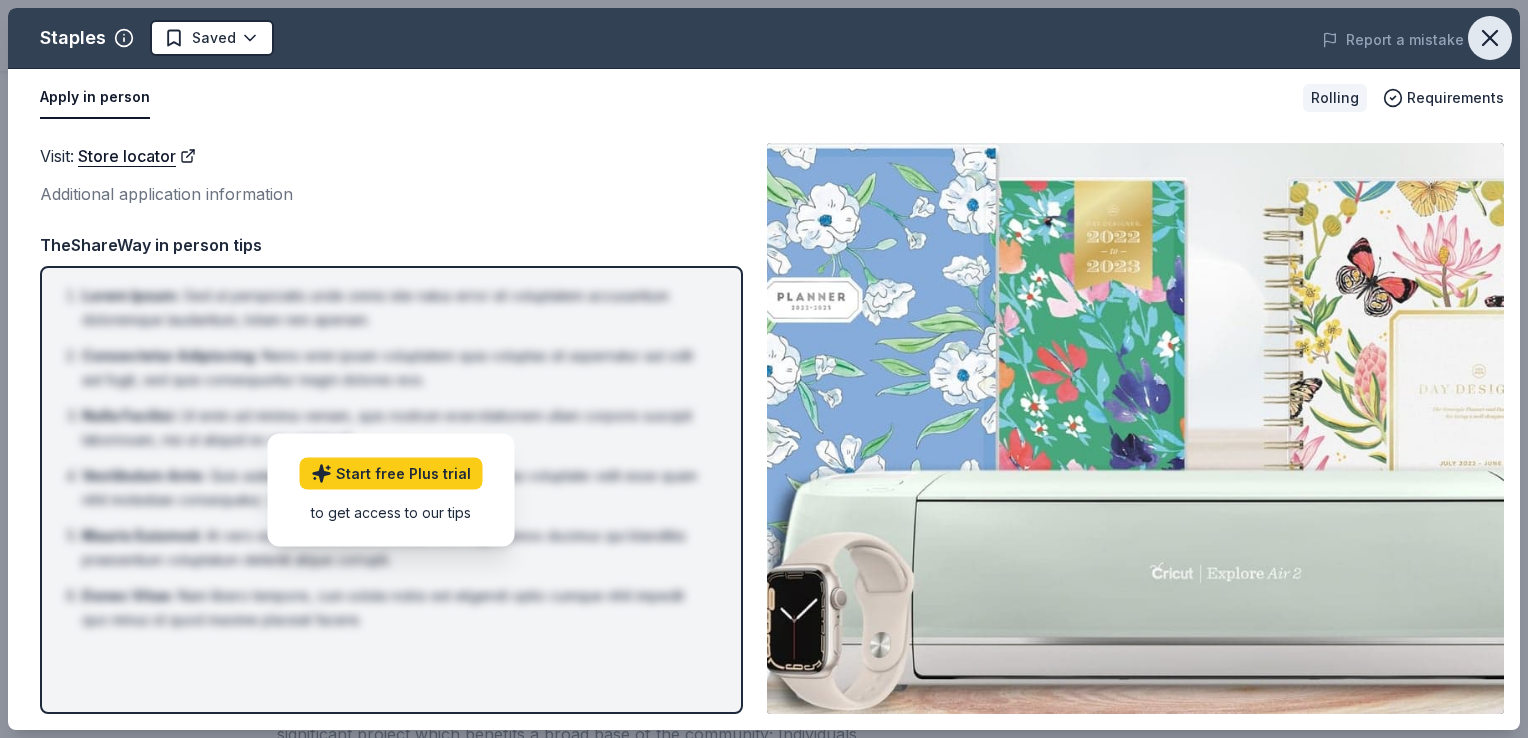 click 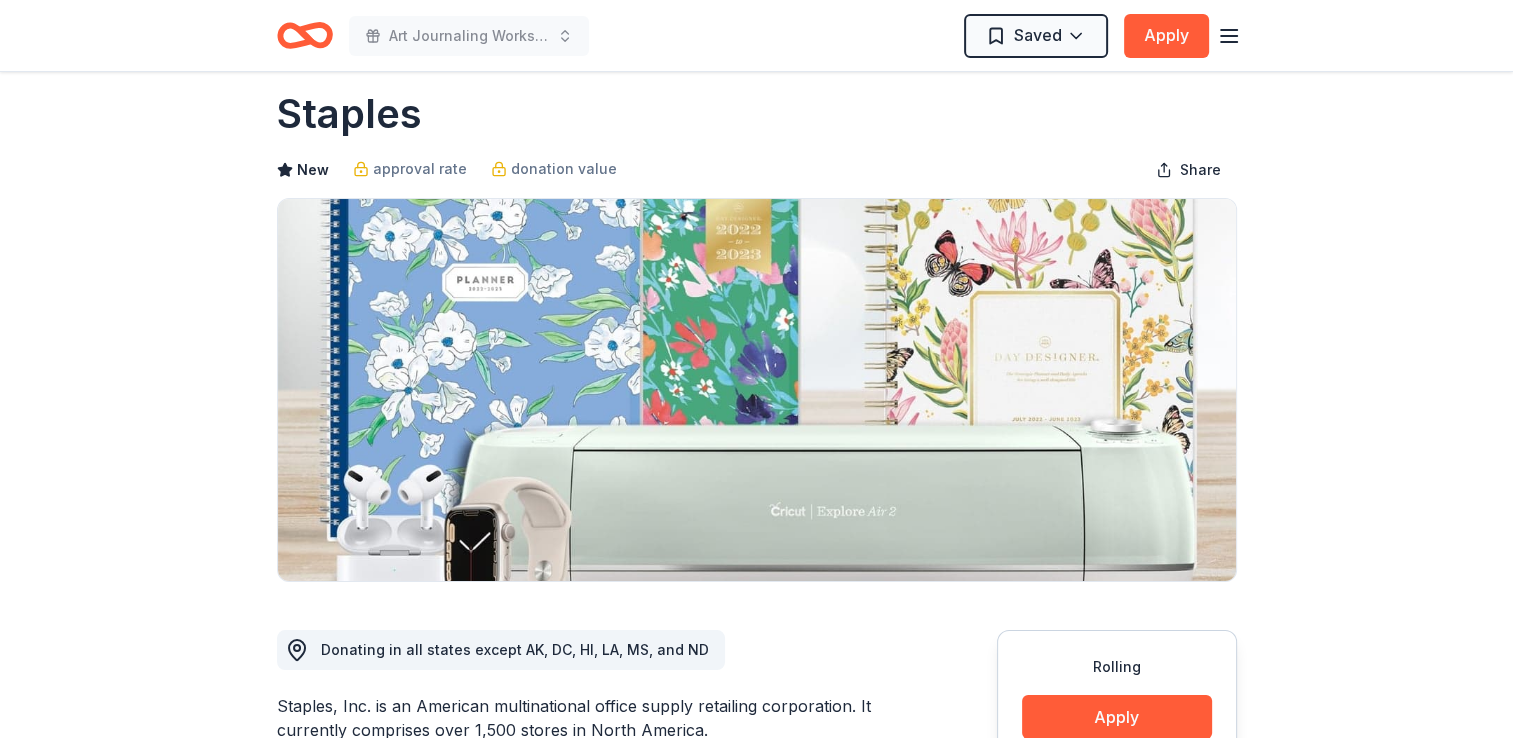 scroll, scrollTop: 0, scrollLeft: 0, axis: both 